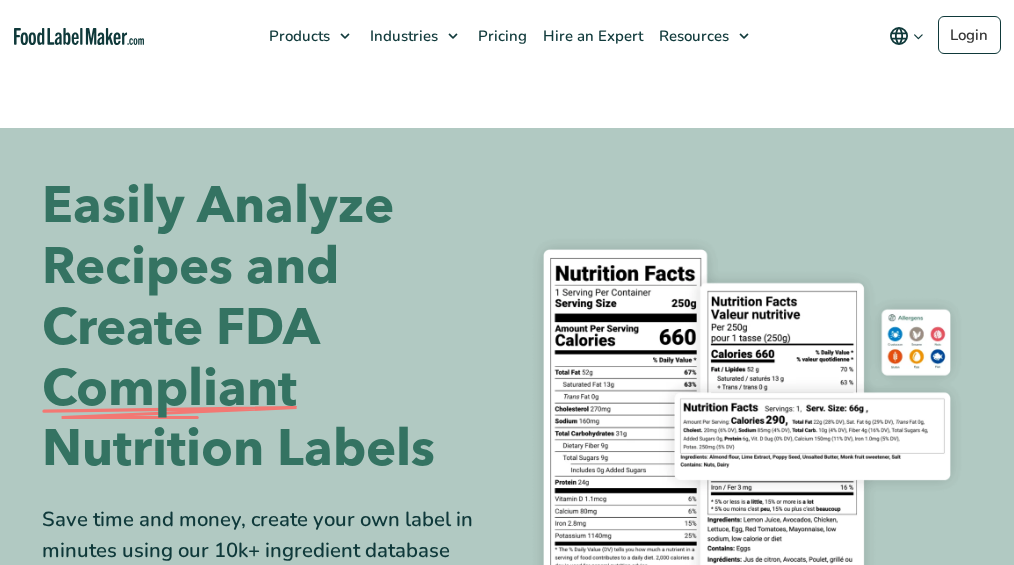 scroll, scrollTop: 0, scrollLeft: 0, axis: both 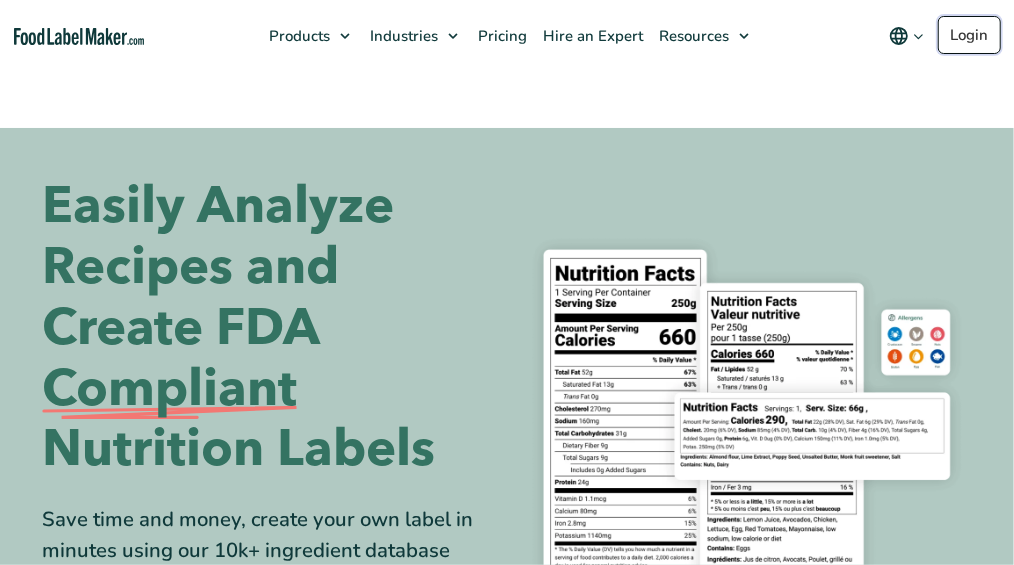 click on "Login" at bounding box center [969, 35] 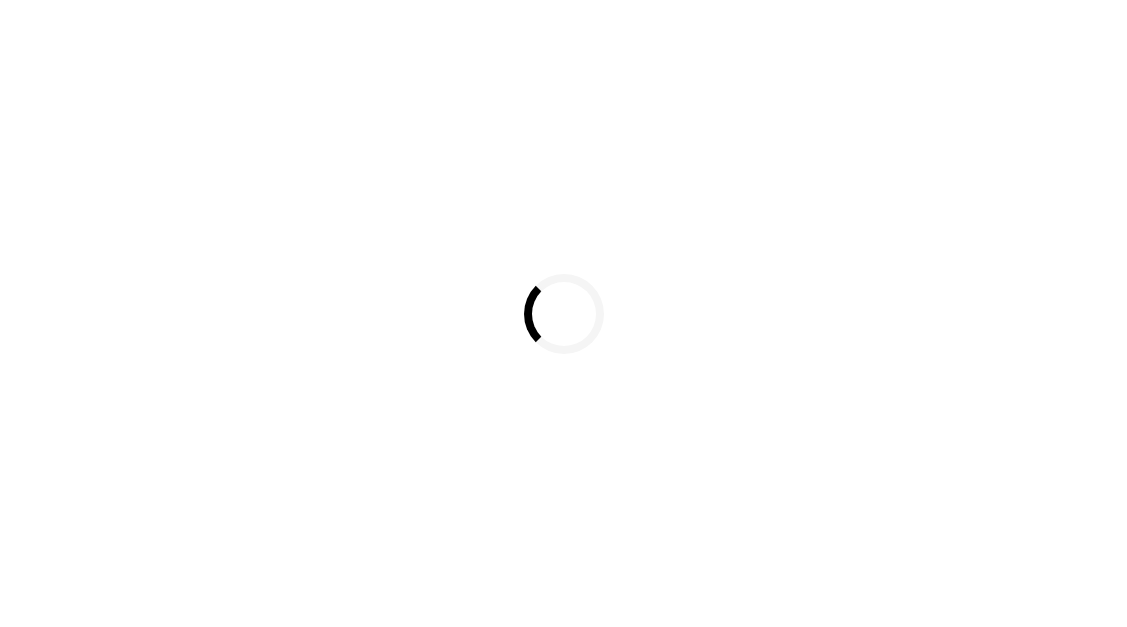 scroll, scrollTop: 0, scrollLeft: 0, axis: both 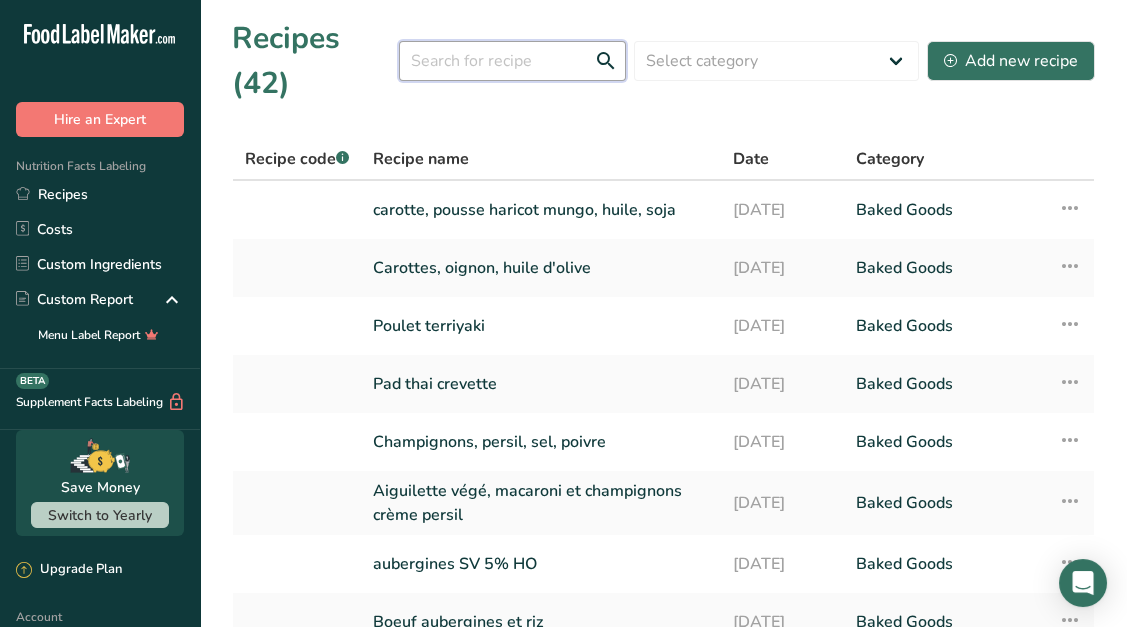 click at bounding box center (512, 61) 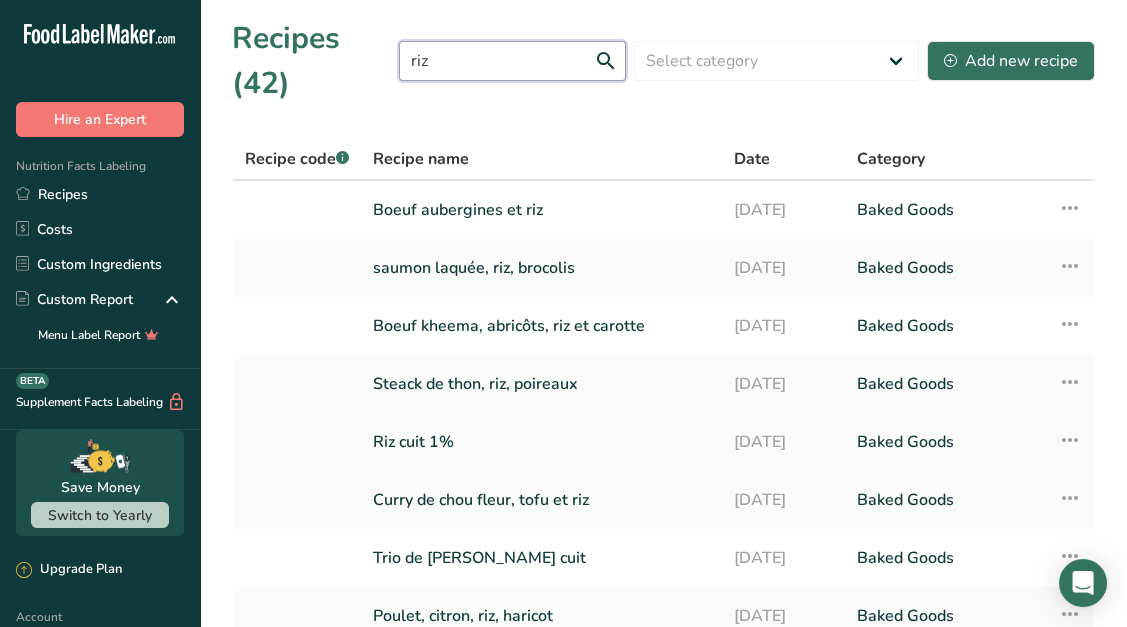 type on "riz" 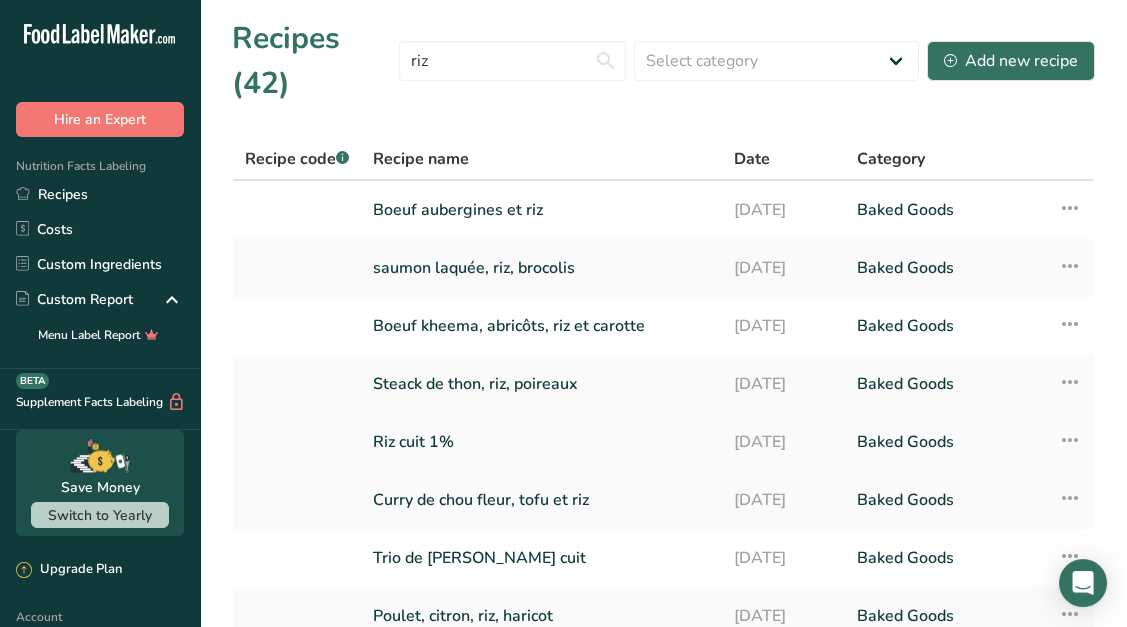 click on "Riz cuit 1%" at bounding box center [541, 442] 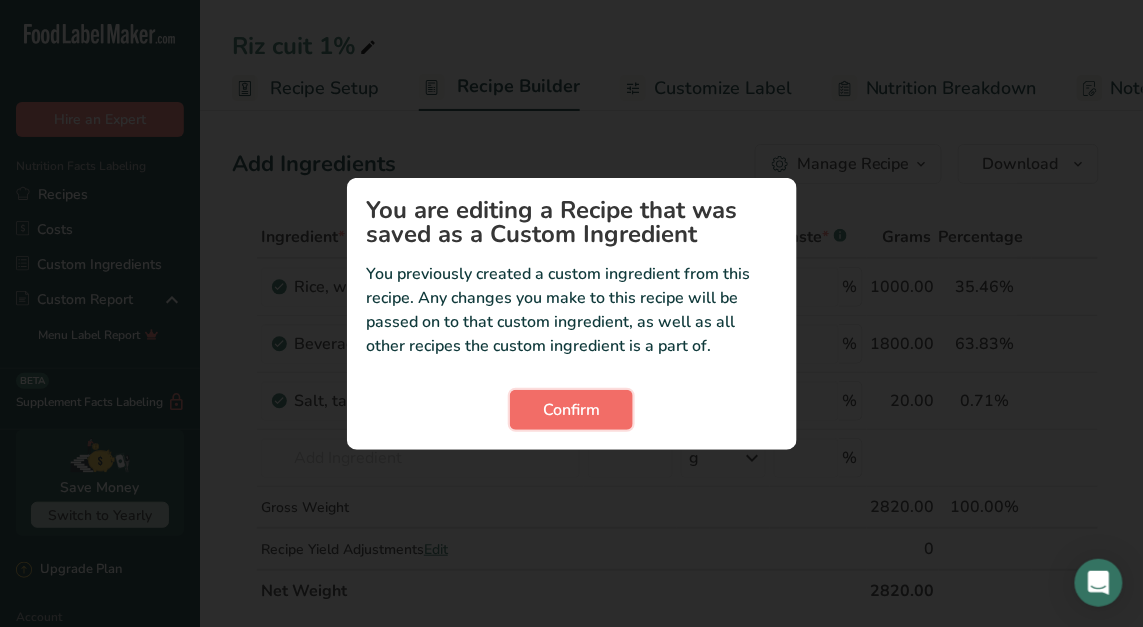 click on "Confirm" at bounding box center (571, 410) 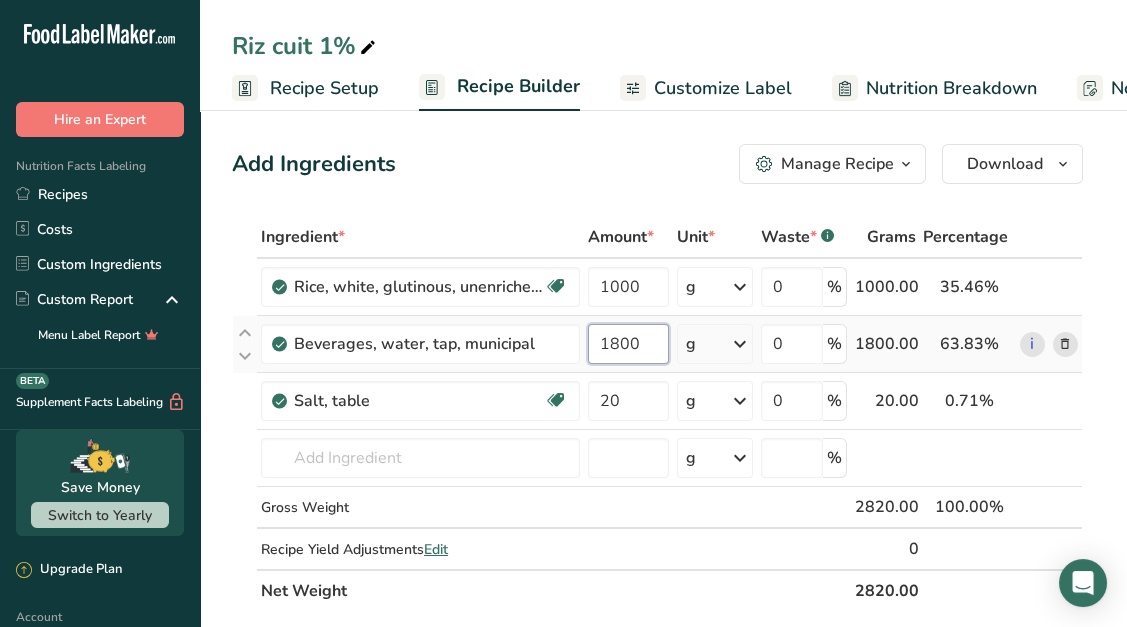 click on "1800" at bounding box center (628, 344) 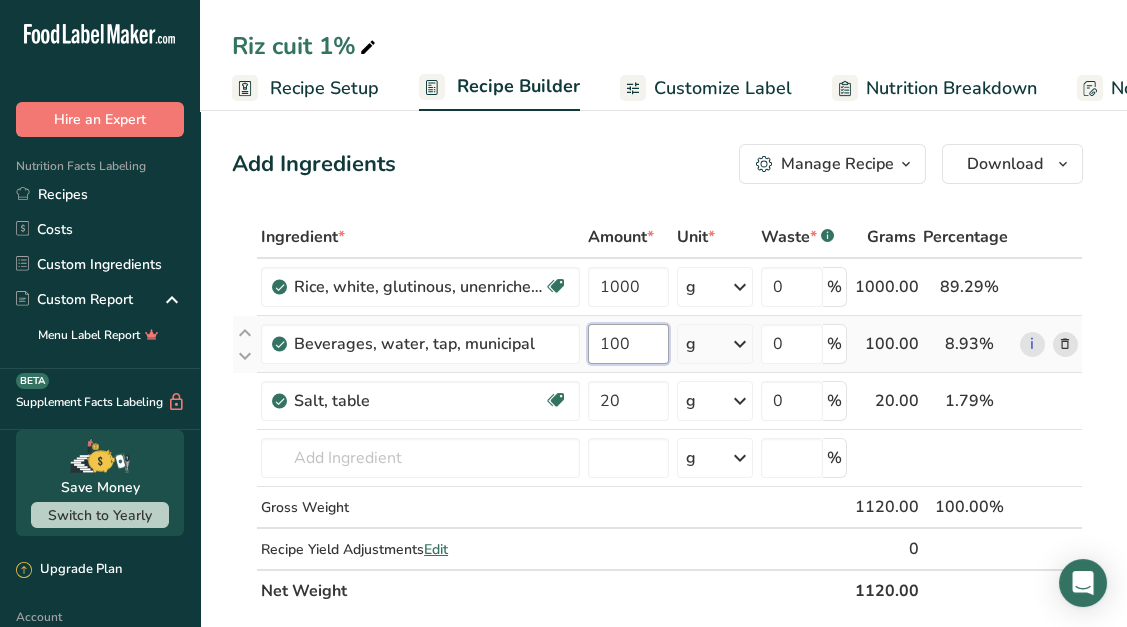 type on "0" 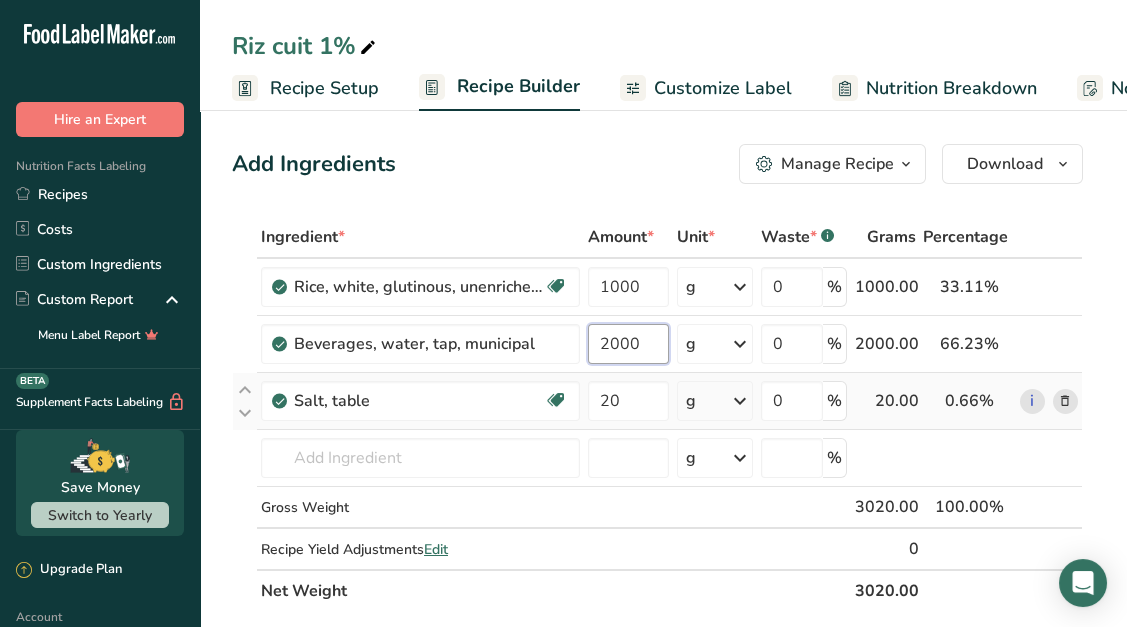 type on "2000" 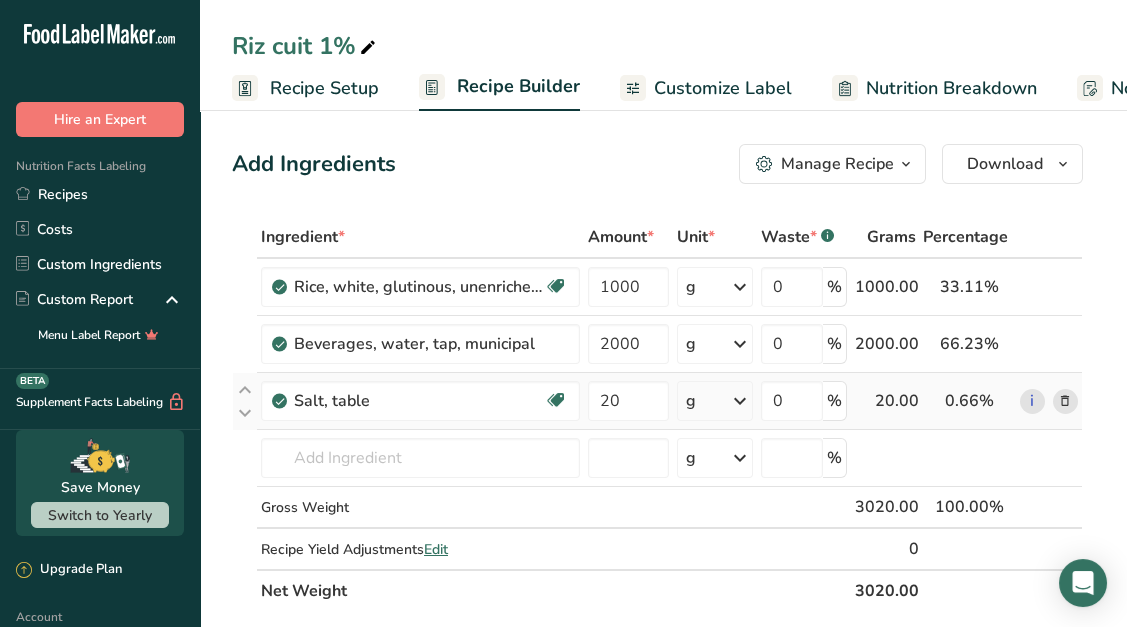 click on "Ingredient *
Amount *
Unit *
Waste *   .a-a{fill:#347362;}.b-a{fill:#fff;}          Grams
Percentage
Rice, white, glutinous, unenriched, uncooked
Dairy free
Gluten free
Vegan
Vegetarian
Soy free
1000
g
Portions
1 cup
Weight Units
g
kg
mg
See more
Volume Units
l
Volume units require a density conversion. If you know your ingredient's density enter it below. Otherwise, click on "RIA" our AI Regulatory bot - she will be able to help you
lb/ft3
g/cm3
Confirm
mL
lb/ft3" at bounding box center [657, 414] 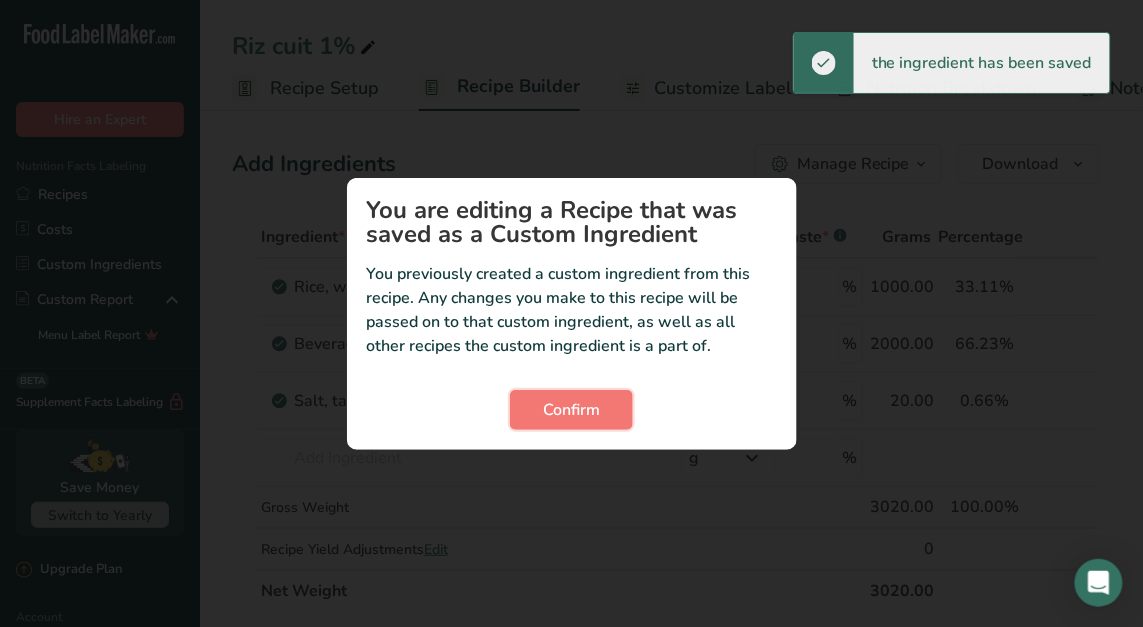 click on "Confirm" at bounding box center (571, 410) 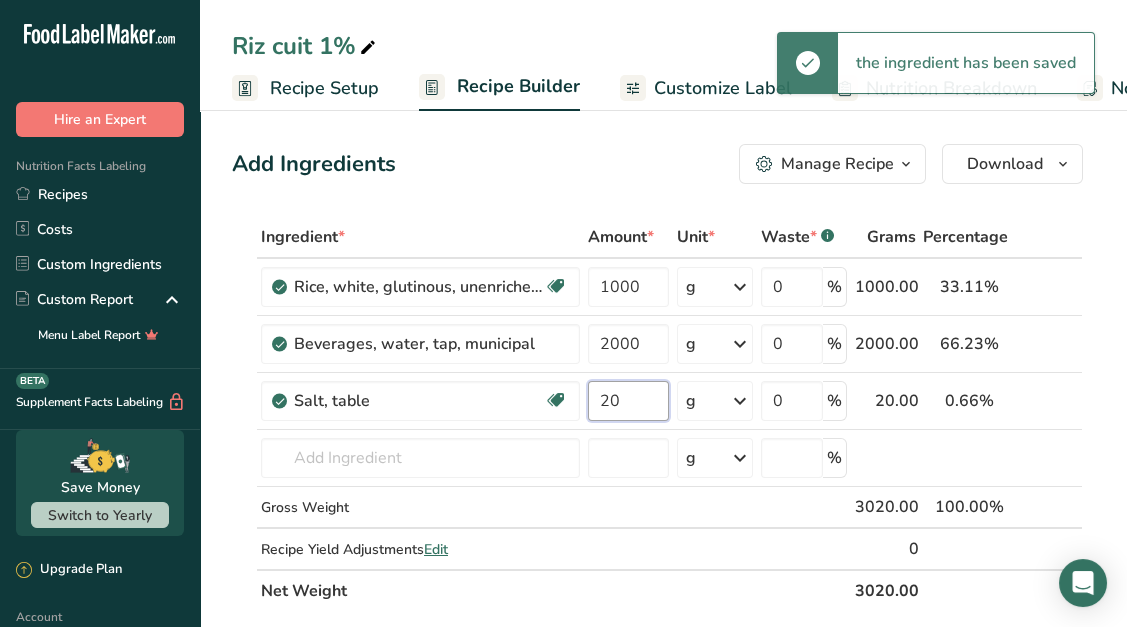 click on "20" at bounding box center [628, 401] 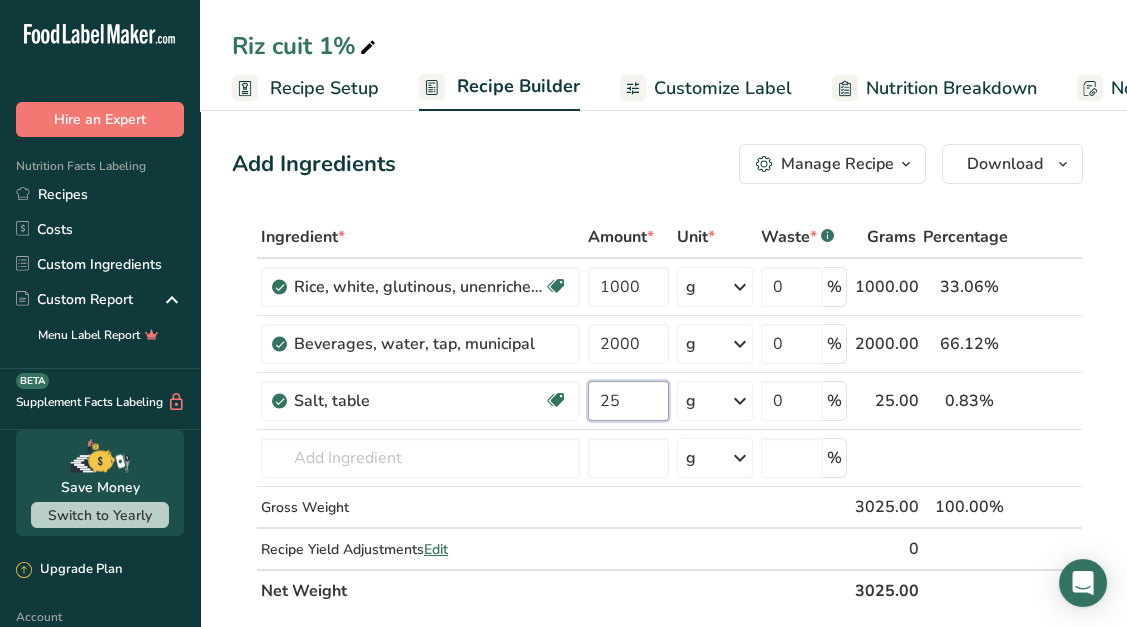 type on "25" 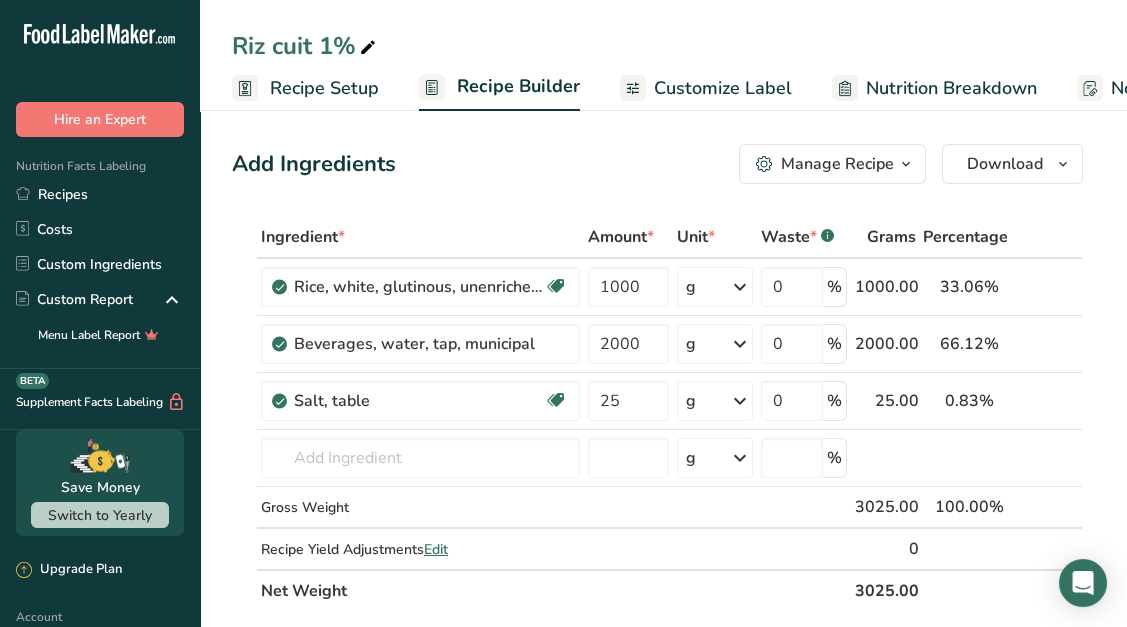 click on "Add Ingredients
Manage Recipe         Delete Recipe           Duplicate Recipe             Scale Recipe             Save as Sub-Recipe   .a-a{fill:#347362;}.b-a{fill:#fff;}                               Nutrition Breakdown                 Recipe Card
NEW
[MEDICAL_DATA] Pattern Report             Activity History
Download
Choose your preferred label style
Standard FDA label
Standard FDA label
The most common format for nutrition facts labels in compliance with the FDA's typeface, style and requirements
Tabular FDA label
A label format compliant with the FDA regulations presented in a tabular (horizontal) display.
Linear FDA label
A simple linear display for small sized packages.
Simplified FDA label" at bounding box center [663, 936] 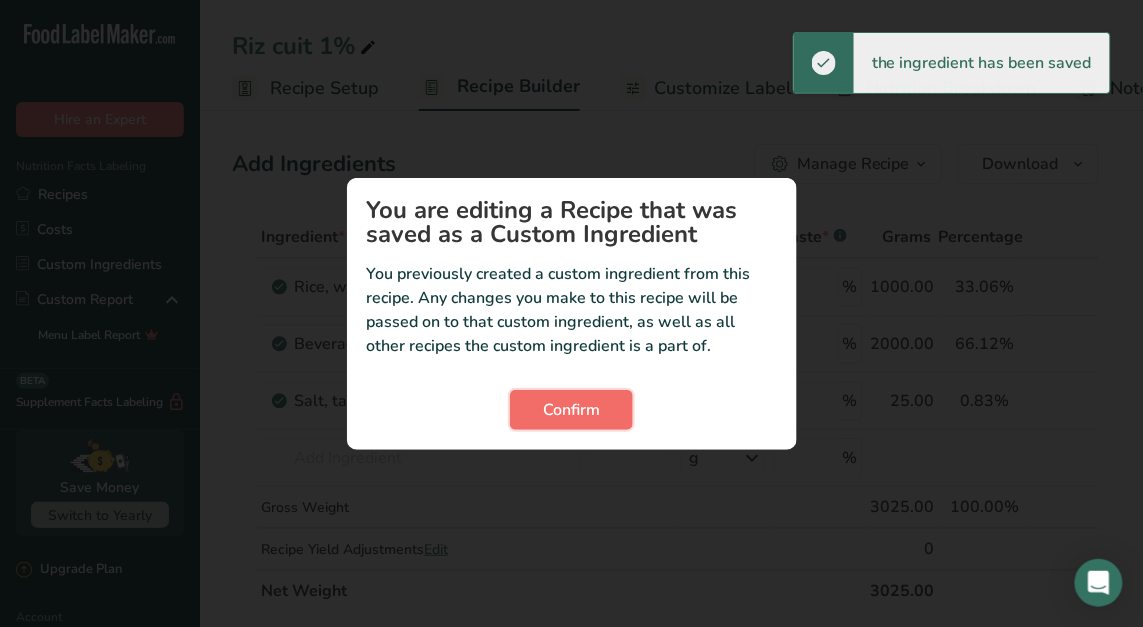 click on "Confirm" at bounding box center [571, 410] 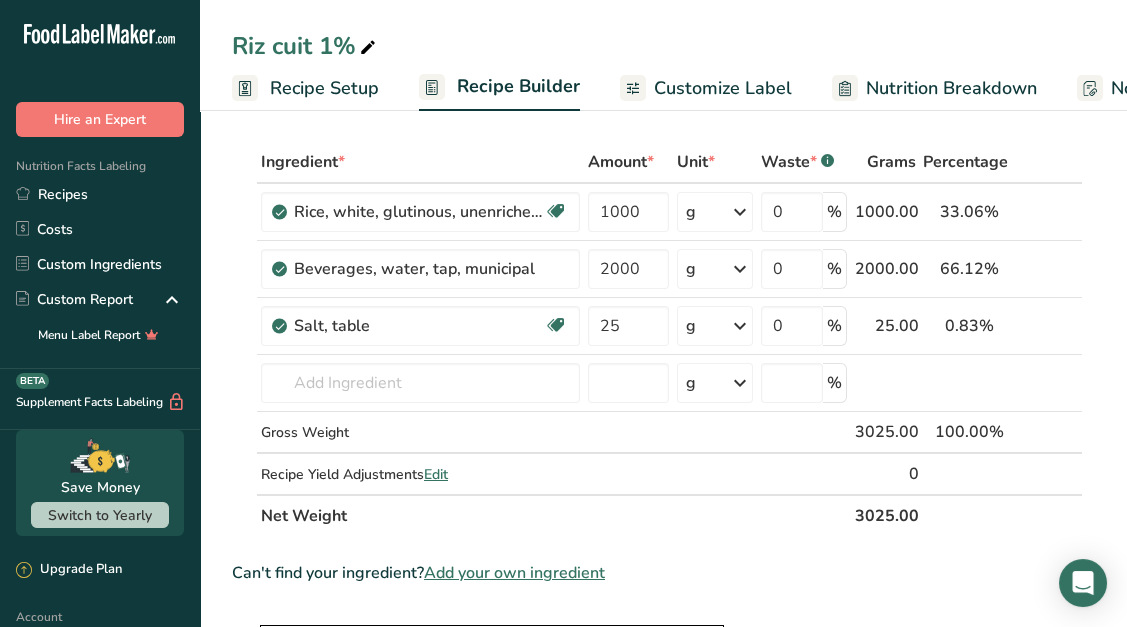 scroll, scrollTop: 74, scrollLeft: 0, axis: vertical 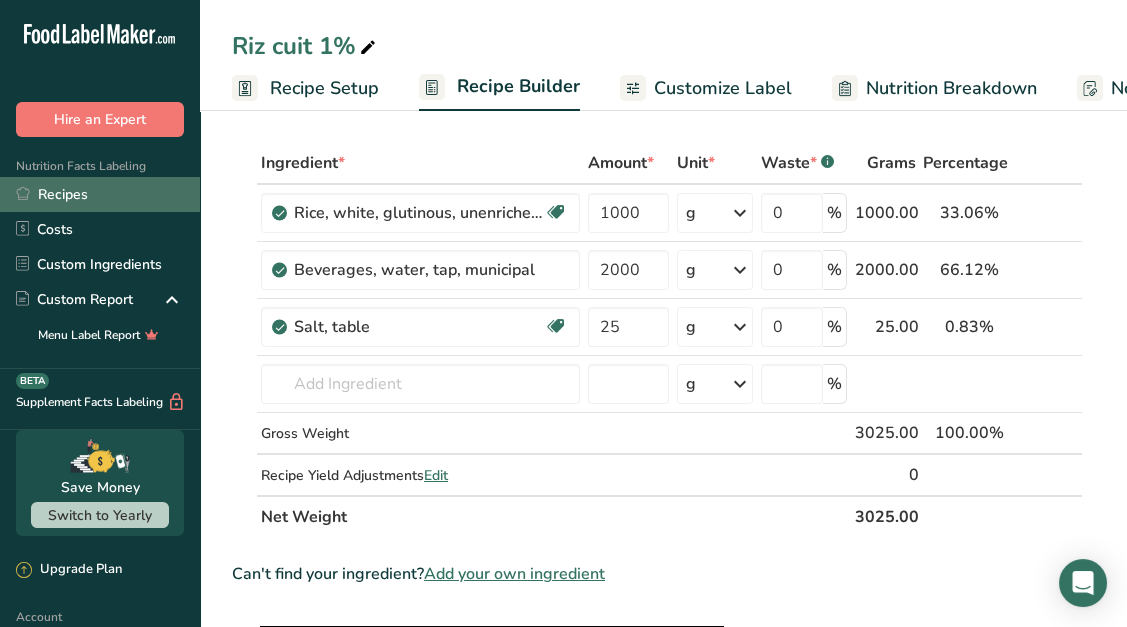 click on "Recipes" at bounding box center (100, 194) 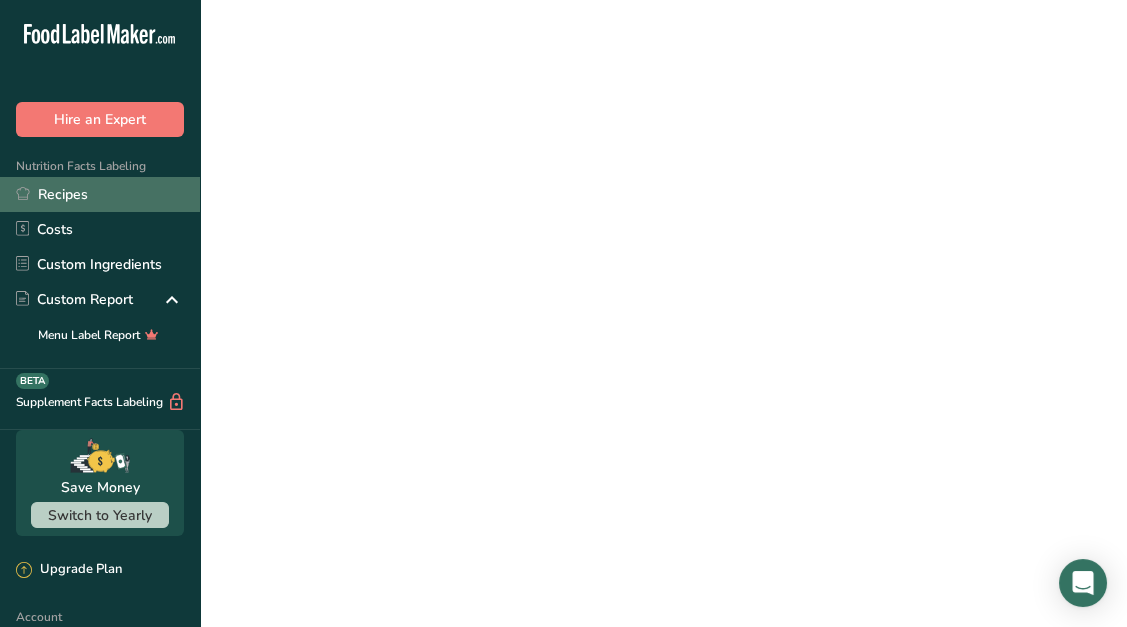 scroll, scrollTop: 0, scrollLeft: 0, axis: both 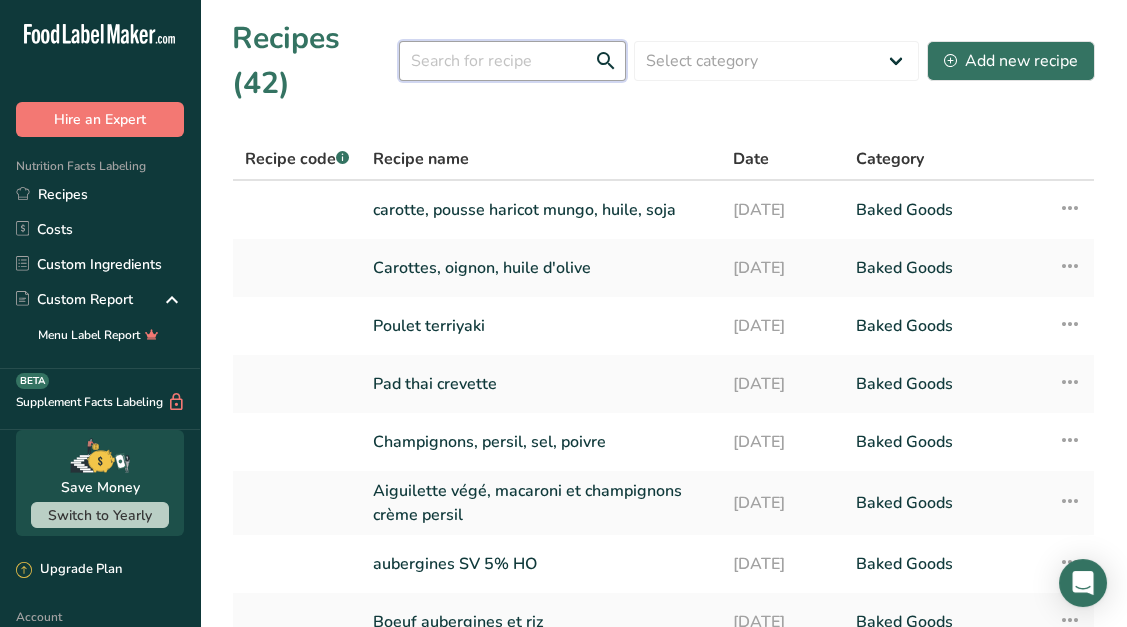 click at bounding box center [512, 61] 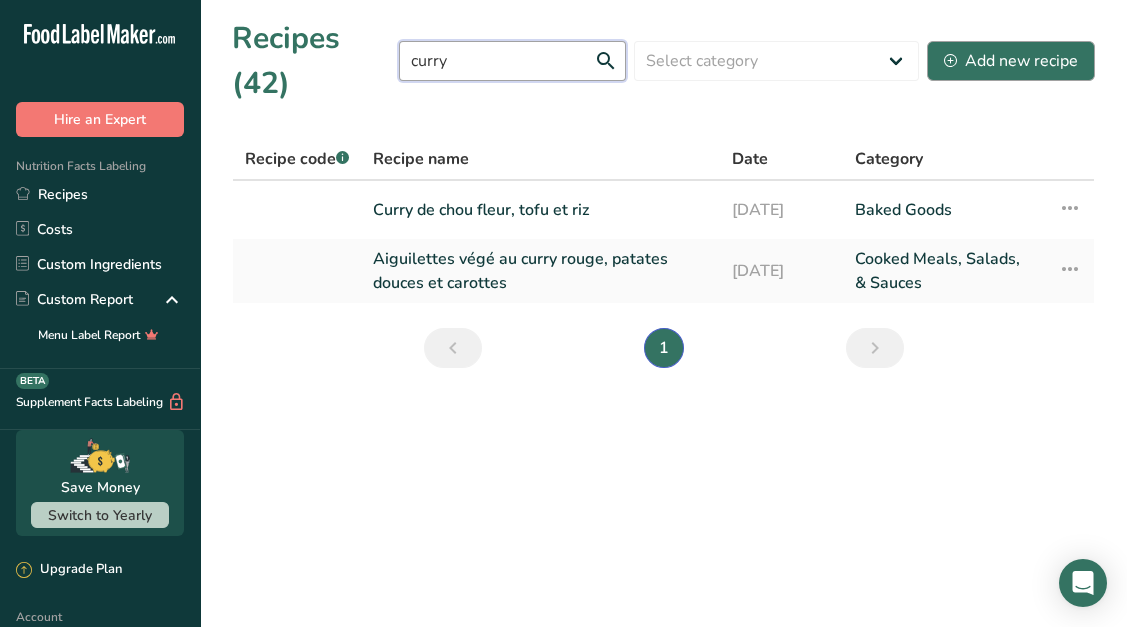 type on "curry" 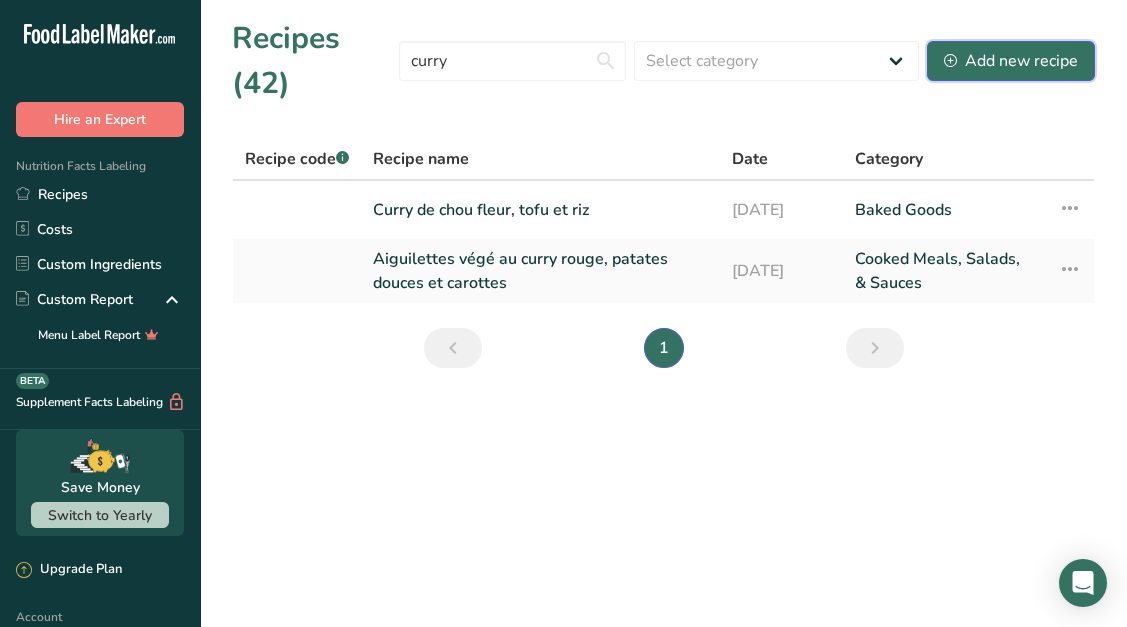 click on "Add new recipe" at bounding box center (1011, 61) 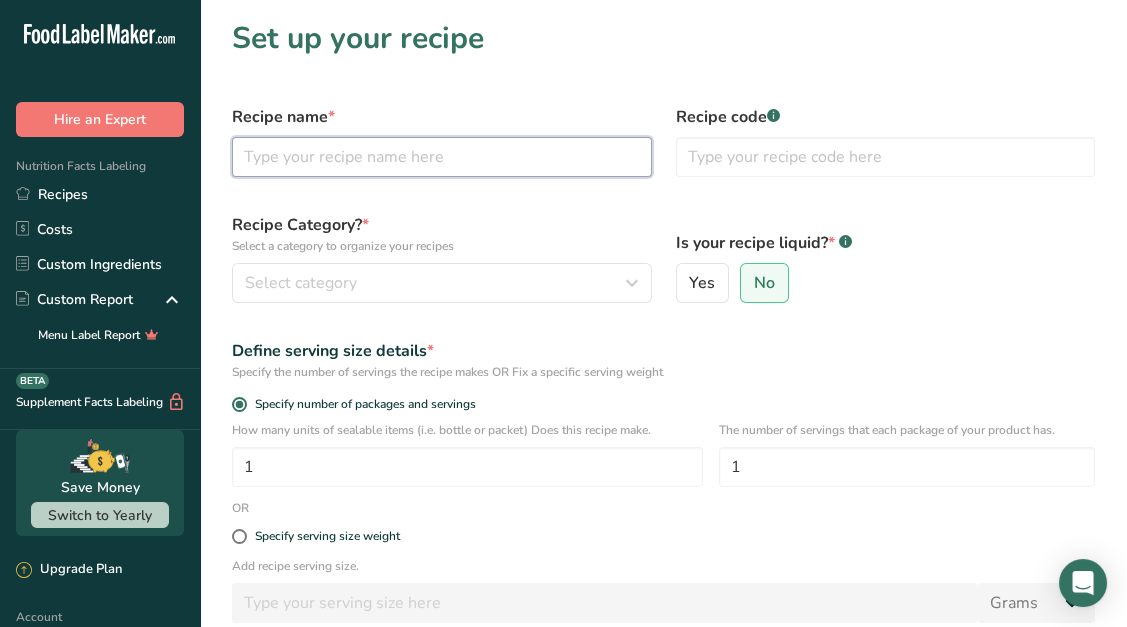 click at bounding box center (442, 157) 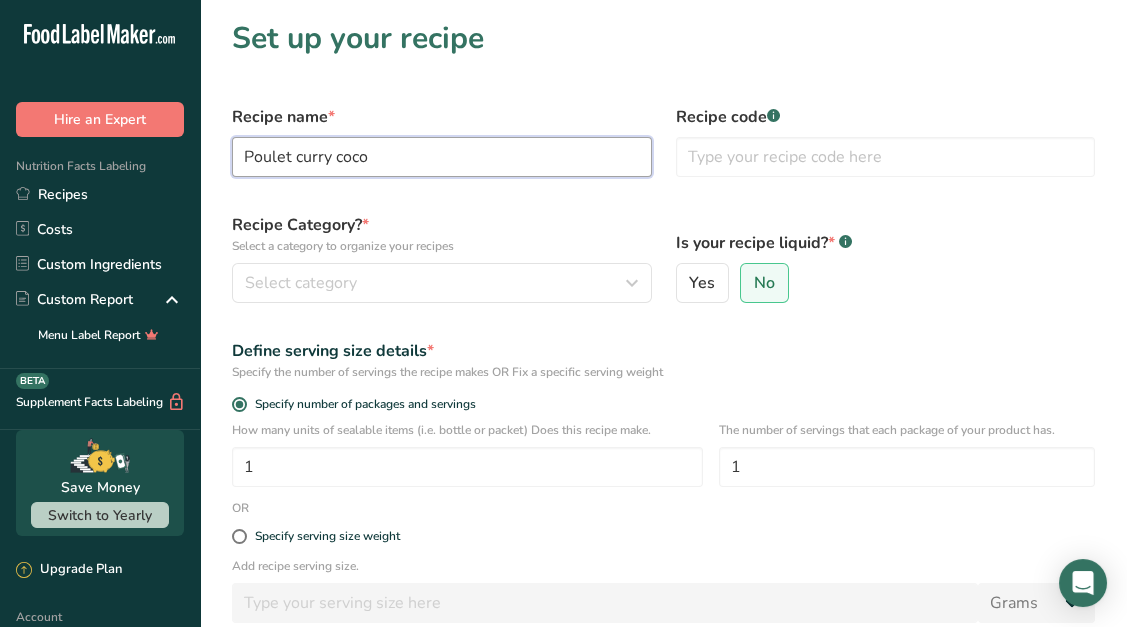 click on "Continue" at bounding box center (663, 703) 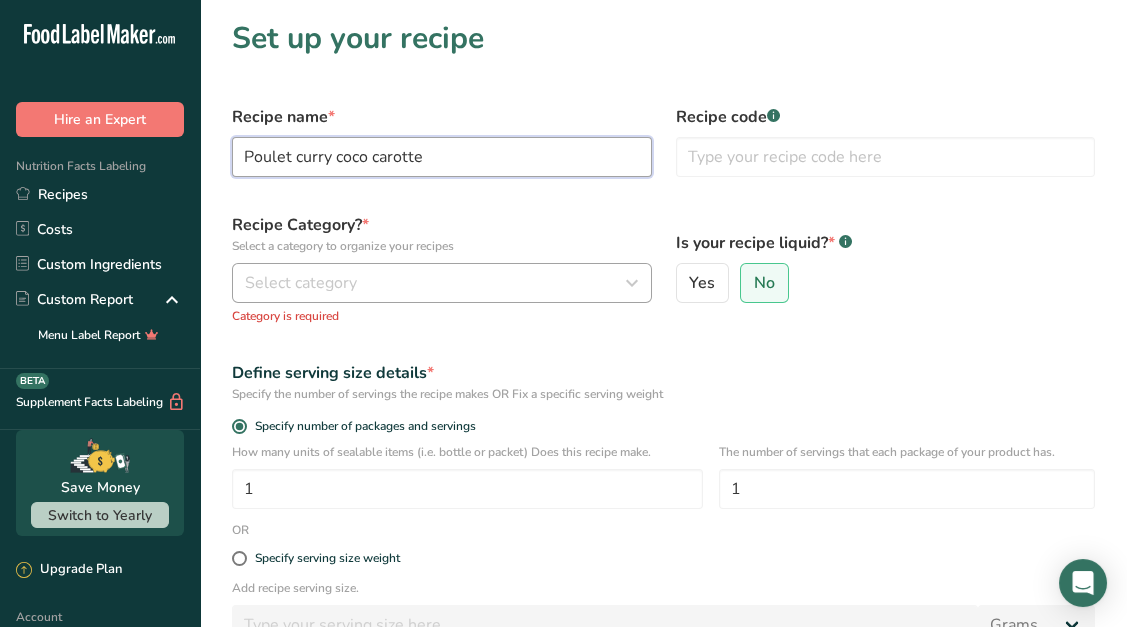 type on "Poulet curry coco carotte" 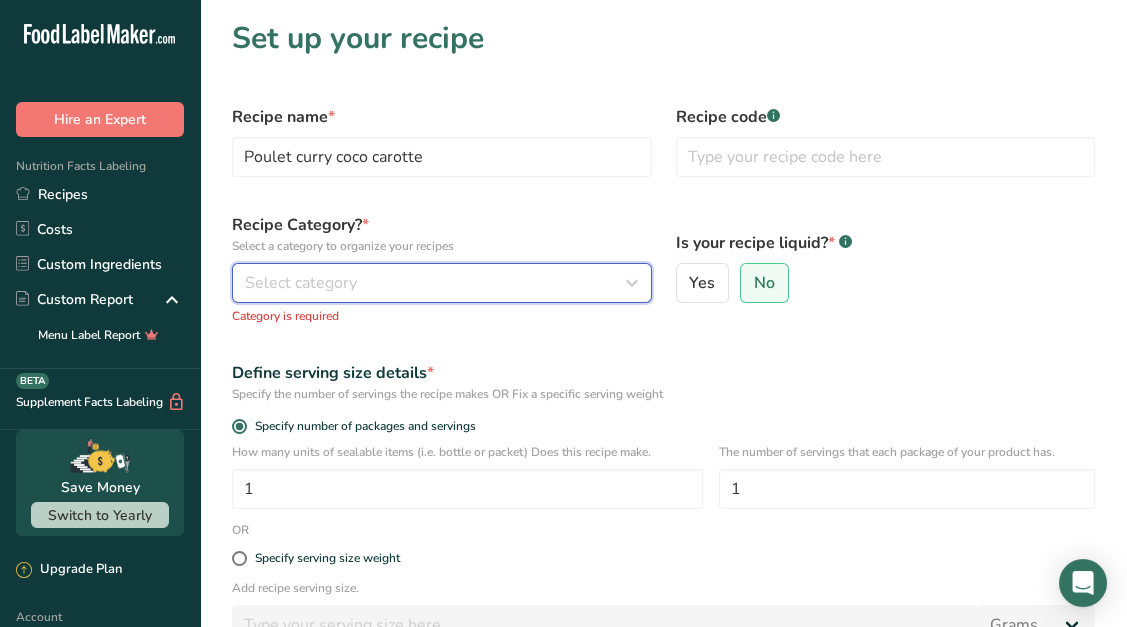 click on "Select category" at bounding box center (442, 283) 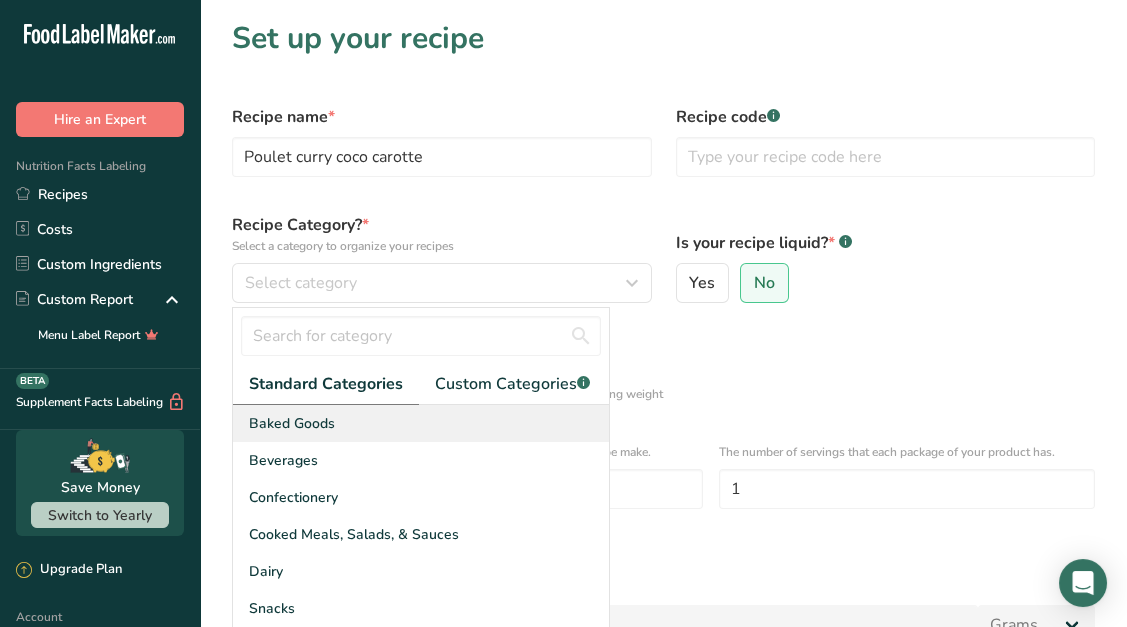 click on "Baked Goods" at bounding box center [421, 423] 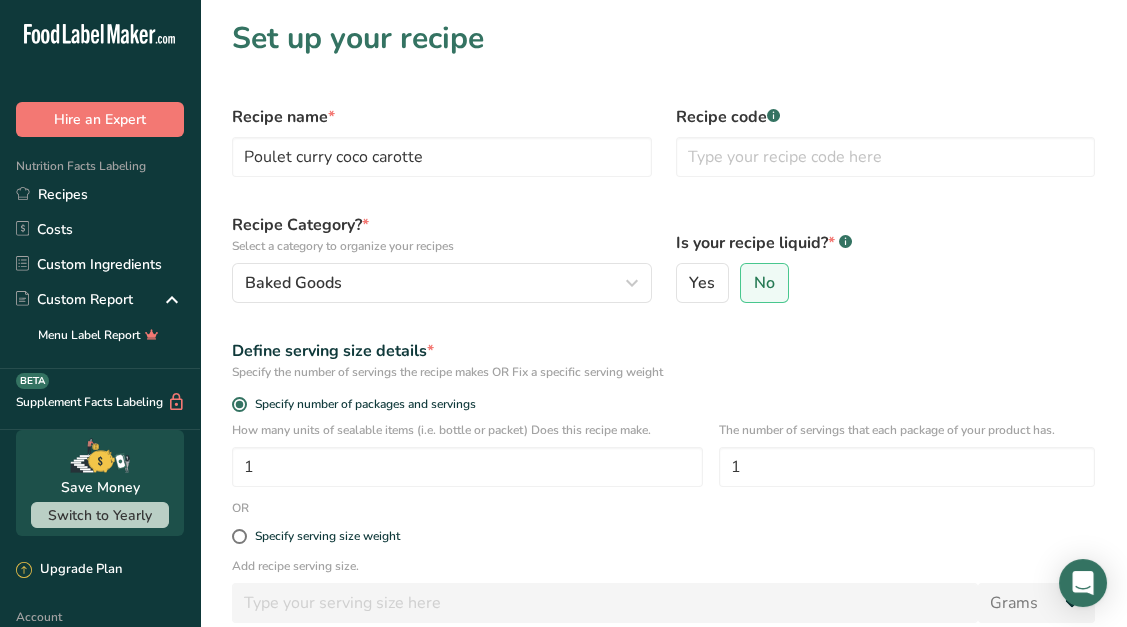 scroll, scrollTop: 274, scrollLeft: 0, axis: vertical 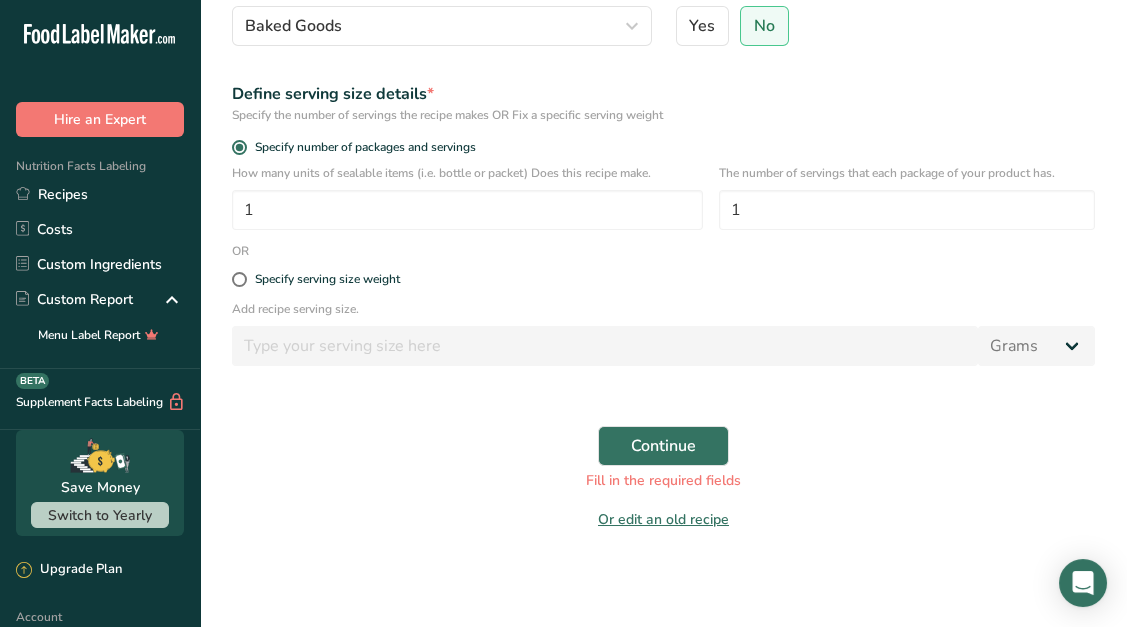 click on "Fill in the required fields" at bounding box center [663, 480] 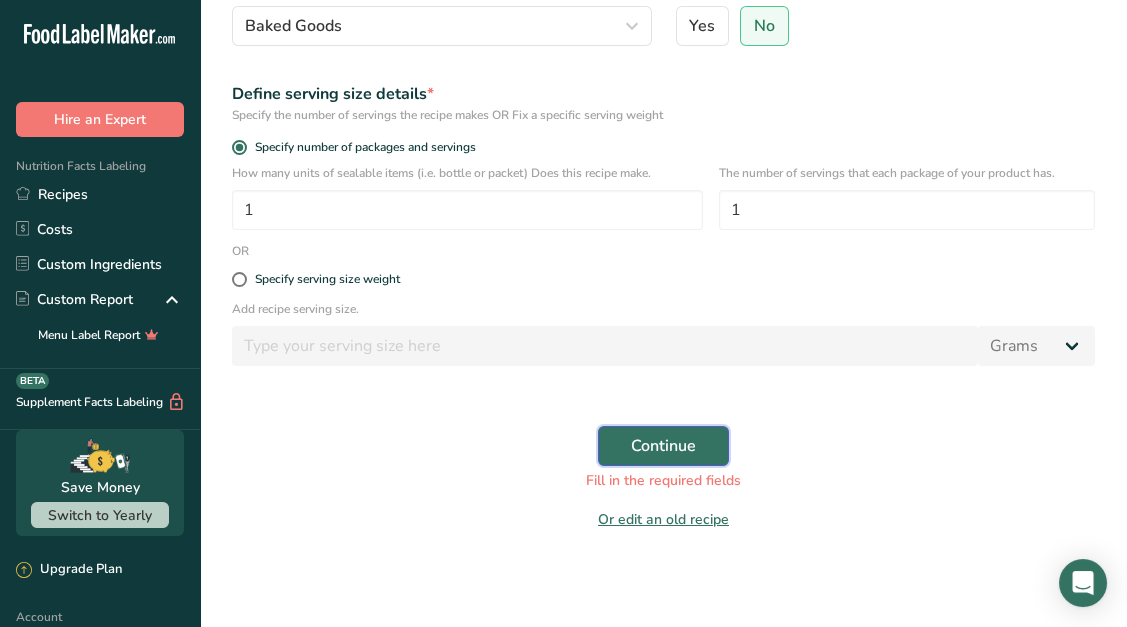 click on "Continue" at bounding box center (663, 446) 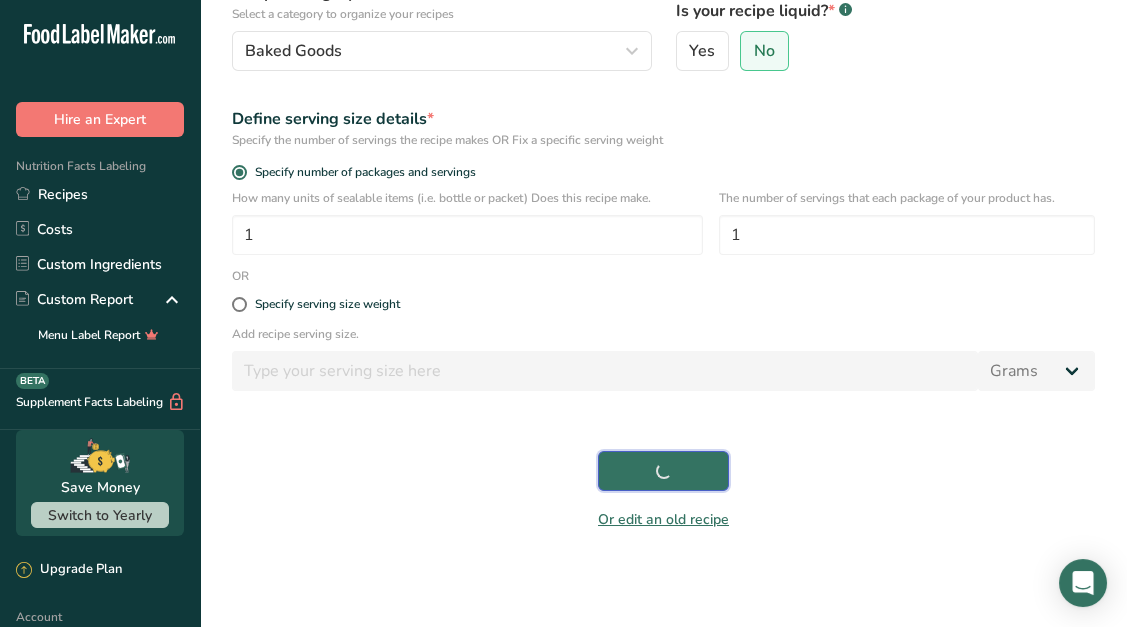 scroll, scrollTop: 249, scrollLeft: 0, axis: vertical 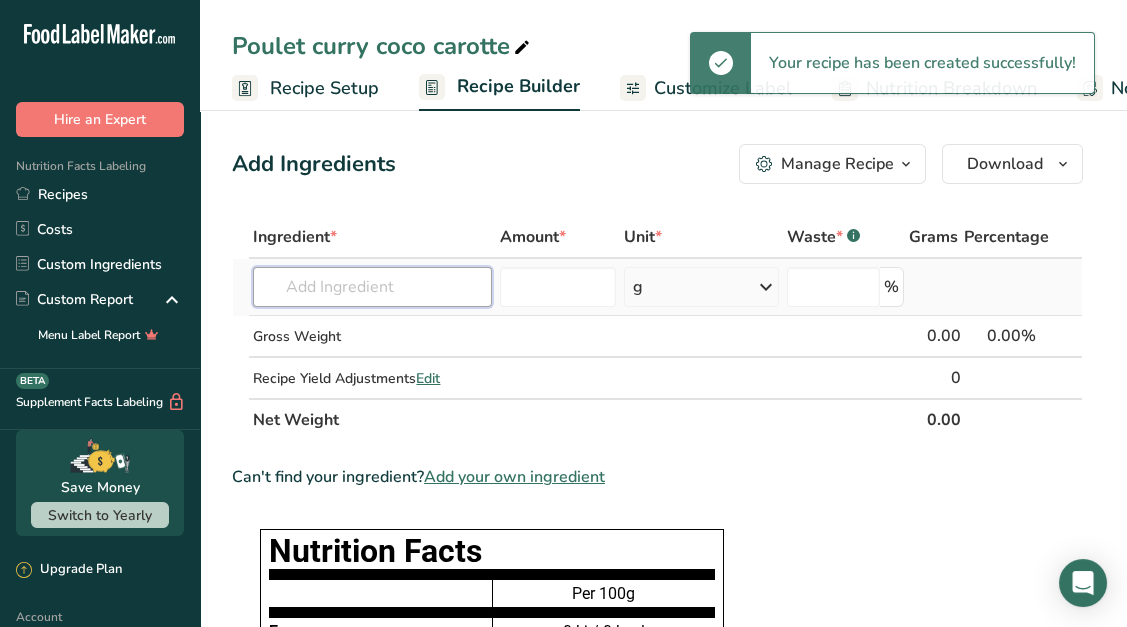 click at bounding box center [372, 287] 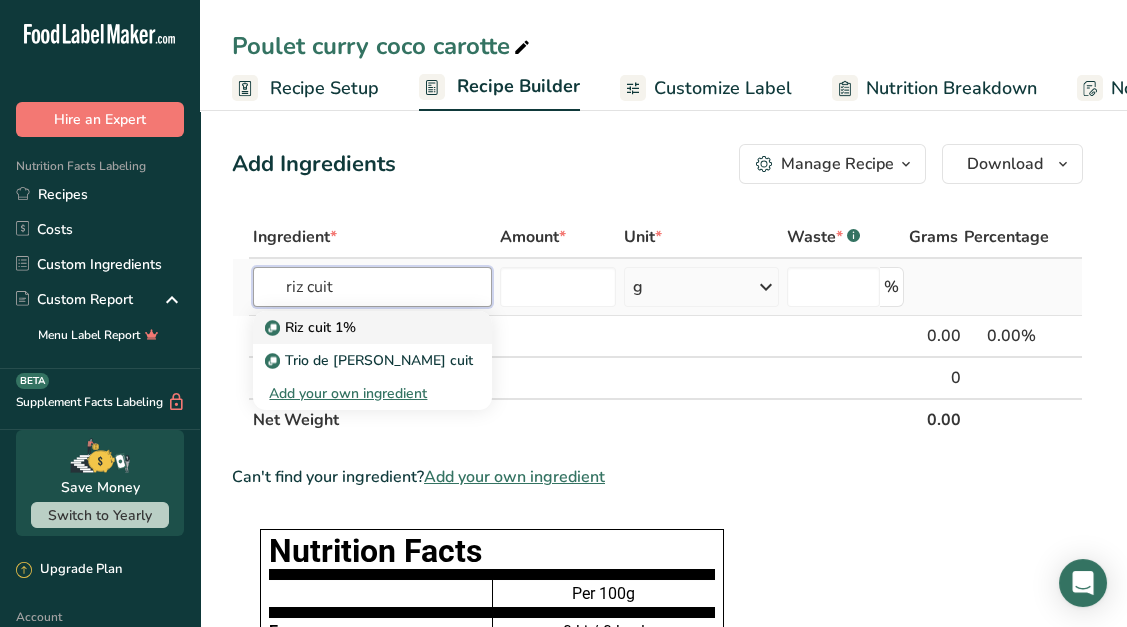 type on "riz cuit" 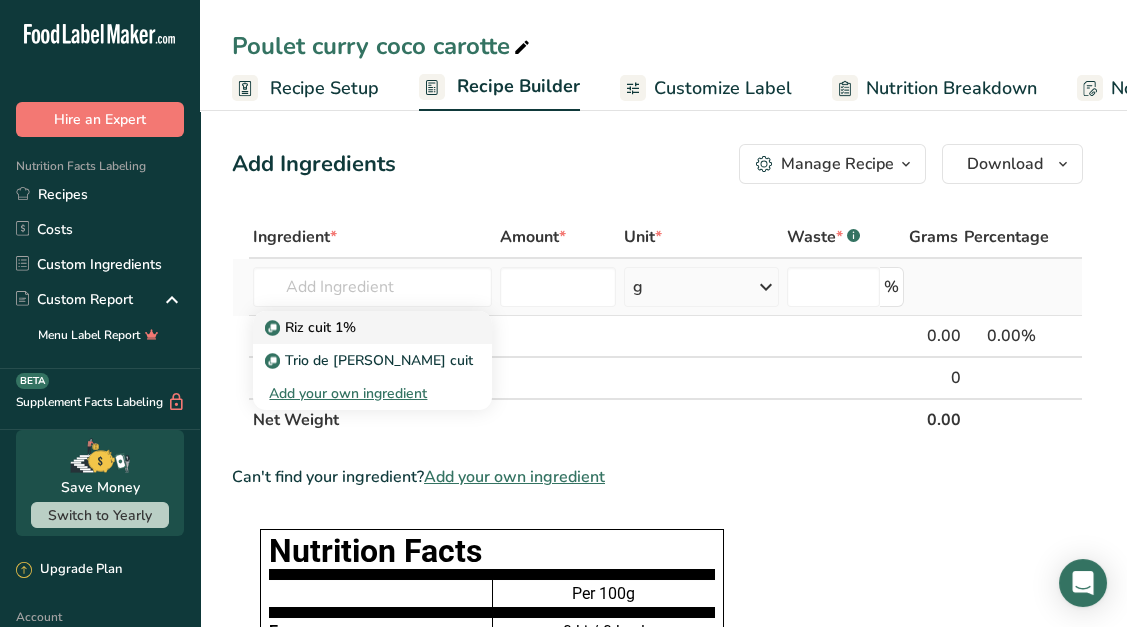 click on "Riz cuit 1%" at bounding box center (312, 327) 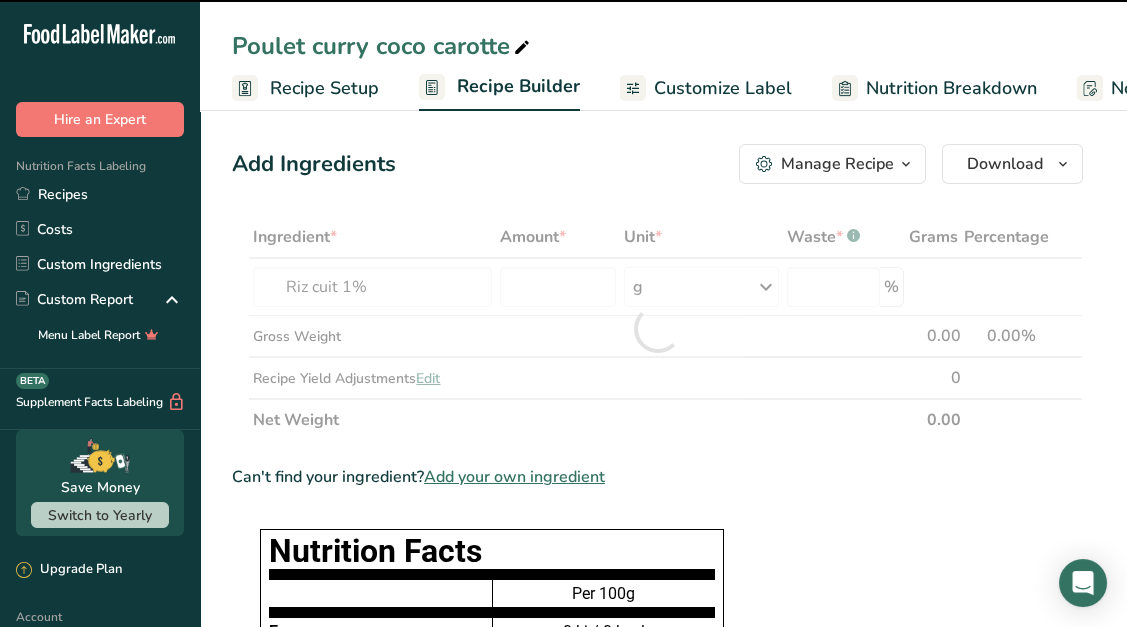type on "0" 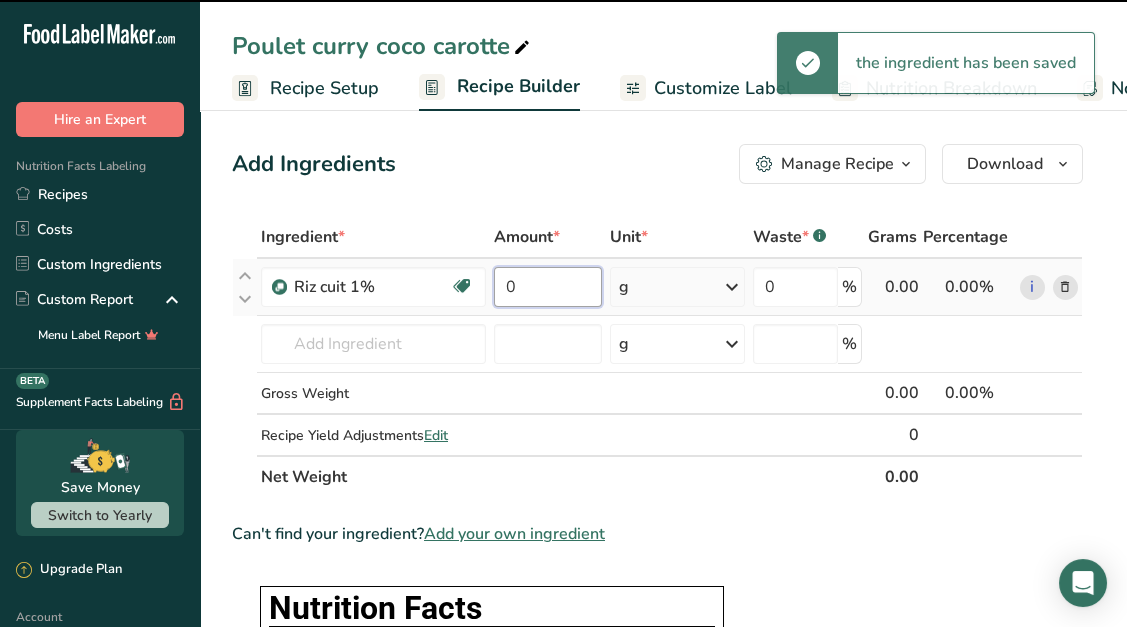 click on "0" at bounding box center (547, 287) 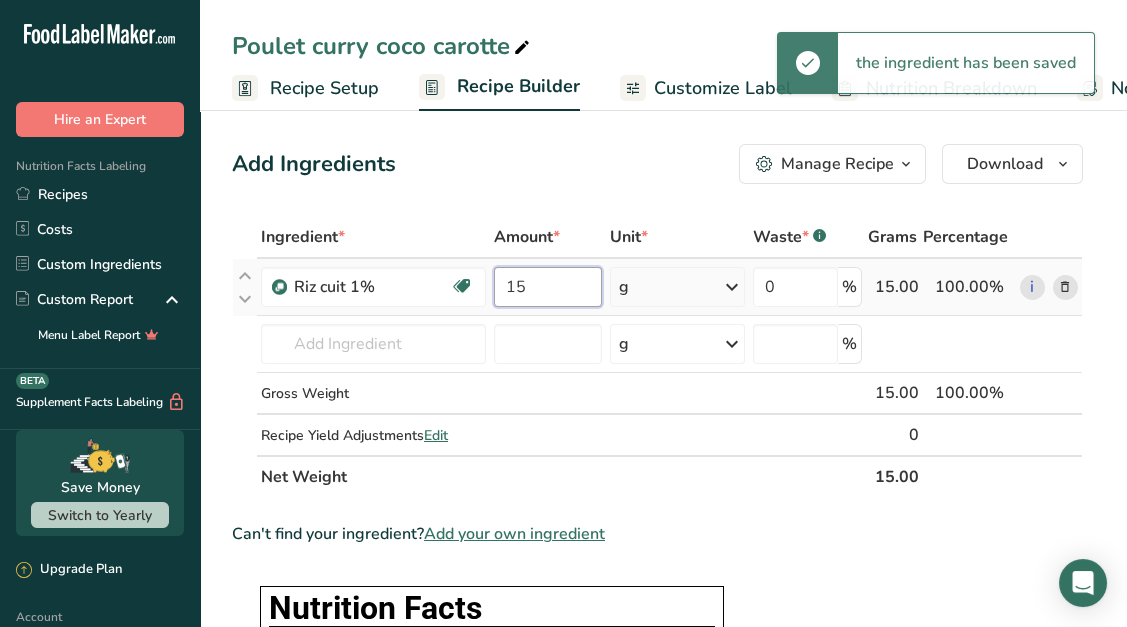 type on "1" 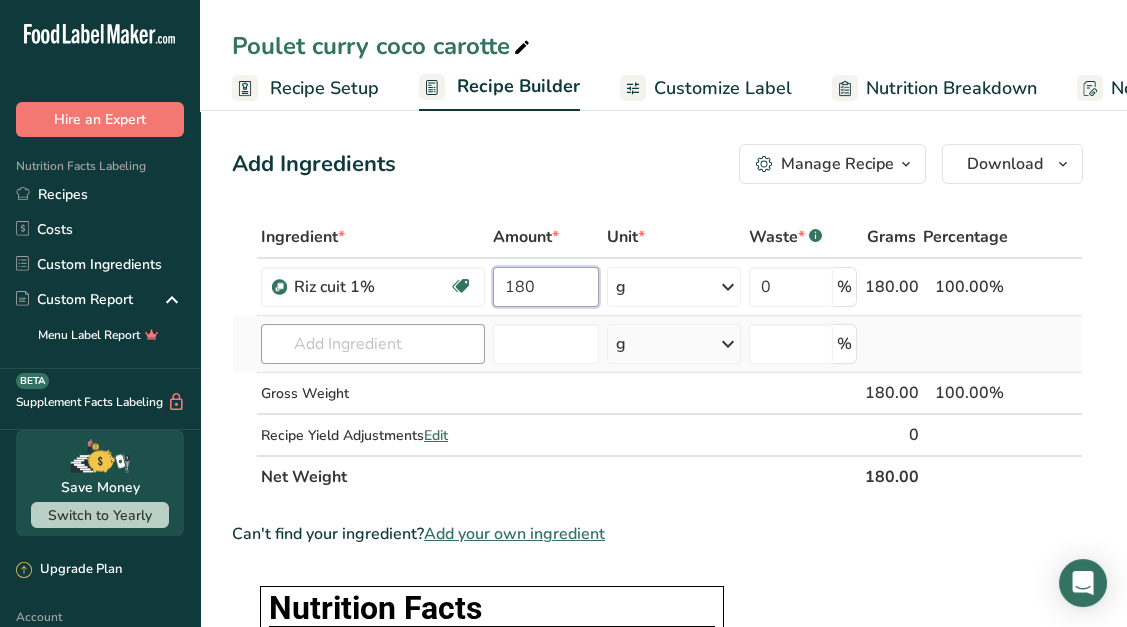 type on "180" 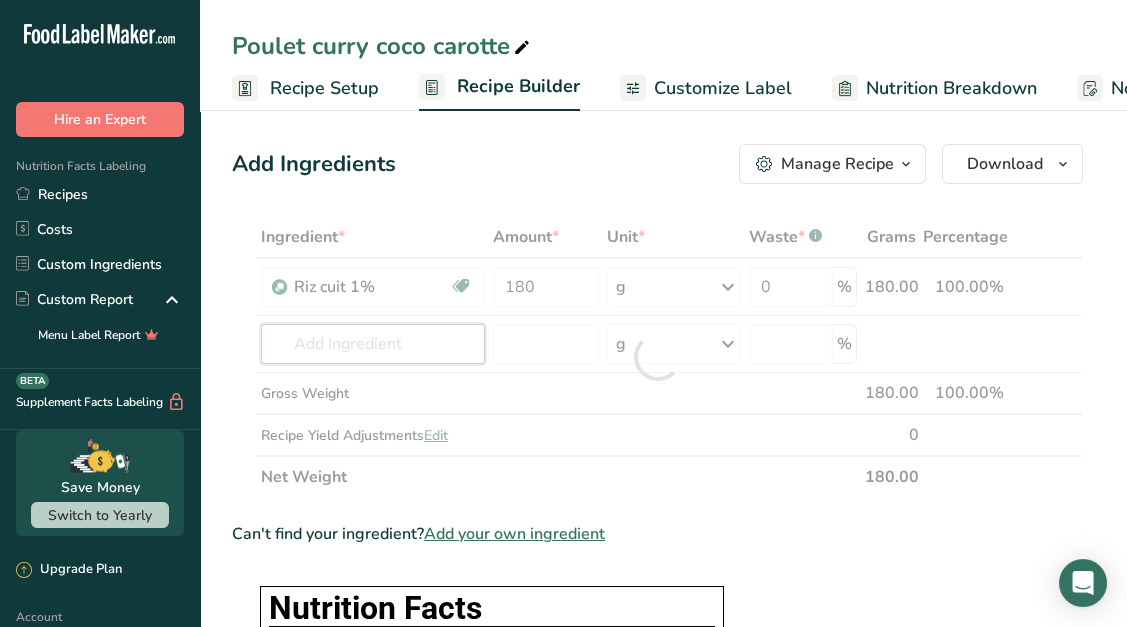 drag, startPoint x: 397, startPoint y: 340, endPoint x: 387, endPoint y: 346, distance: 11.661903 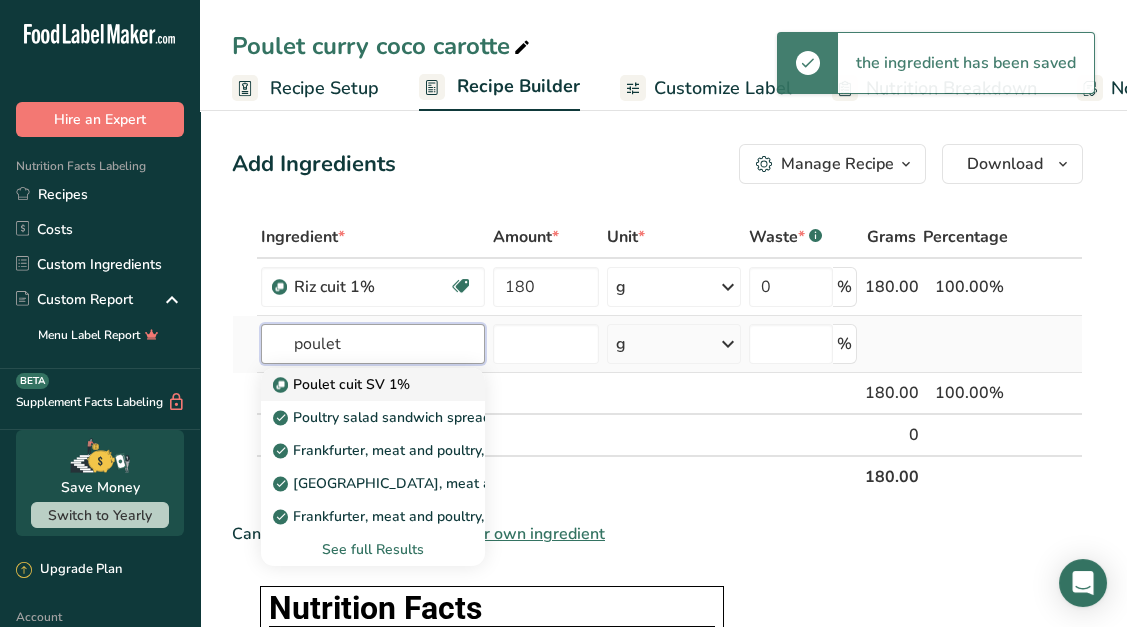 type on "poulet" 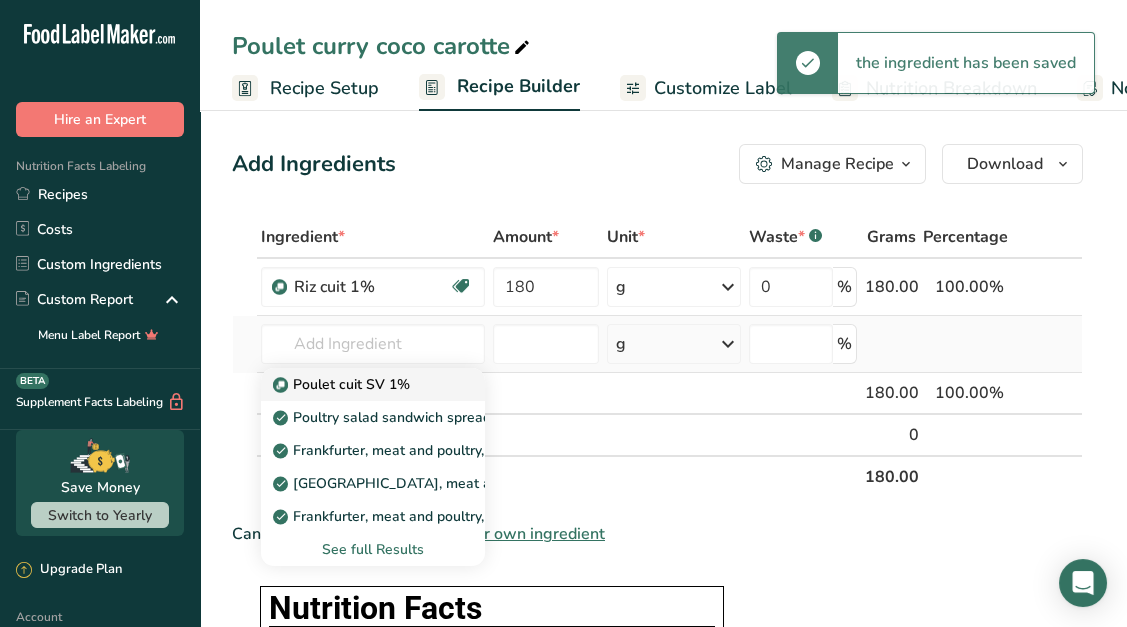 click on "Poulet cuit SV 1%" at bounding box center [343, 384] 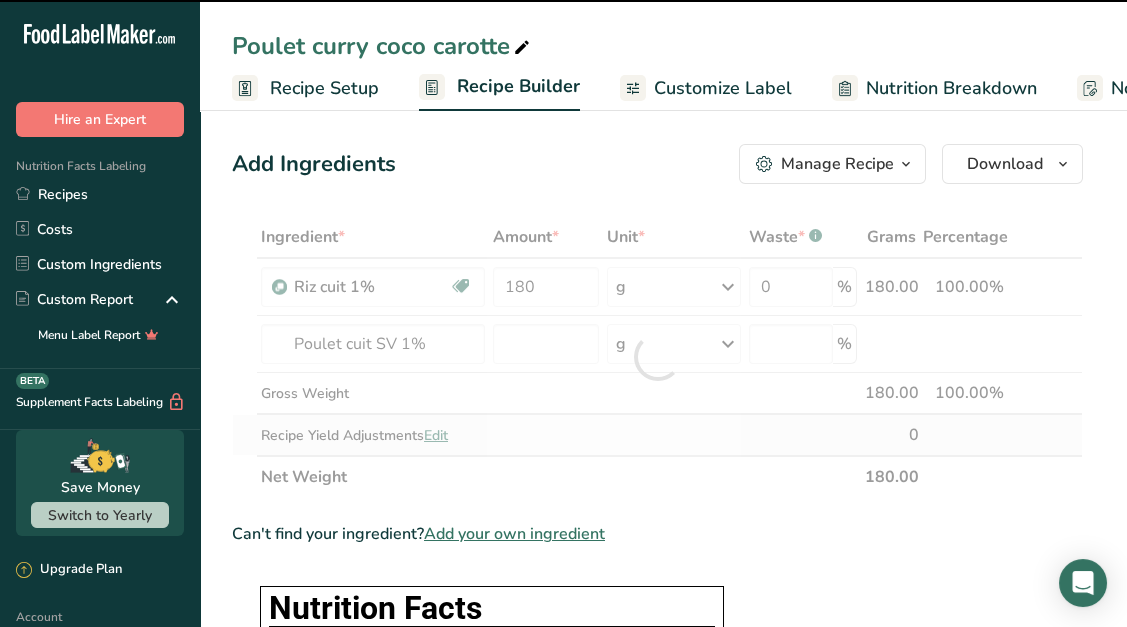 type on "0" 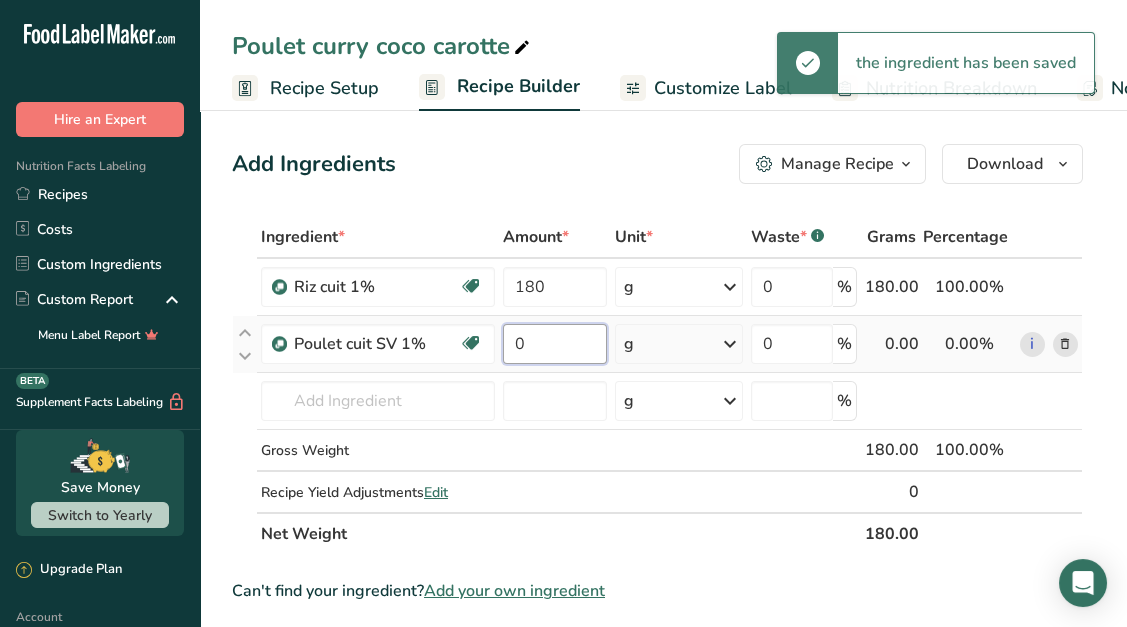 click on "0" at bounding box center [555, 344] 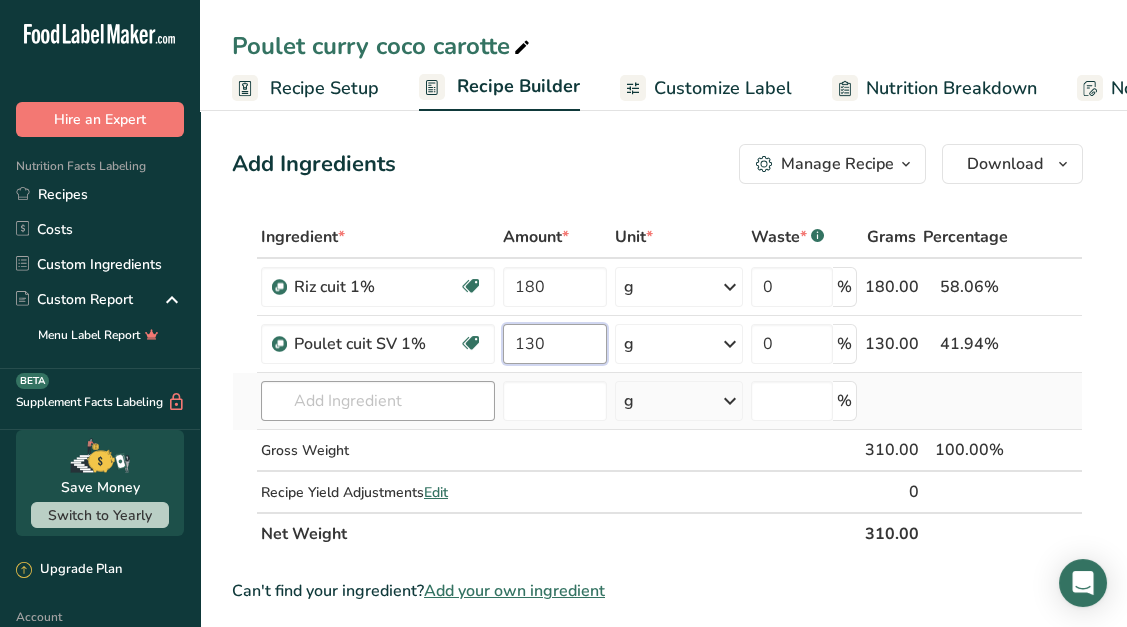 type on "130" 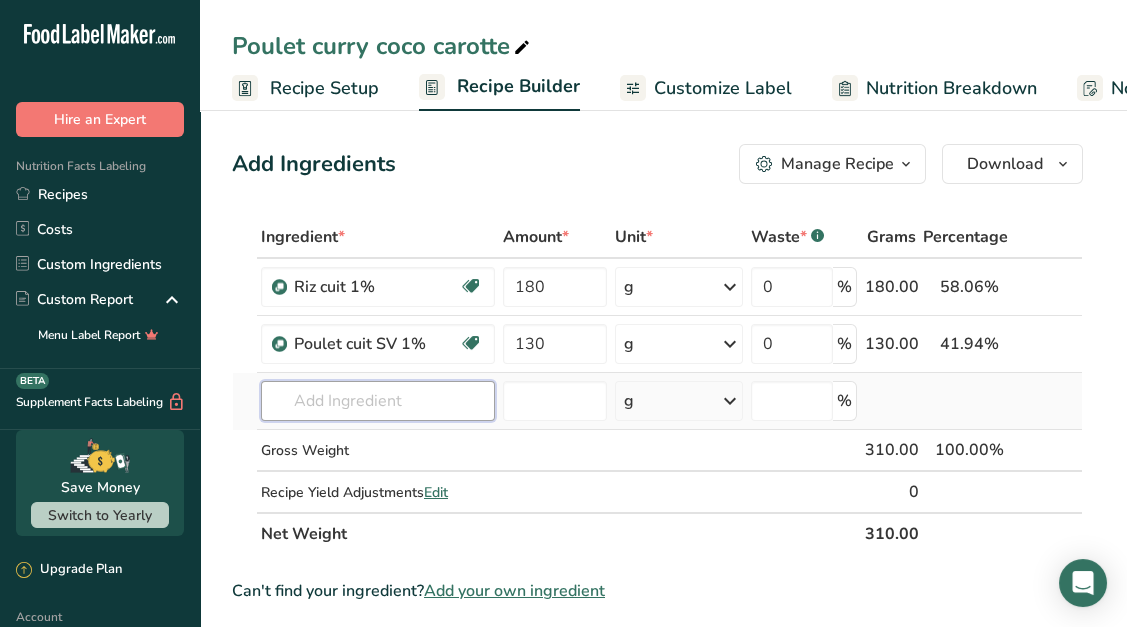 click on "Ingredient *
Amount *
Unit *
Waste *   .a-a{fill:#347362;}.b-a{fill:#fff;}          Grams
Percentage
Riz cuit 1%
Dairy free
Gluten free
Vegan
Vegetarian
Soy free
180
g
Weight Units
g
kg
mg
See more
Volume Units
l
mL
fl oz
See more
0
%
180.00
58.06%
i
Poulet cuit SV 1%
Dairy free
Gluten free
Vegan
Vegetarian
Soy free
130
g
Weight Units
g
kg
mg
See more" at bounding box center (657, 385) 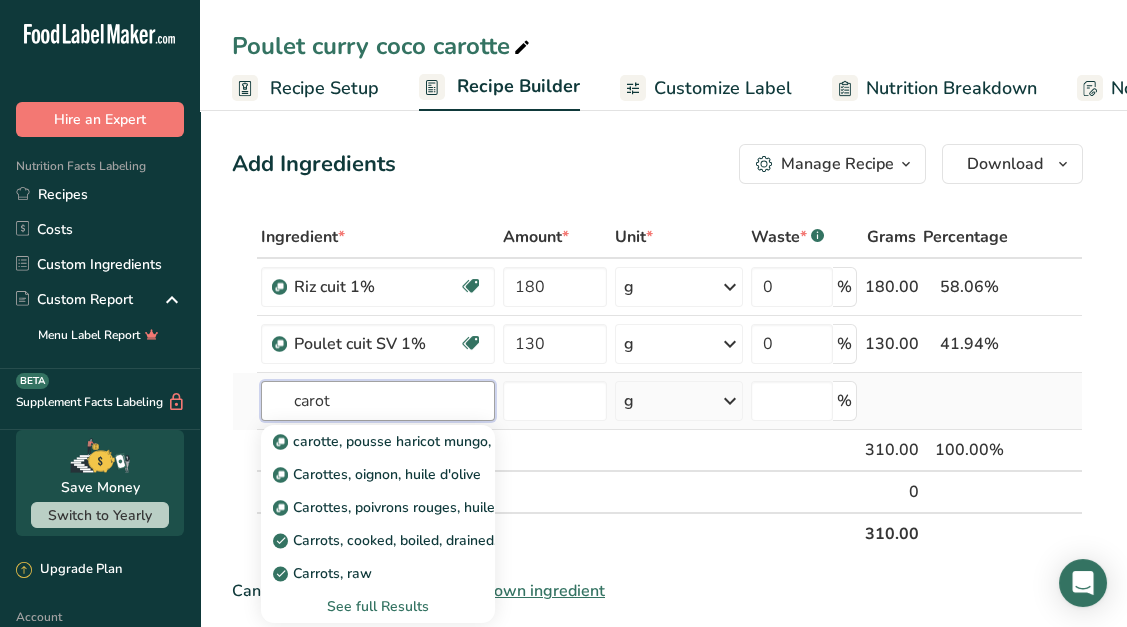 type on "carot" 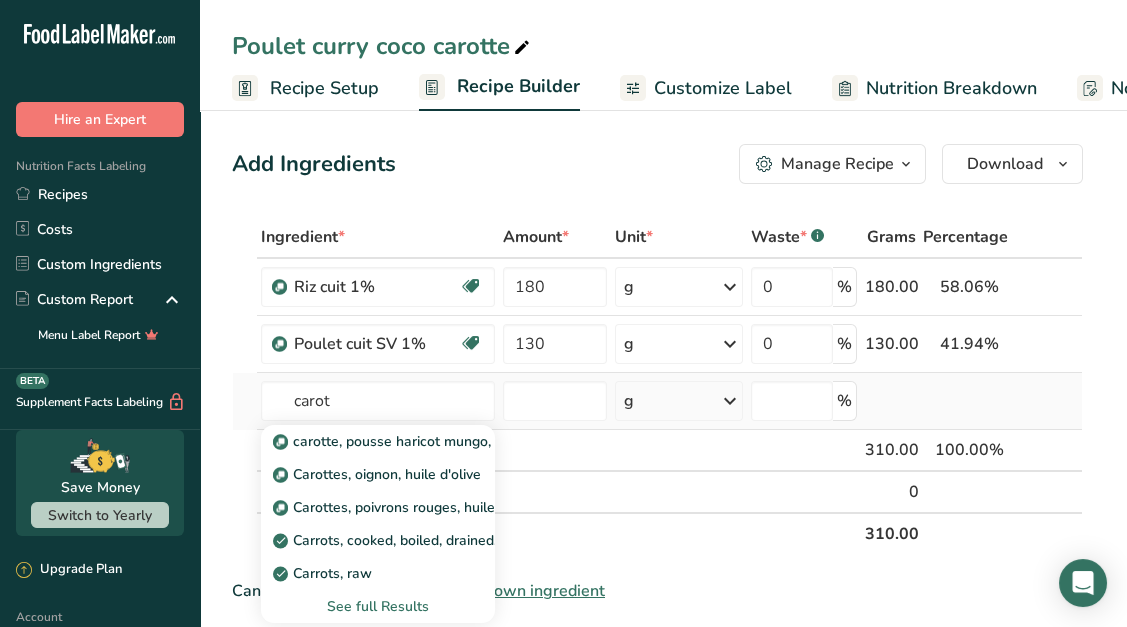 type 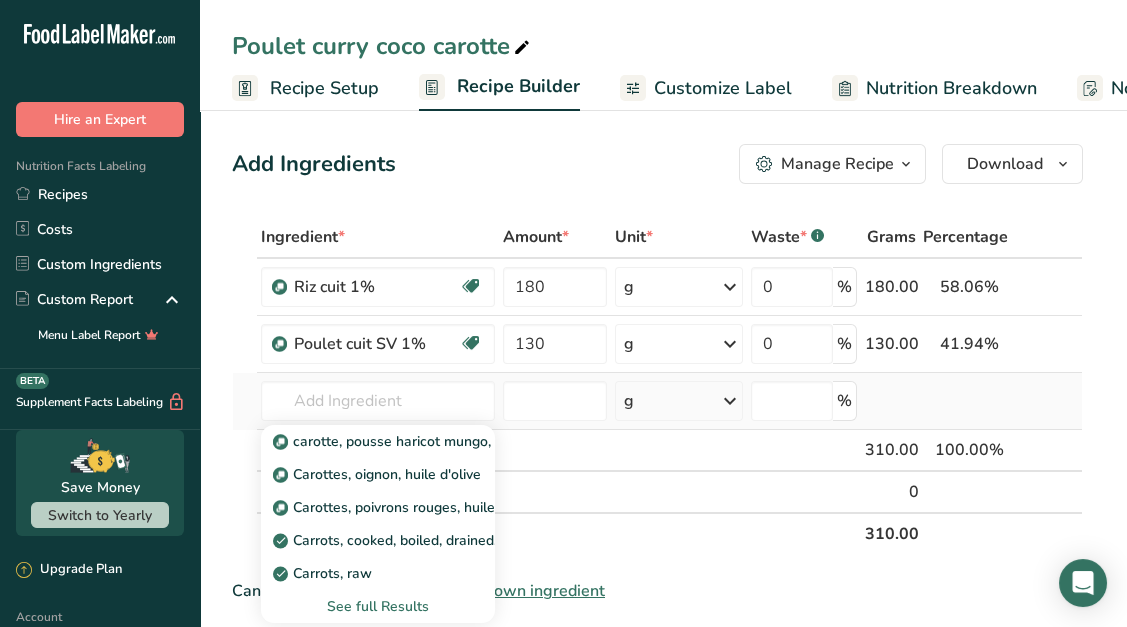 click on "See full Results" at bounding box center [378, 606] 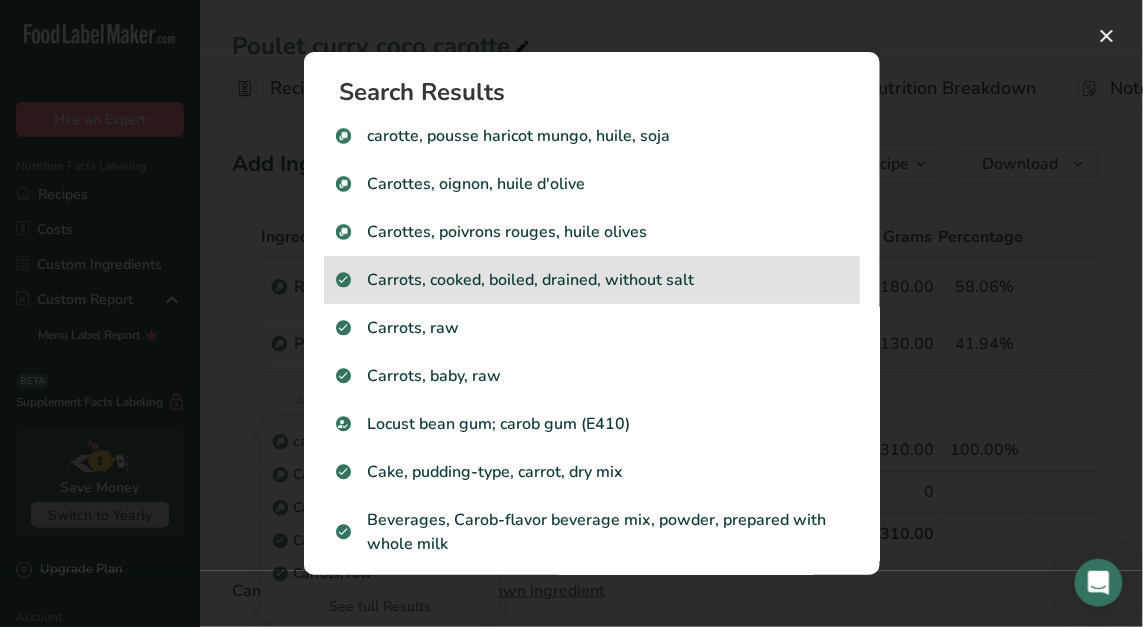 click on "Carrots, cooked, boiled, drained, without salt" at bounding box center (592, 280) 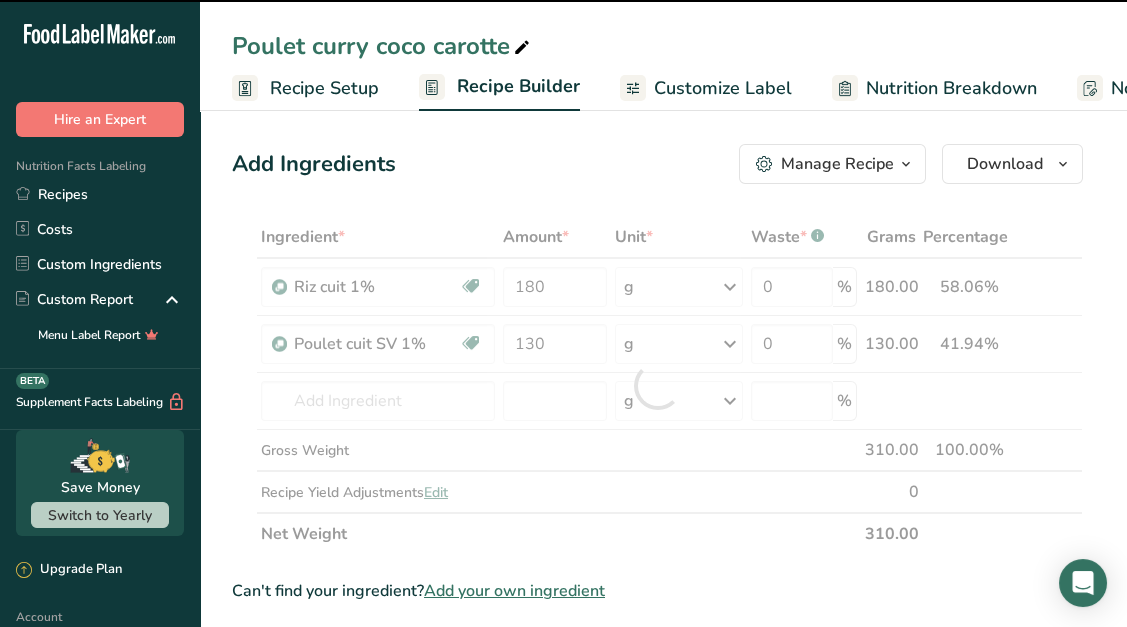 type on "0" 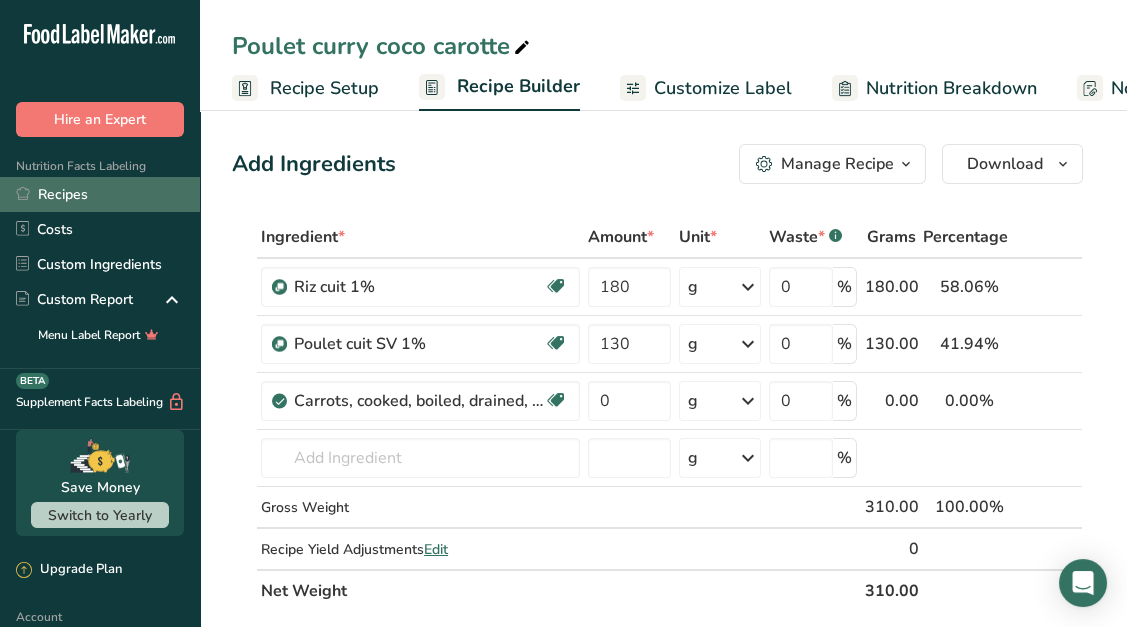 click on "Recipes" at bounding box center [100, 194] 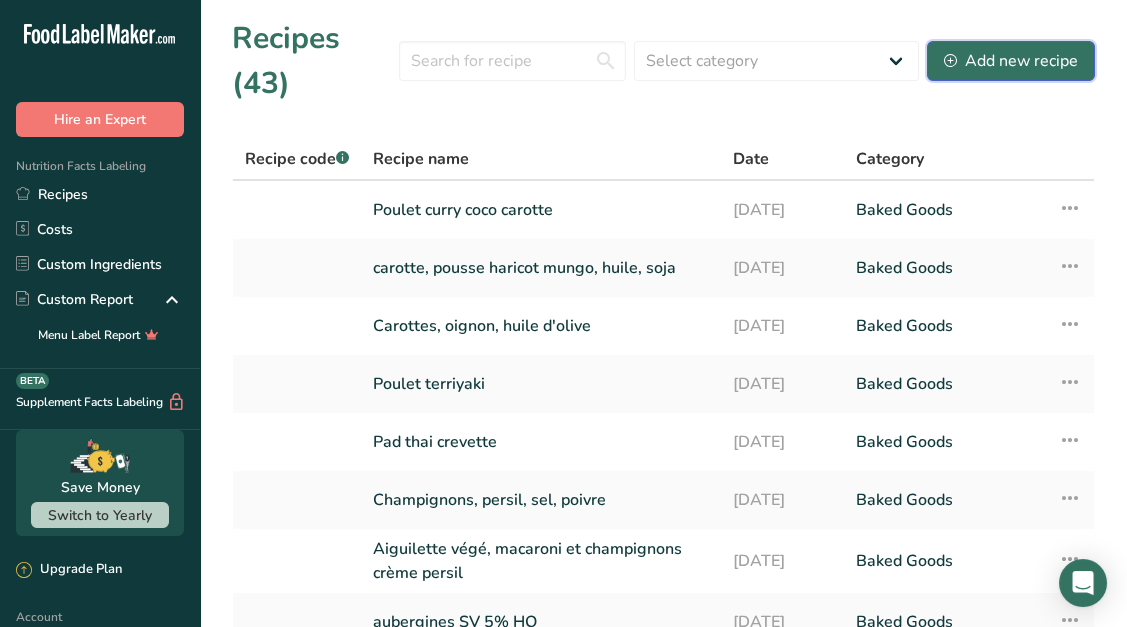 click on "Add new recipe" at bounding box center (1011, 61) 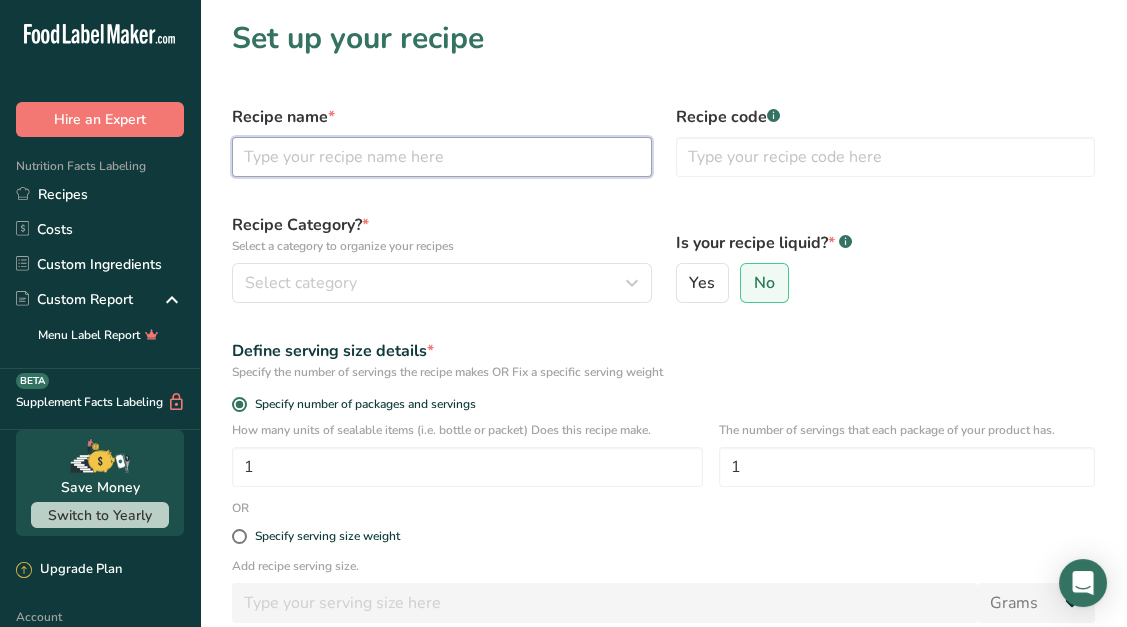 click at bounding box center (442, 157) 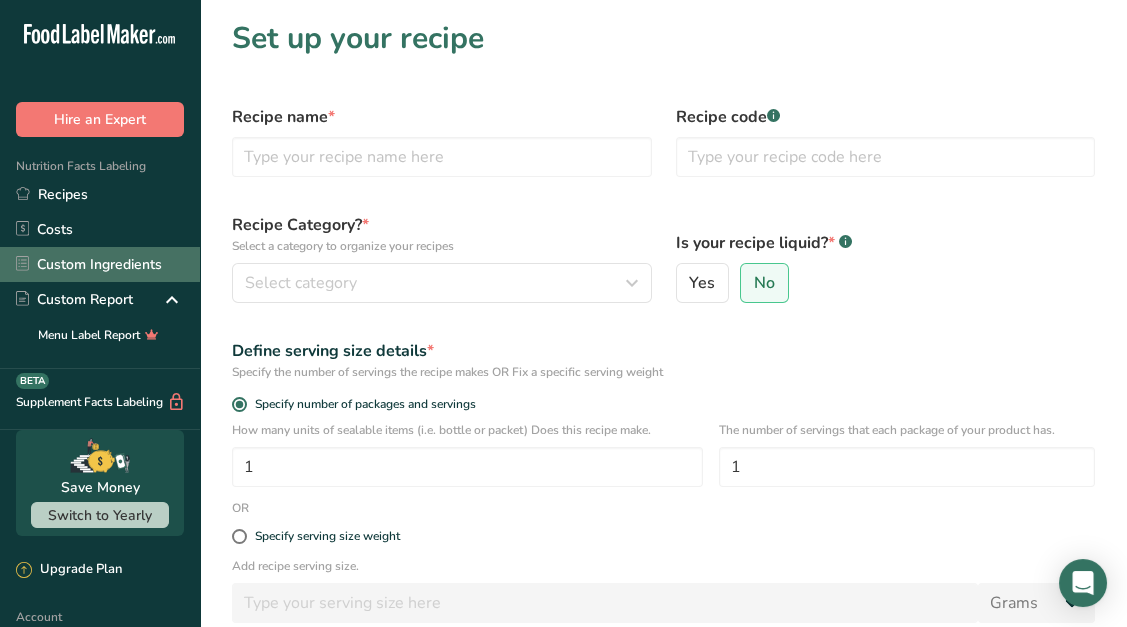 click on "Custom Ingredients" at bounding box center (100, 264) 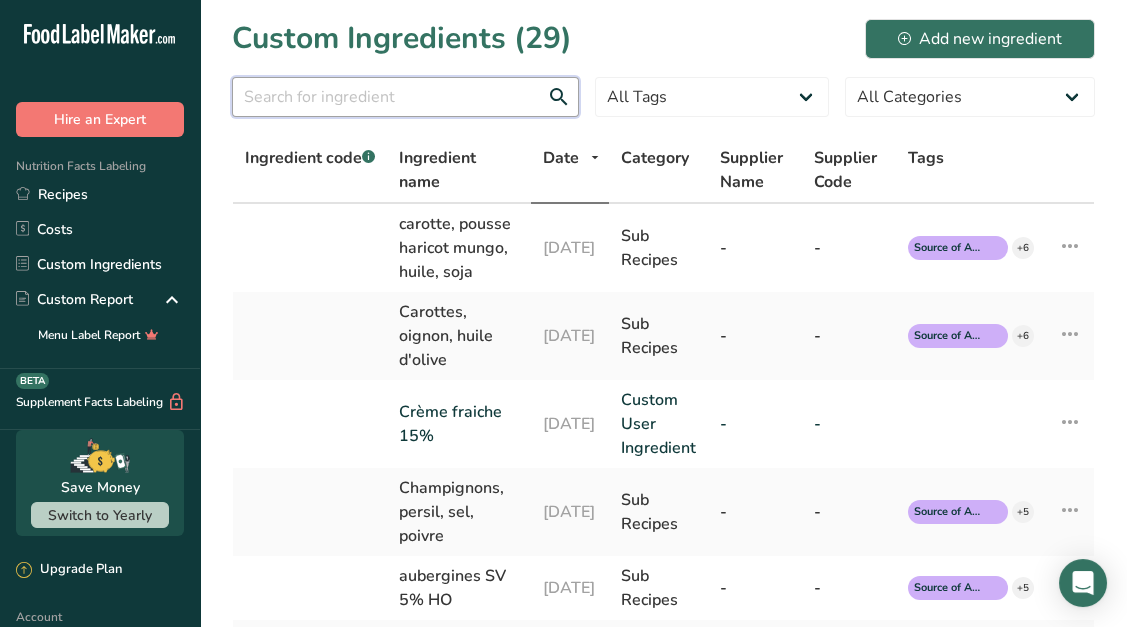 click at bounding box center (405, 97) 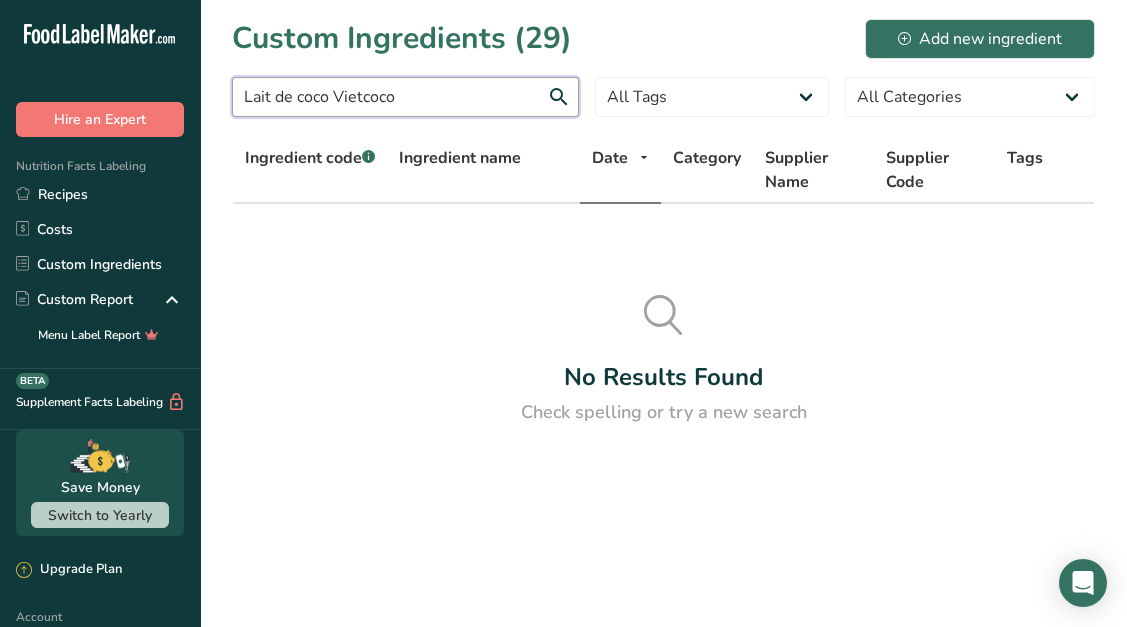 type on "Lait de coco Vietcoco" 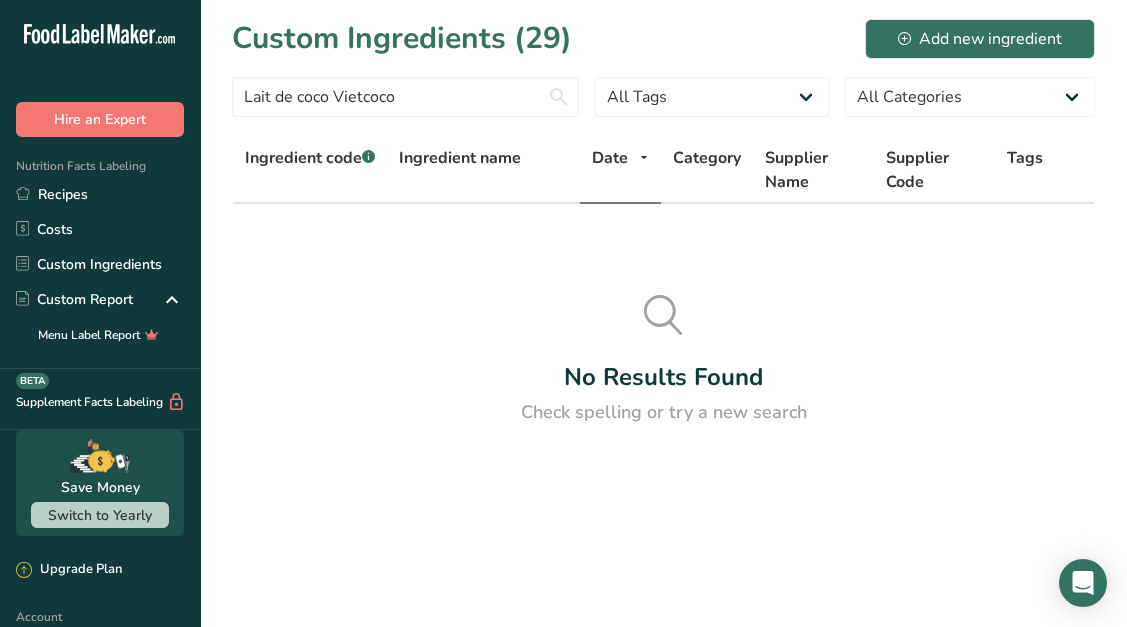 click on "Custom Ingredients
(29)
Add new ingredient" at bounding box center [663, 38] 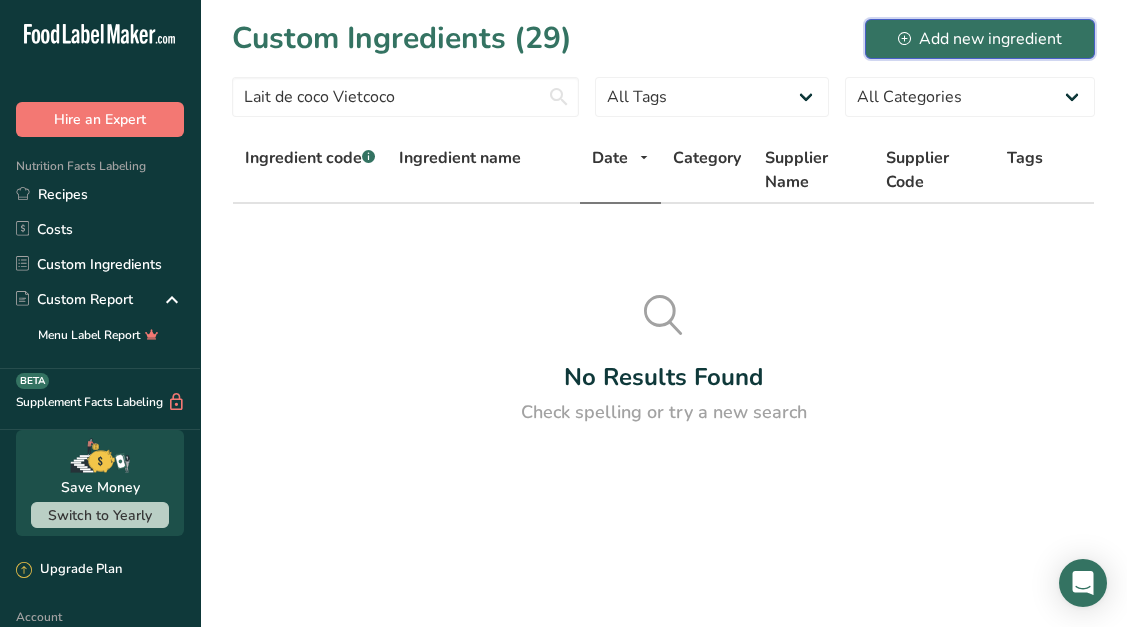 click on "Add new ingredient" at bounding box center (980, 39) 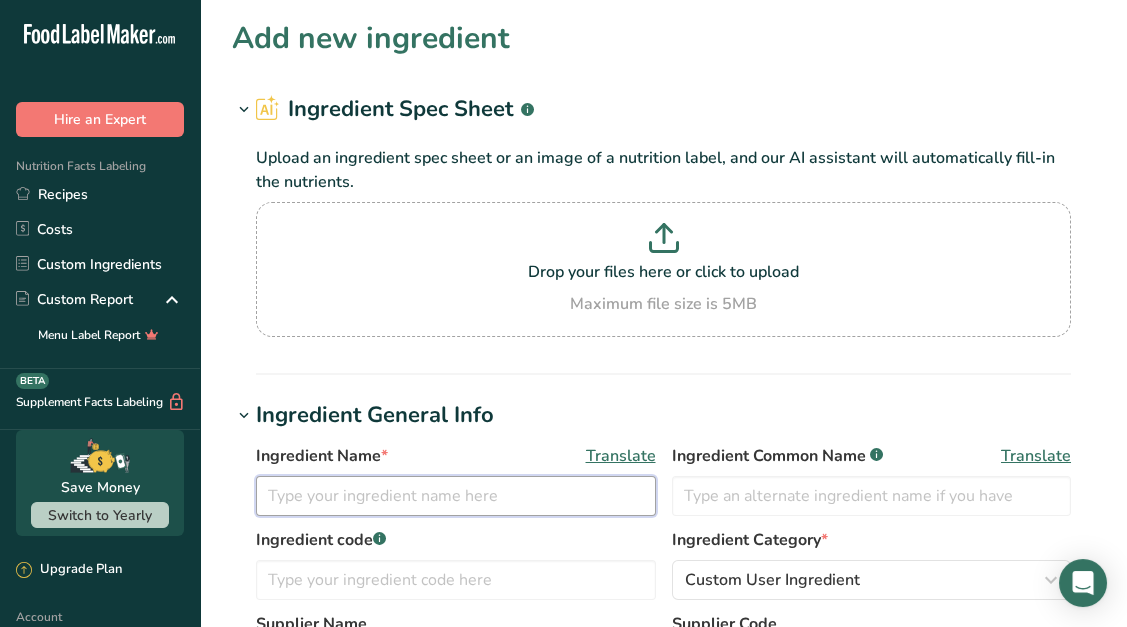 click at bounding box center (456, 496) 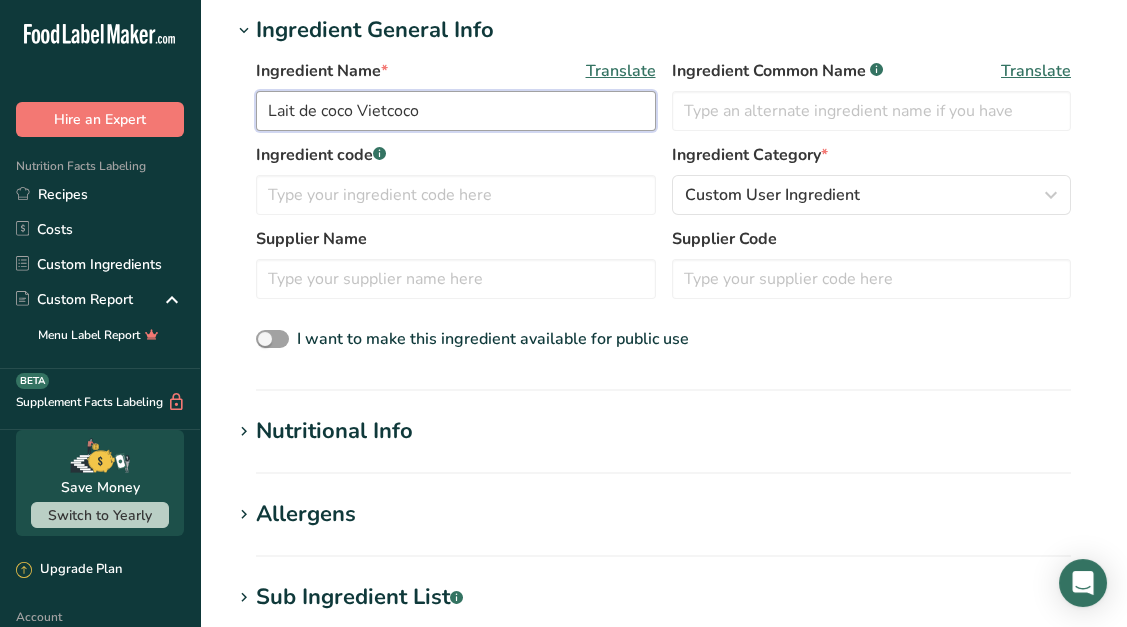 scroll, scrollTop: 390, scrollLeft: 0, axis: vertical 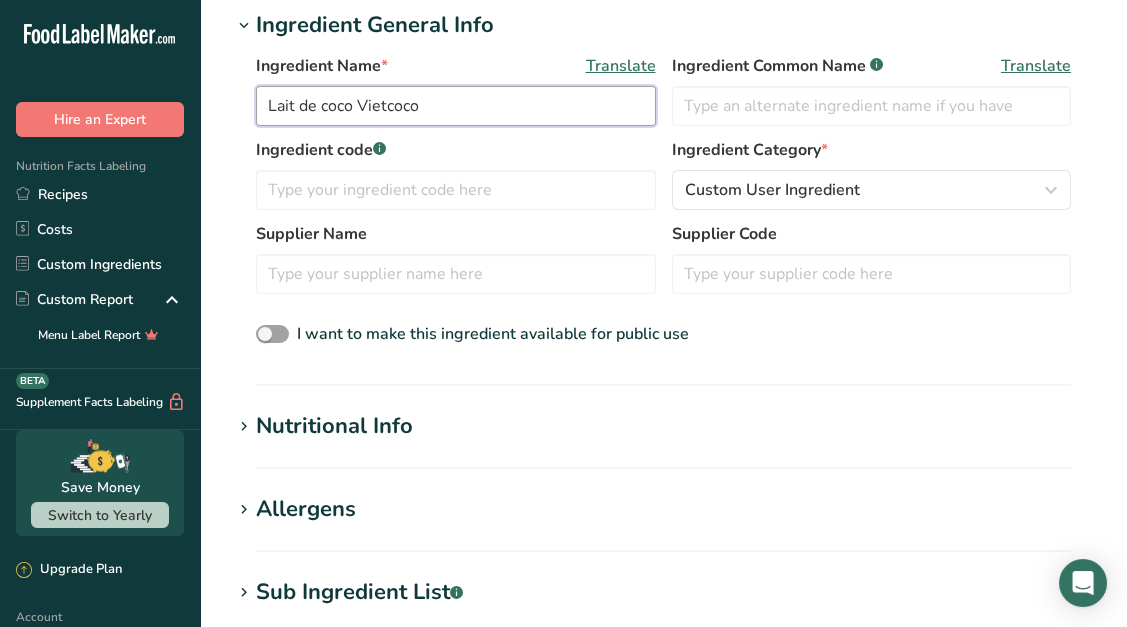 type on "Lait de coco Vietcoco" 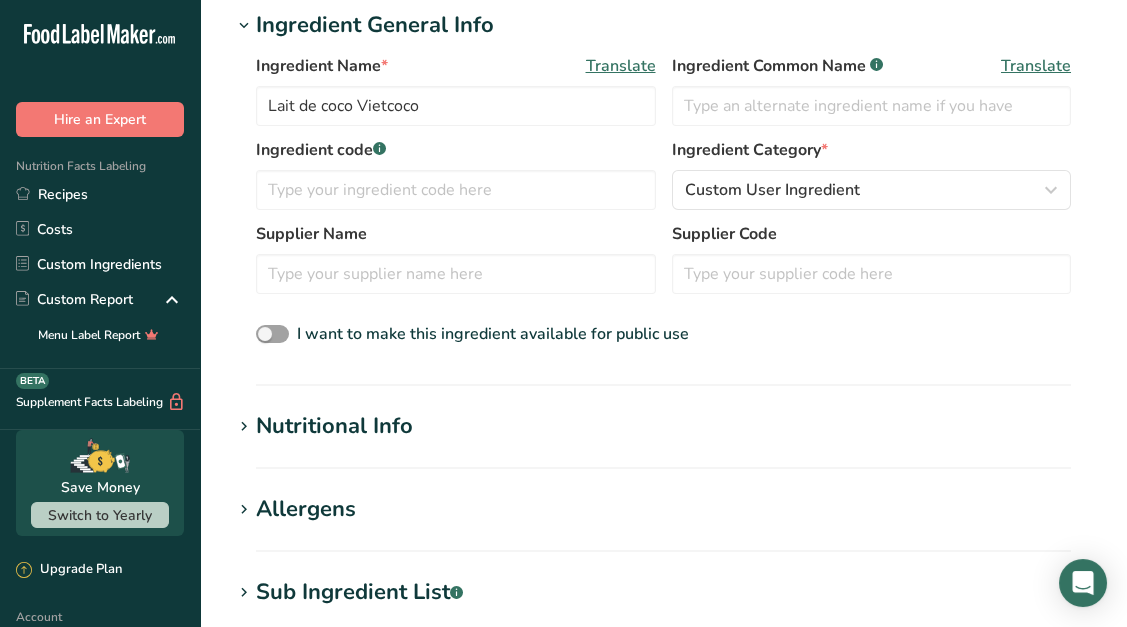 click on "Add new ingredient
Ingredient Spec Sheet
.a-a{fill:#347362;}.b-a{fill:#fff;}
Upload an ingredient spec sheet or an image of a nutrition label, and our AI assistant will automatically fill-in the nutrients.
Drop your files here or click to upload
Maximum file size is 5MB
Ingredient General Info
Ingredient Name *
Translate
Lait de coco Vietcoco
Ingredient Common Name
.a-a{fill:#347362;}.b-a{fill:#fff;}
Translate
Ingredient code
.a-a{fill:#347362;}.b-a{fill:#fff;}
Ingredient Category *
Custom User Ingredient
Standard Categories
Custom Categories" at bounding box center (663, 377) 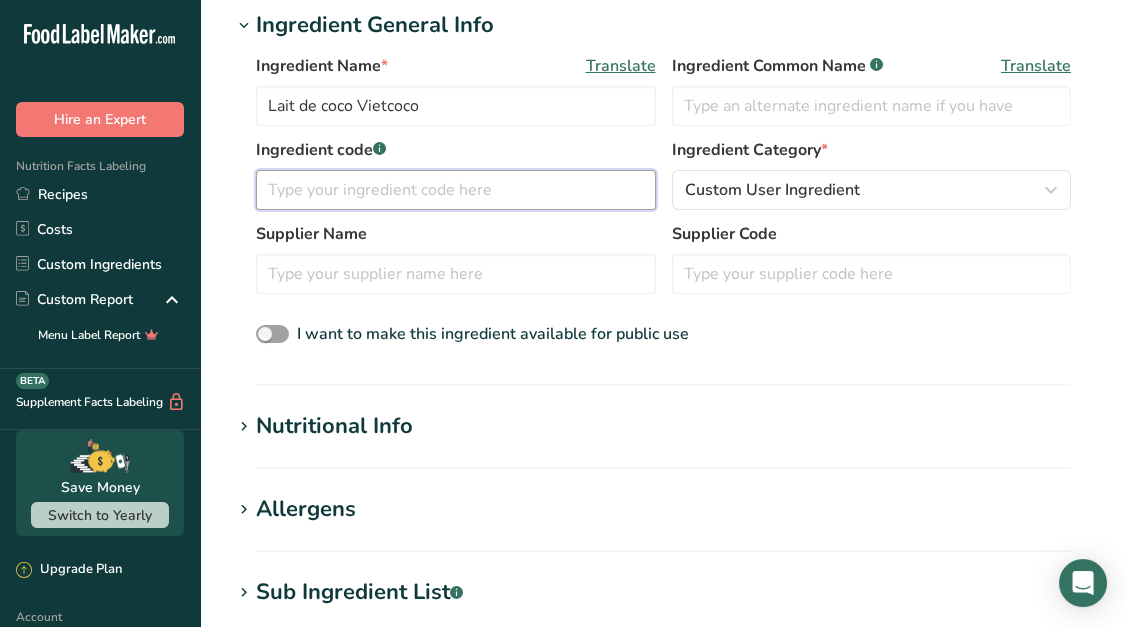 click at bounding box center (456, 190) 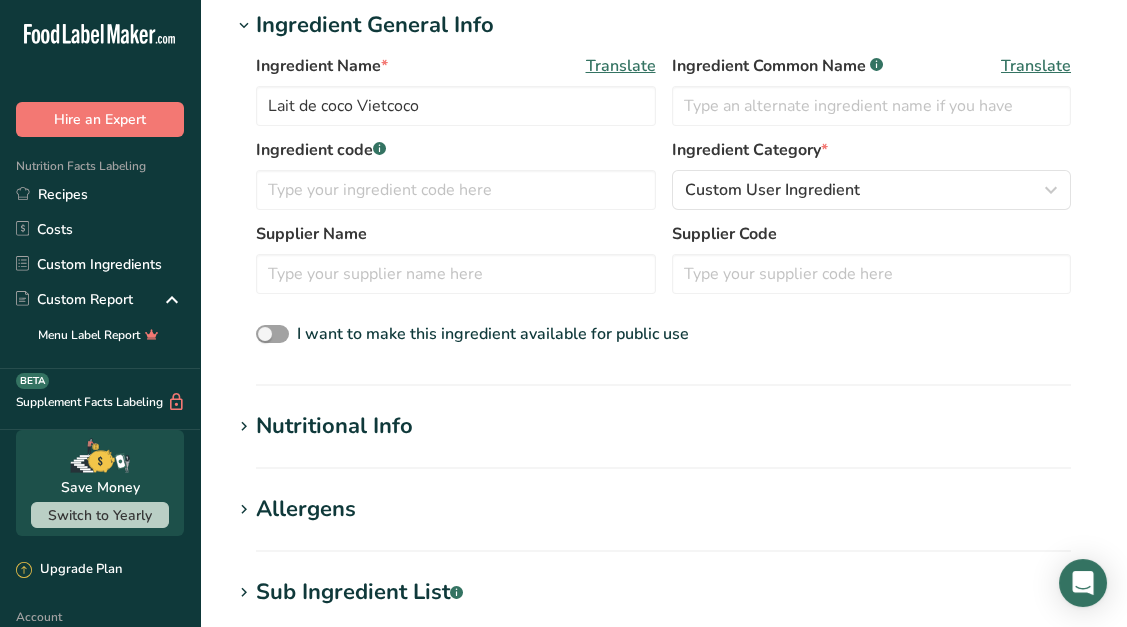 click on "Nutritional Info
Serving Size
.a-a{fill:#347362;}.b-a{fill:#fff;}
Add ingredient serving size *
g
kg
mg
mcg
lb
oz
l
mL
fl oz
tbsp
tsp
cup
qt
gallon
Required Components Vitamins Minerals Other Nutrients Amino Acid Profile
Calories
(kcal) *
Energy KJ
(kj) *
Total Fat
(g) *     *     *     *     *     *" at bounding box center (663, 439) 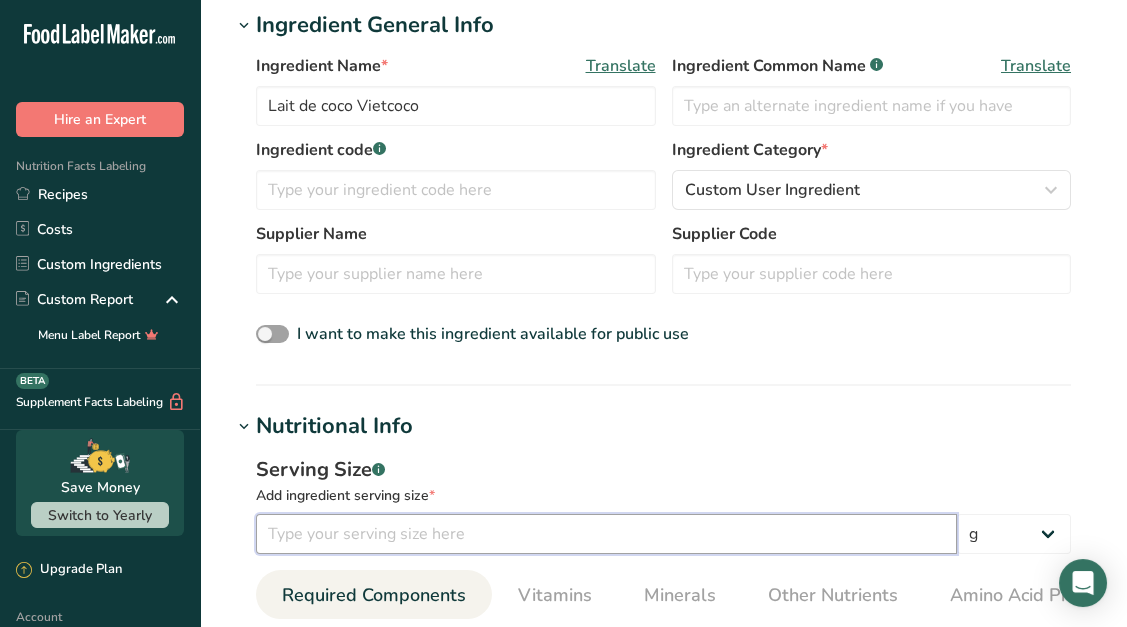 click at bounding box center [606, 534] 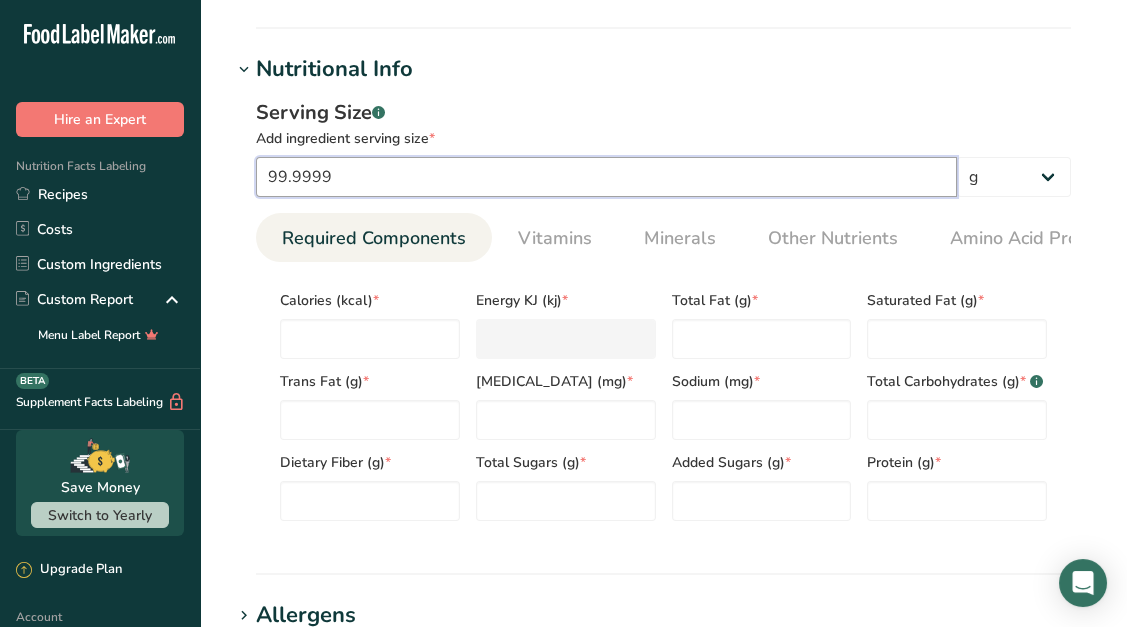 scroll, scrollTop: 750, scrollLeft: 0, axis: vertical 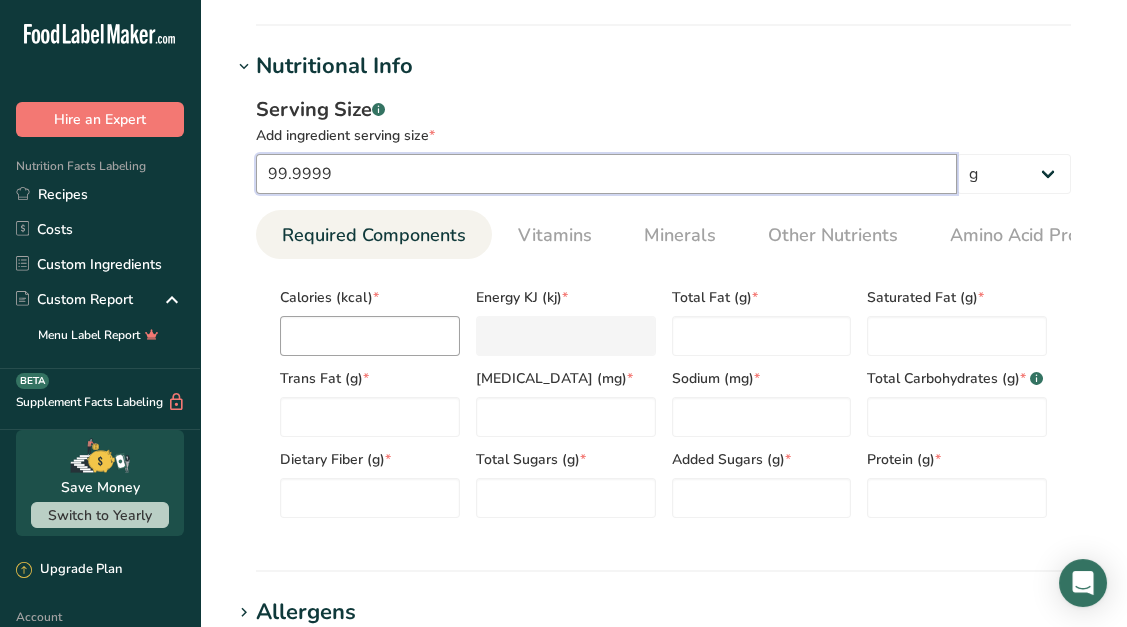 type on "99.9999" 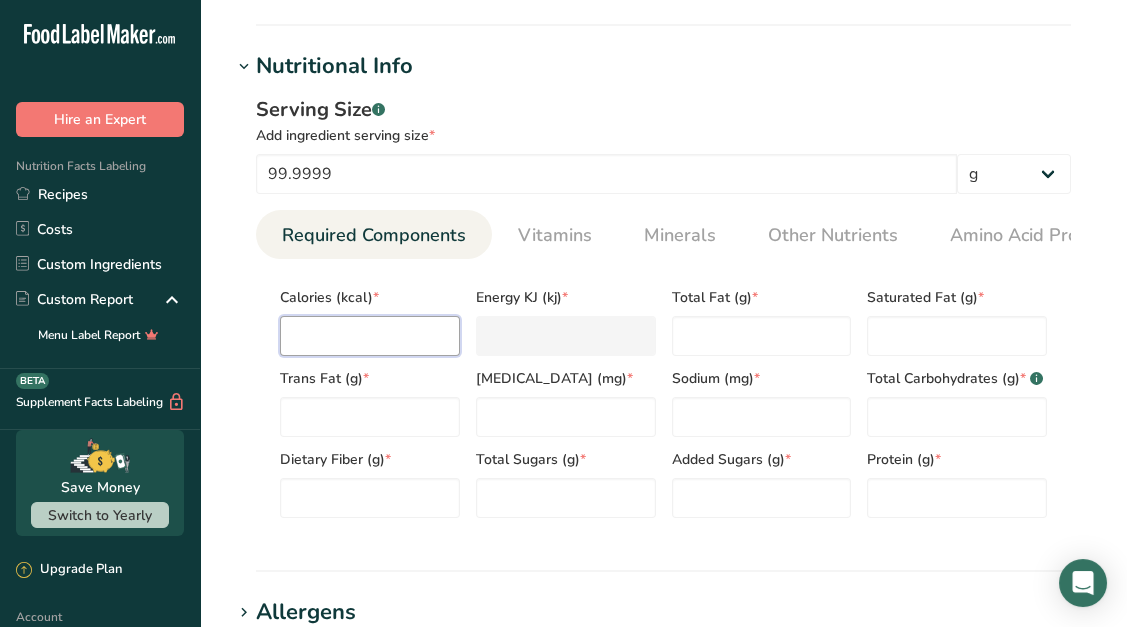 click at bounding box center [370, 336] 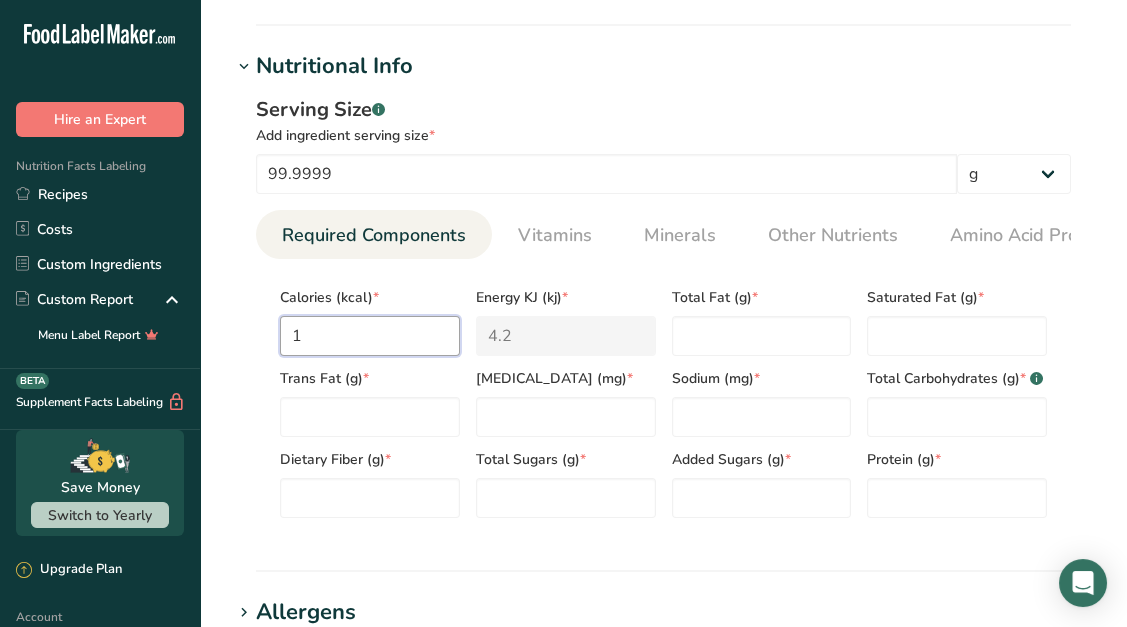 type on "18" 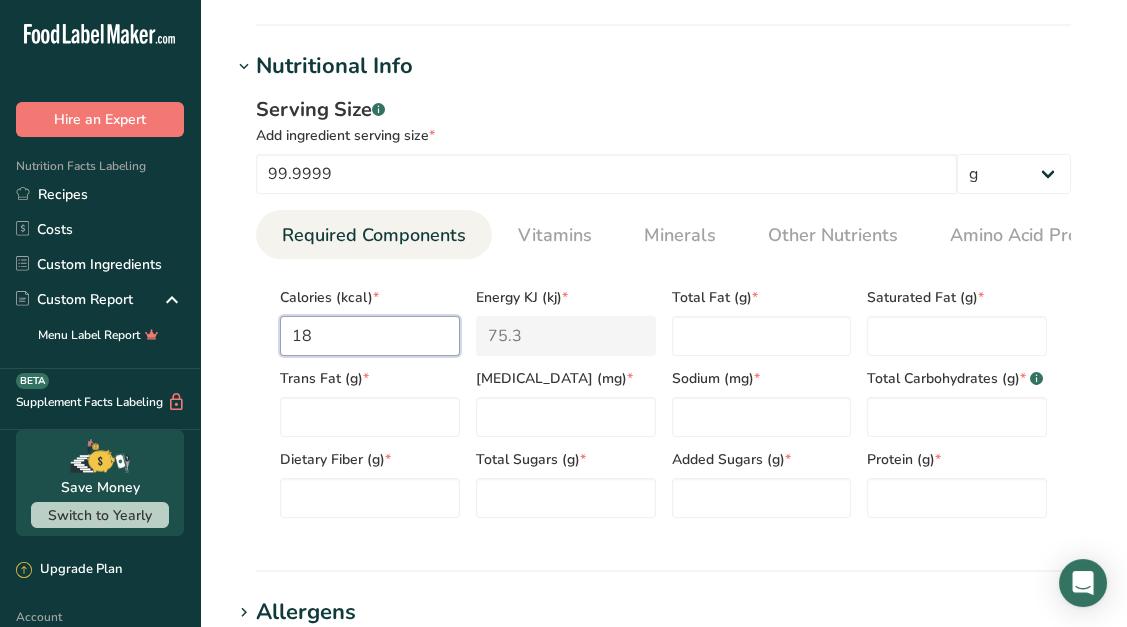 type on "184" 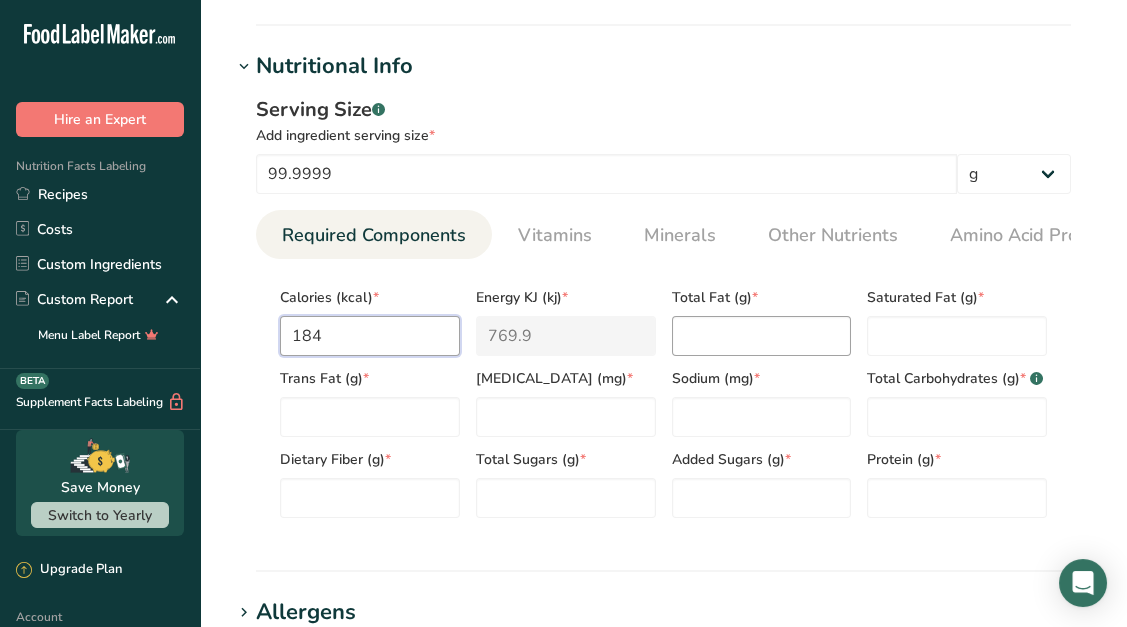 type on "184" 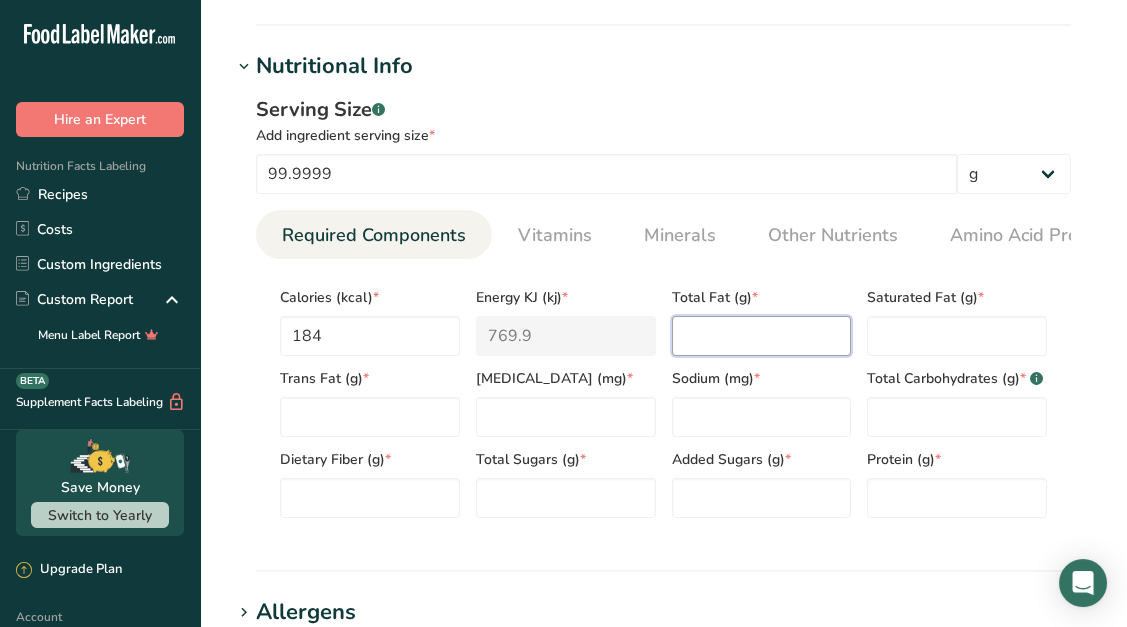 click at bounding box center [762, 336] 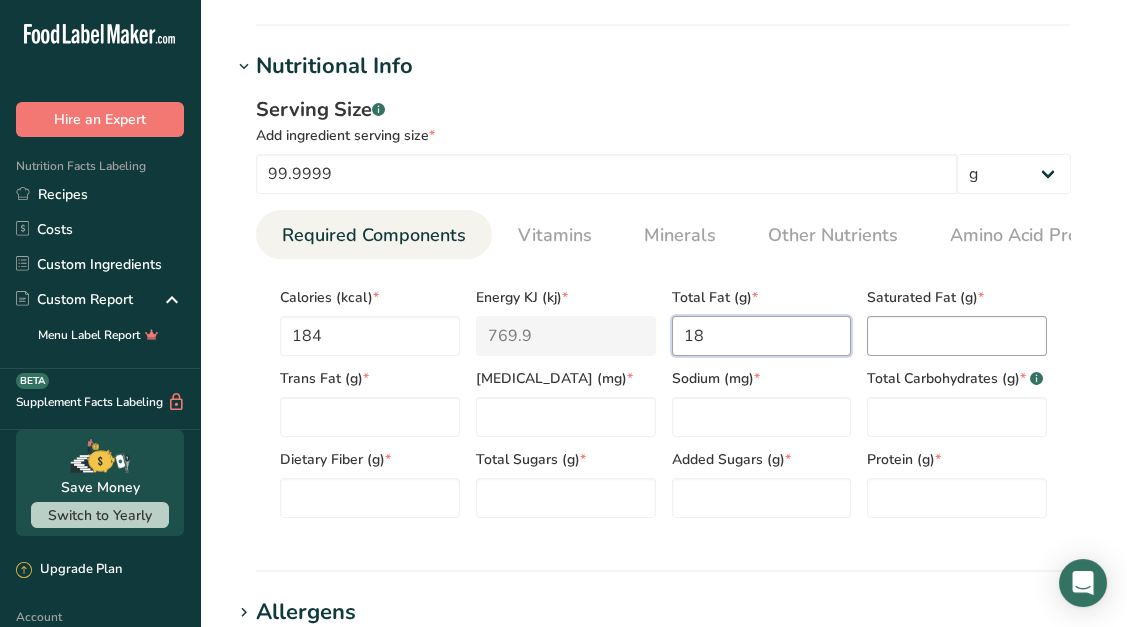 type on "18" 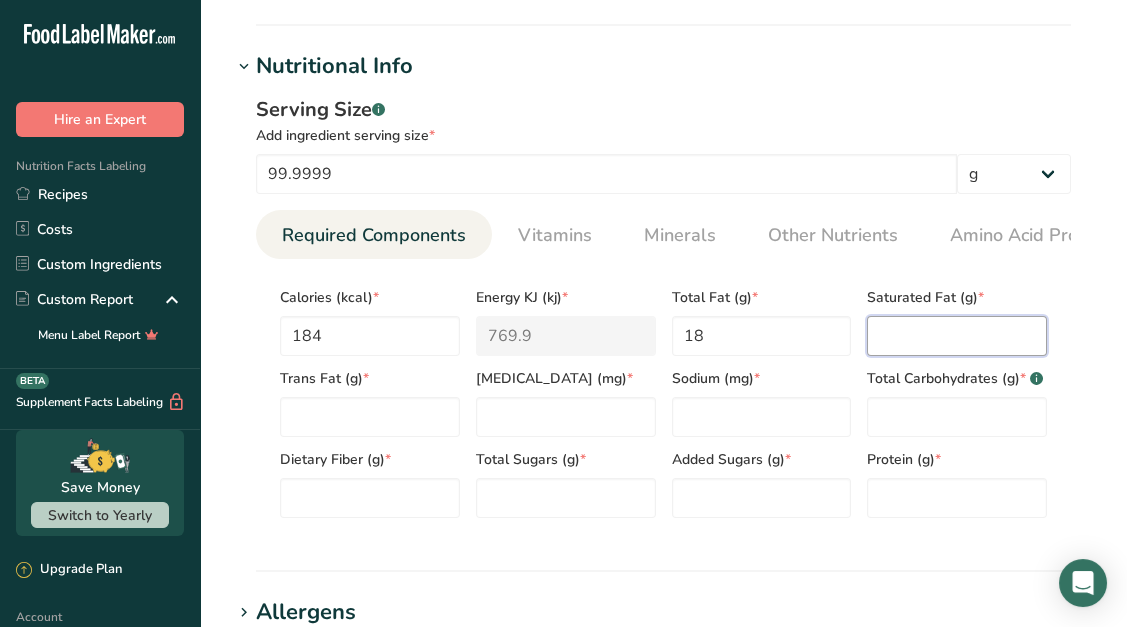 click at bounding box center [957, 336] 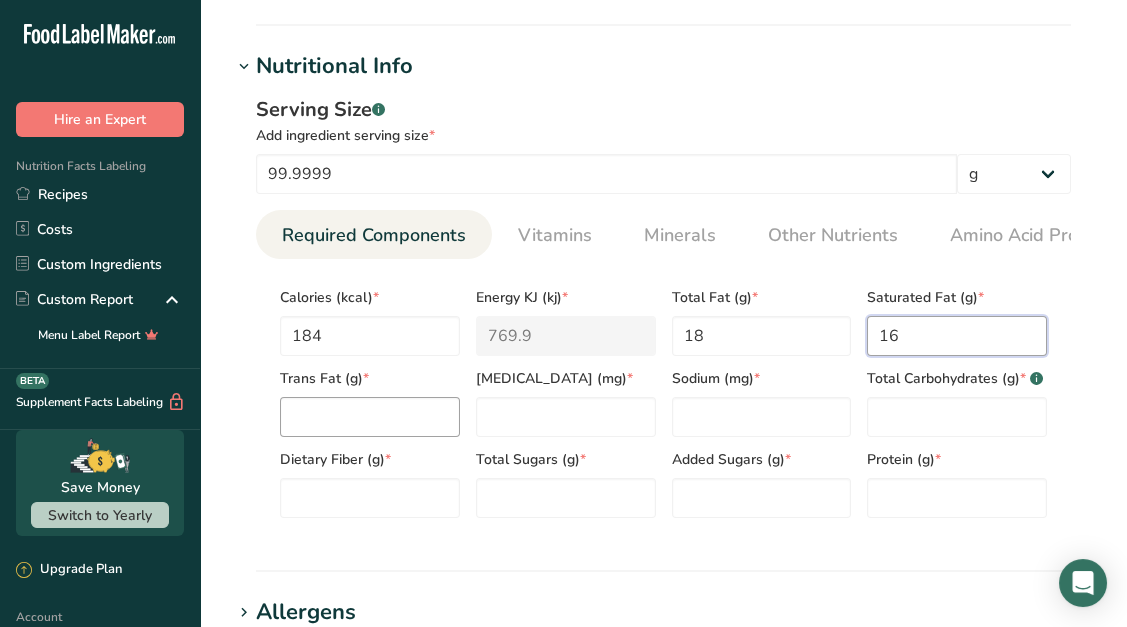 type on "16" 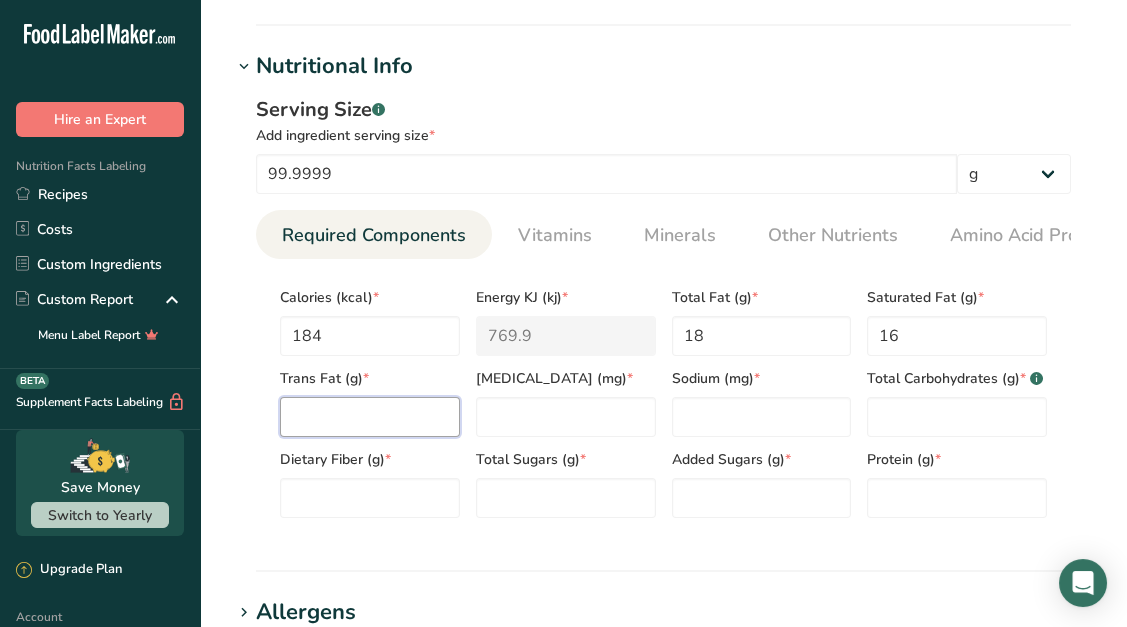 click at bounding box center [370, 417] 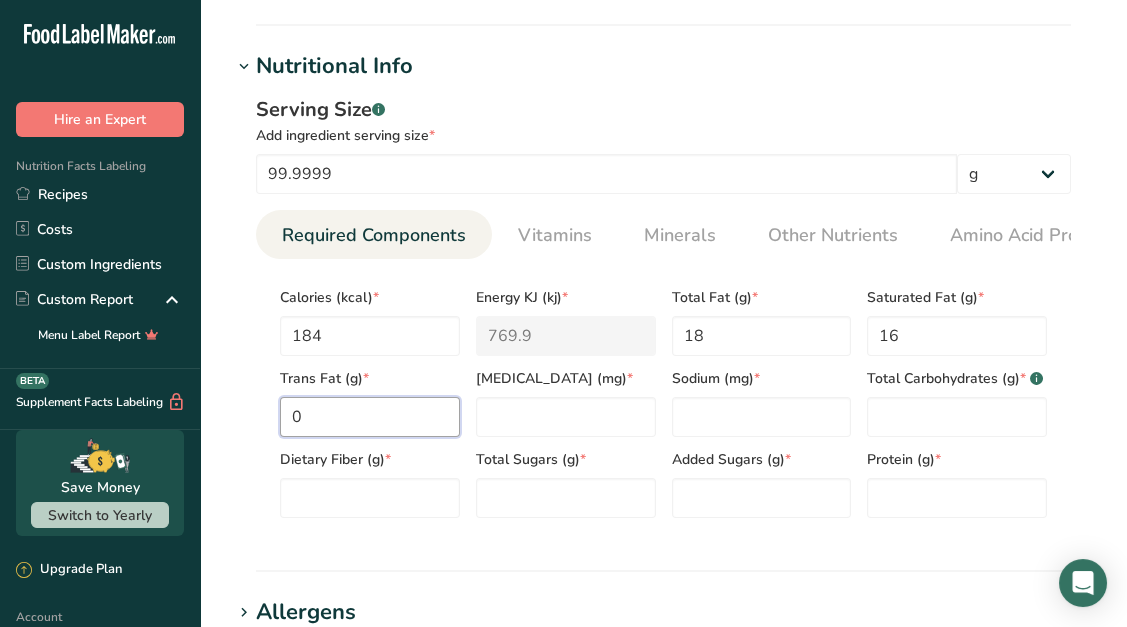 type on "0" 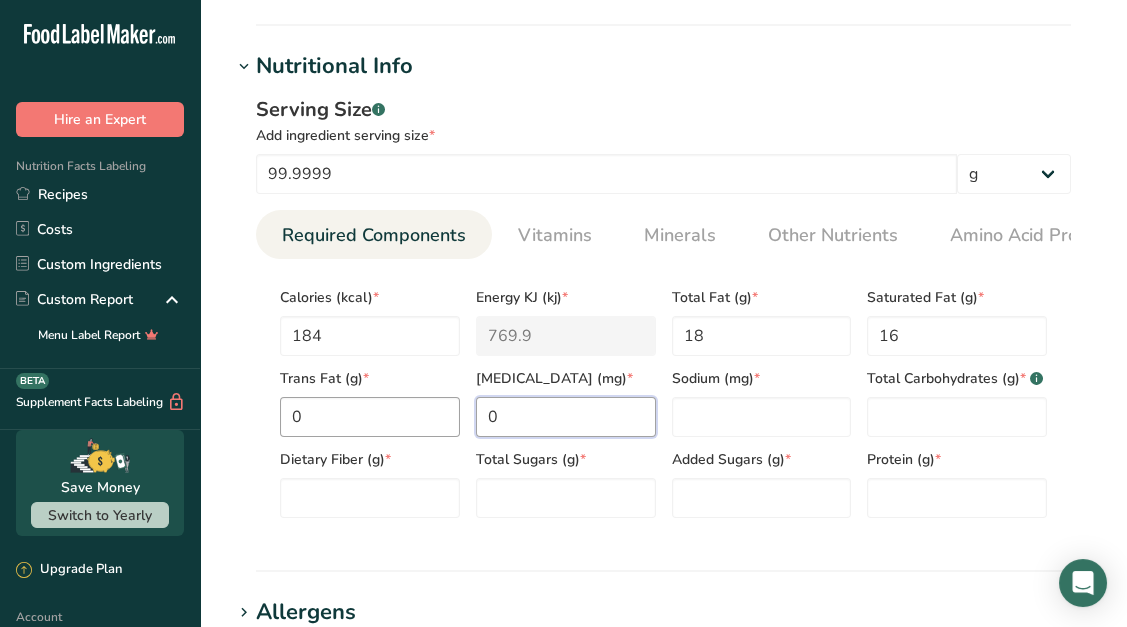 type on "0" 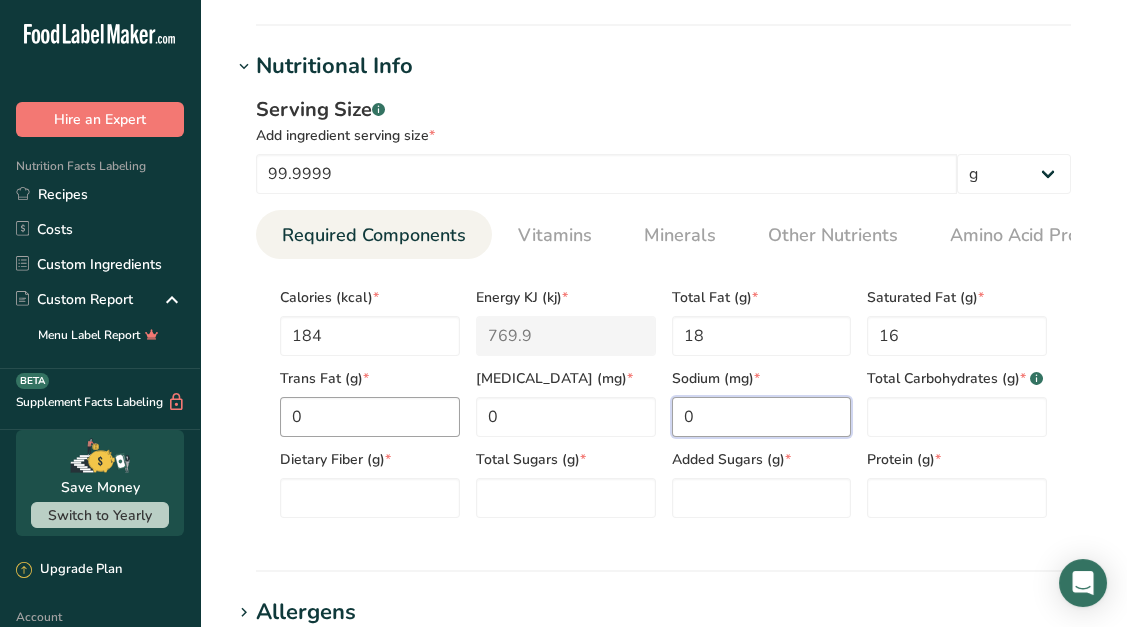 type on "0" 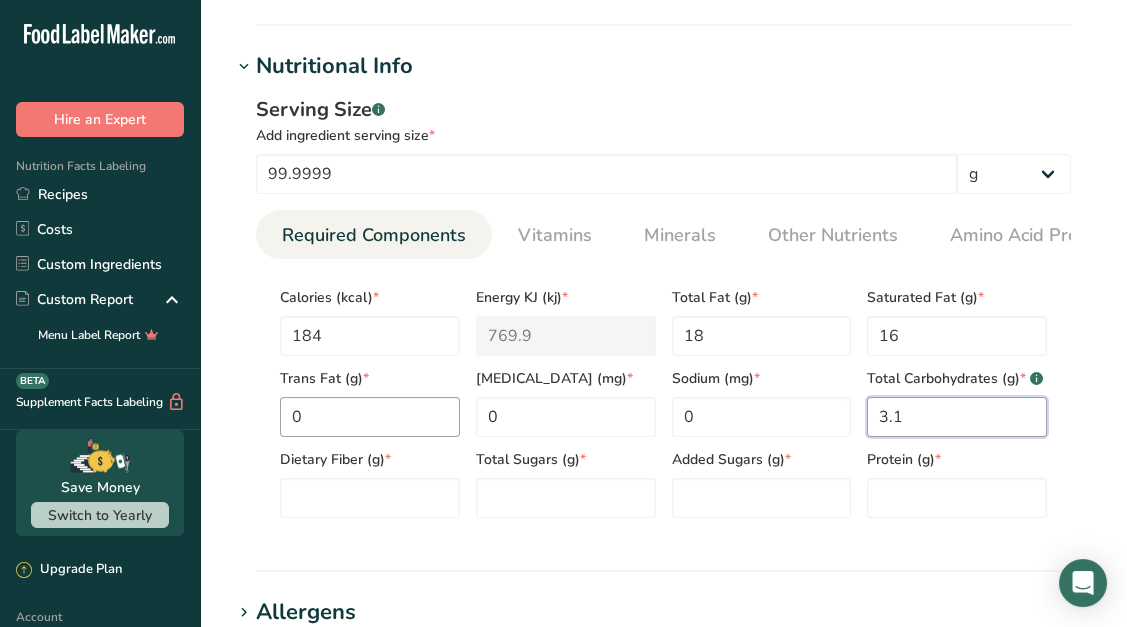 type on "3.1" 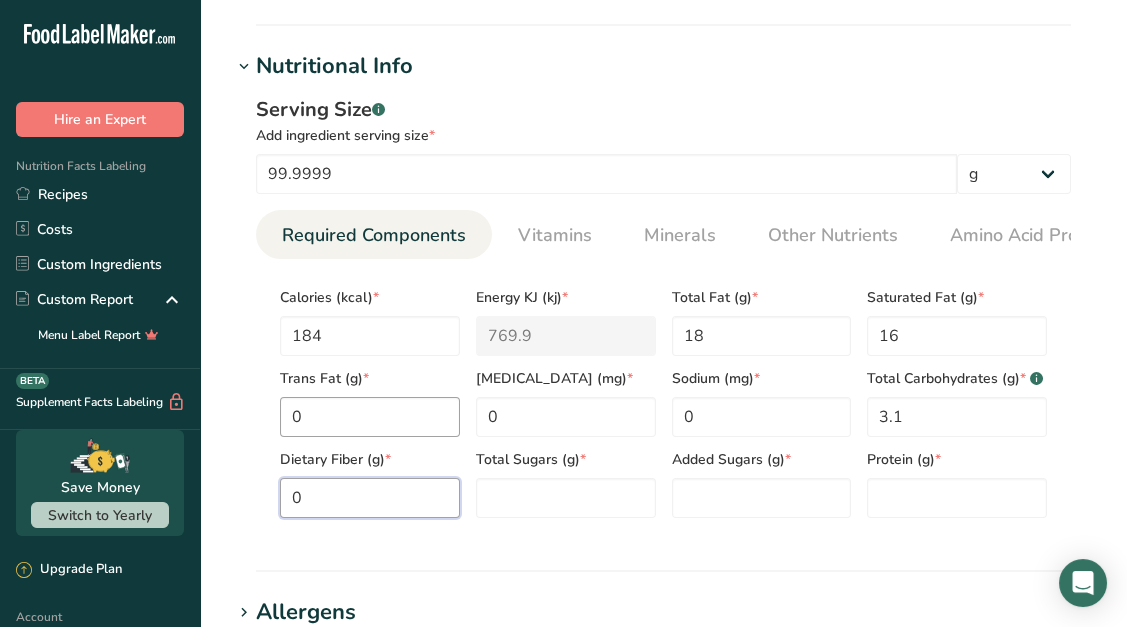 type on "0" 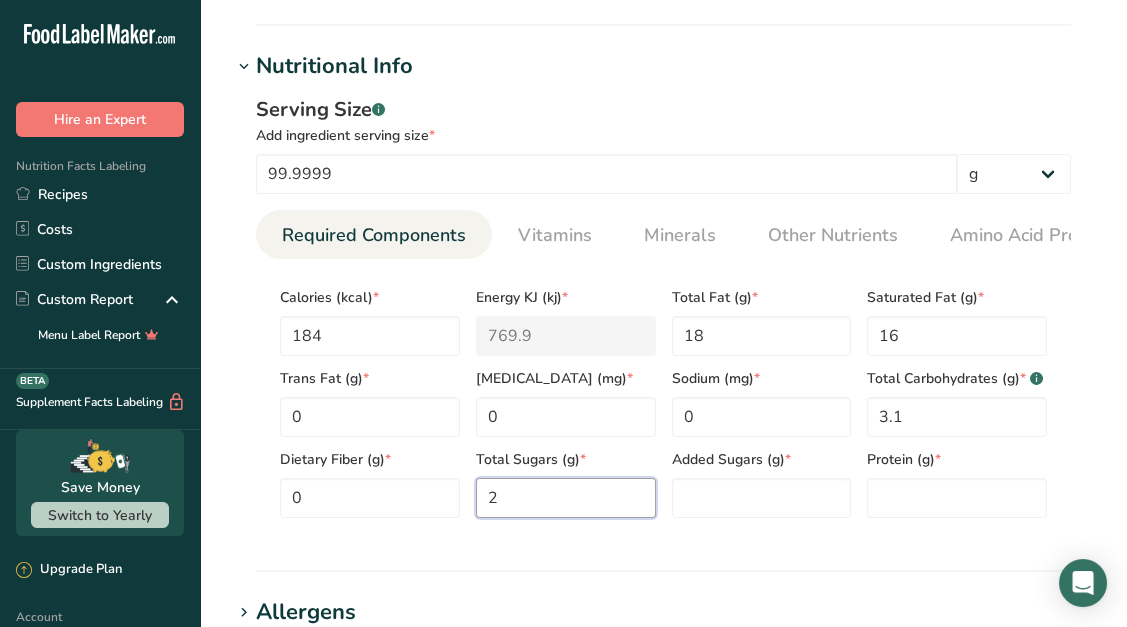 click on "2" at bounding box center [566, 498] 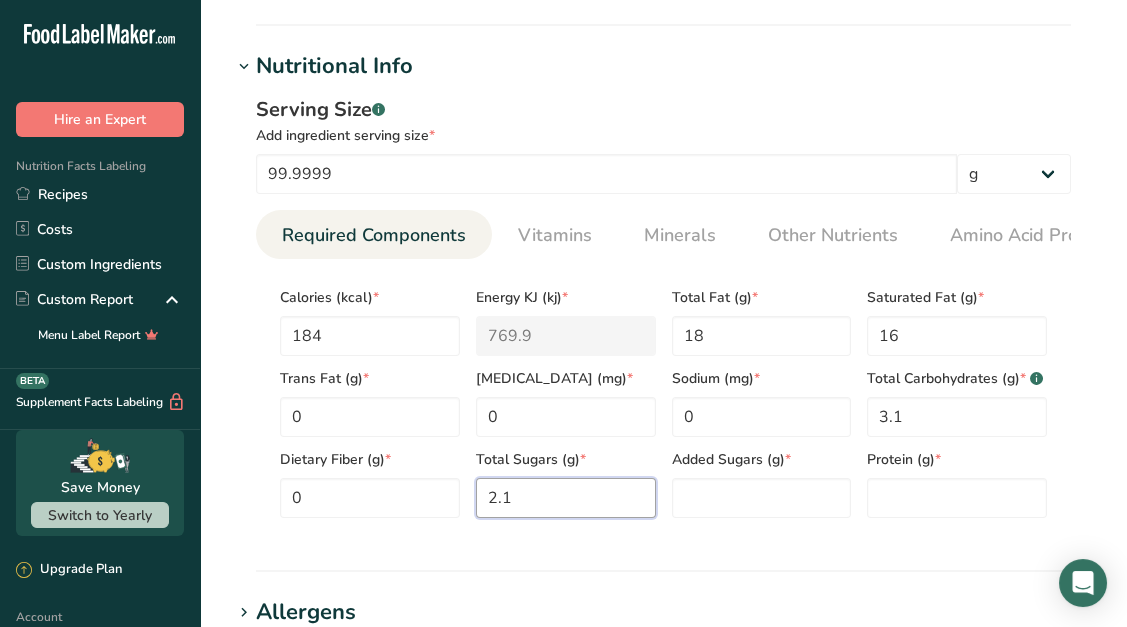 type on "2.1" 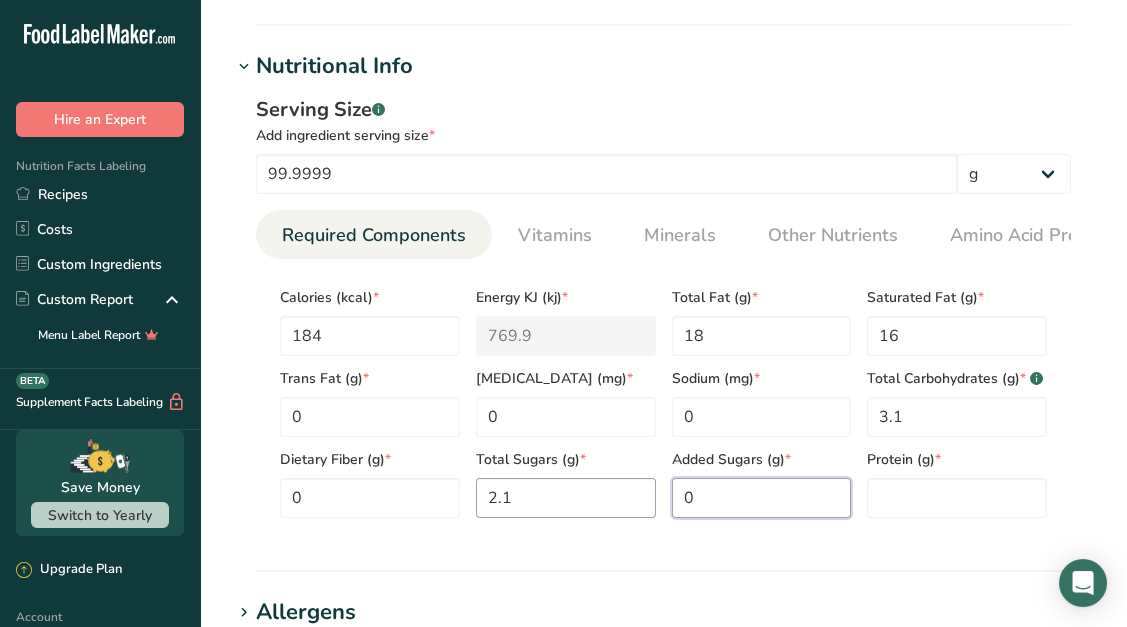 type on "0" 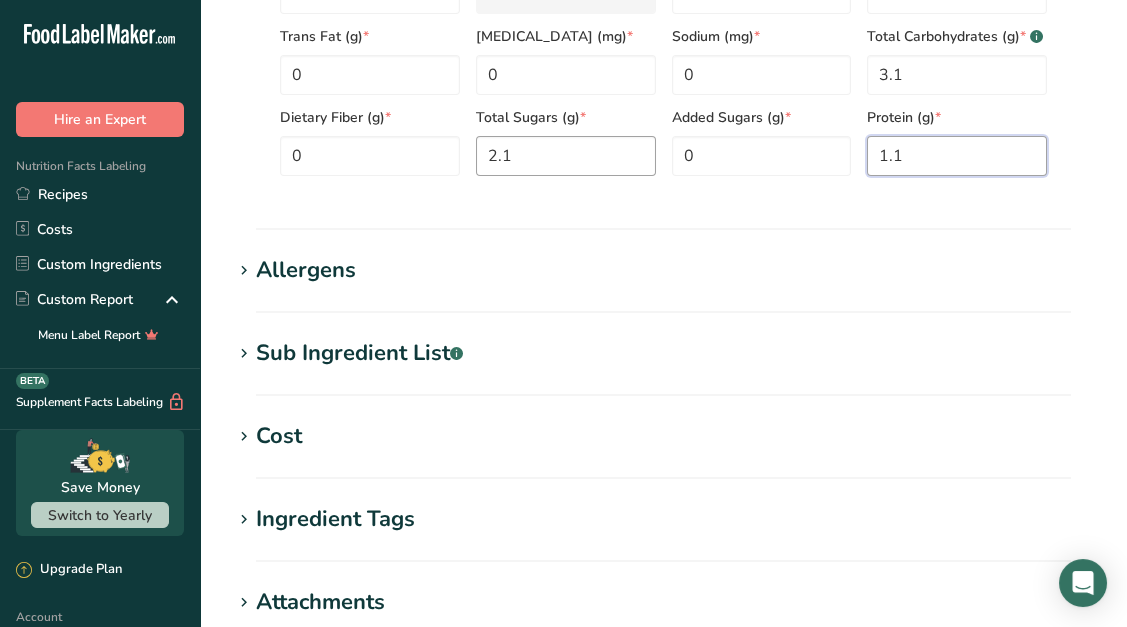 scroll, scrollTop: 1093, scrollLeft: 0, axis: vertical 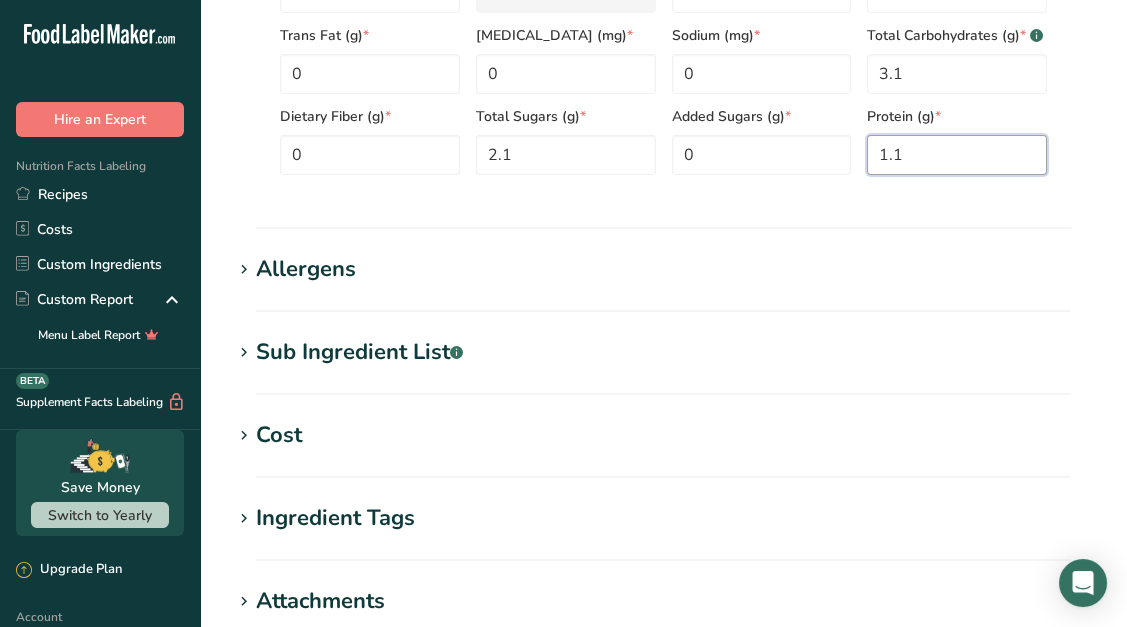 type on "1.1" 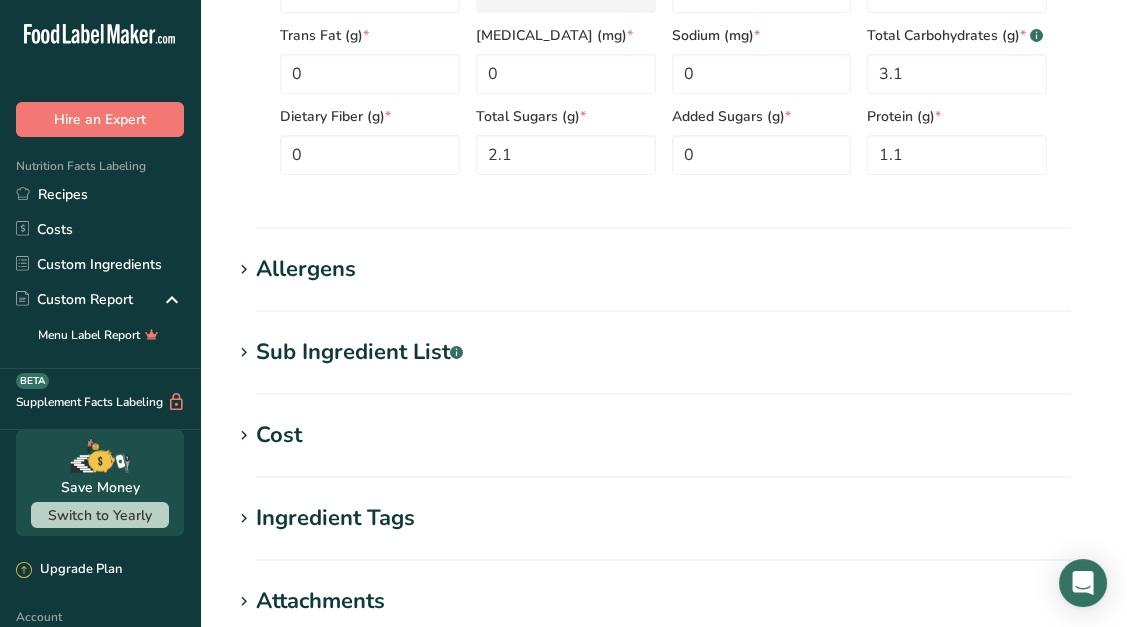 click on "Allergens
Add any known allergens associated with your ingredient
Soy
Tree Nuts
Wheat
Milk
Eggs
Fish
Peanuts
Sesame
Crustaceans
Sulphites
Celery
Mustard
Lupins
[GEOGRAPHIC_DATA]
[GEOGRAPHIC_DATA]
[GEOGRAPHIC_DATA]
Beech nut
Brazil nut
Butternut
Cashew
Chestnut
[GEOGRAPHIC_DATA]
[GEOGRAPHIC_DATA]
Hazelnut
Gingko nut" at bounding box center [663, 282] 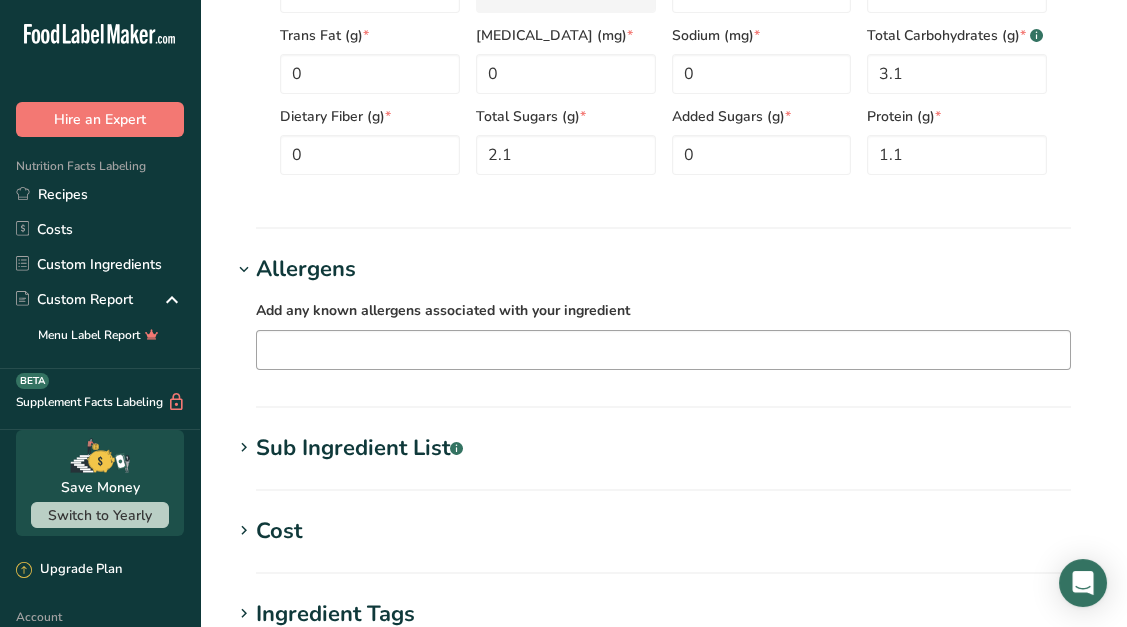 click at bounding box center (663, 351) 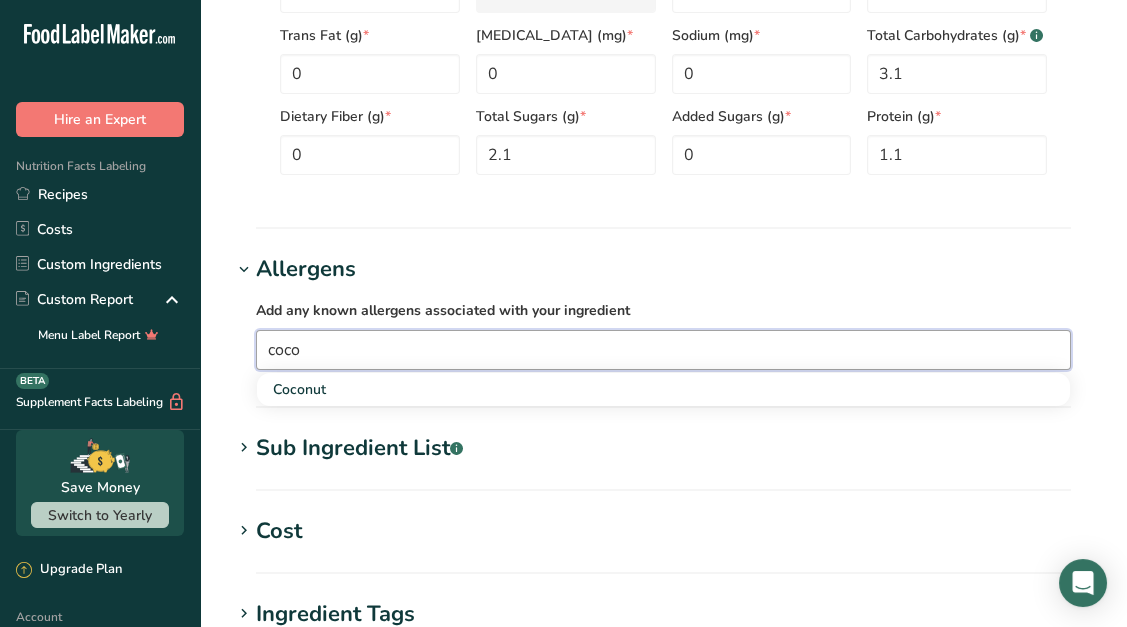 type on "coco" 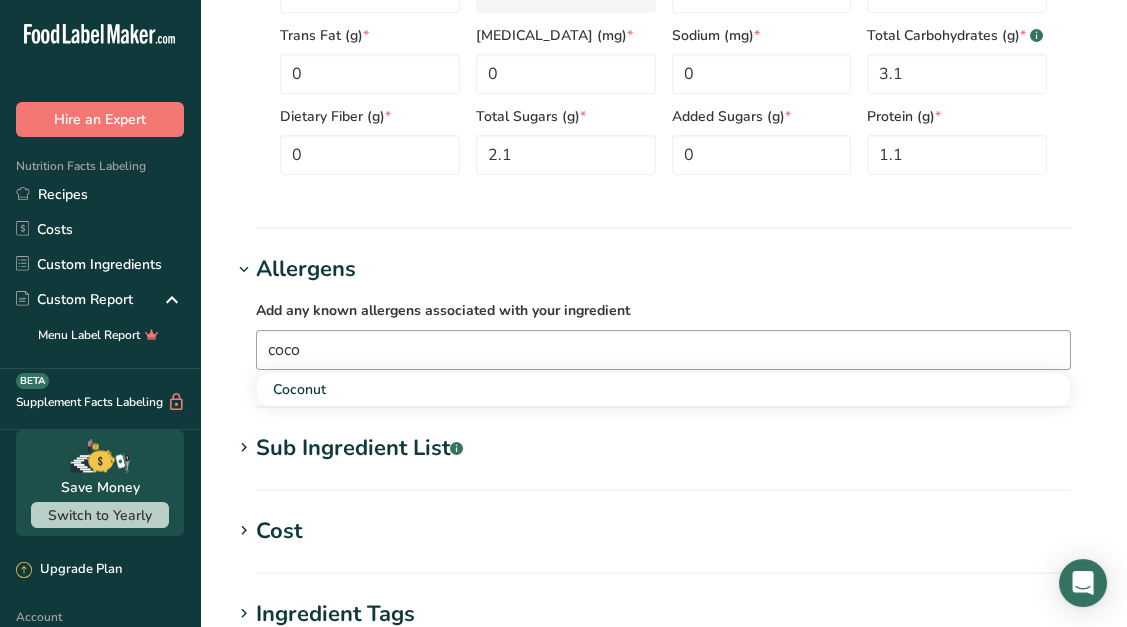 click on "Coconut" at bounding box center [663, 387] 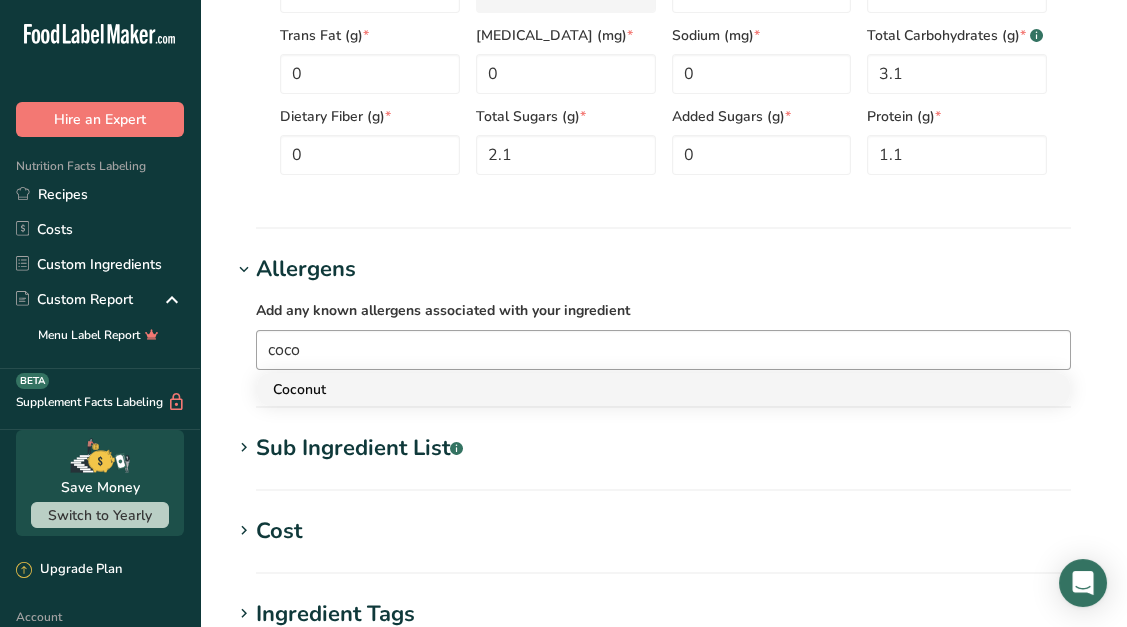 click on "Coconut" at bounding box center [647, 389] 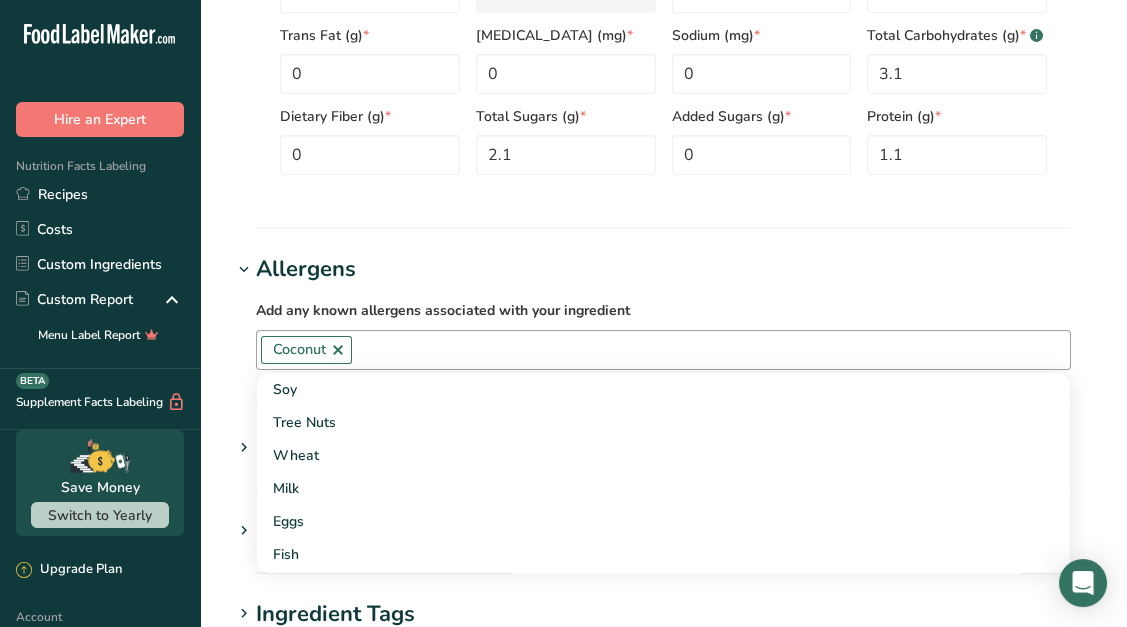 click on "Add any known allergens associated with your ingredient" at bounding box center (443, 310) 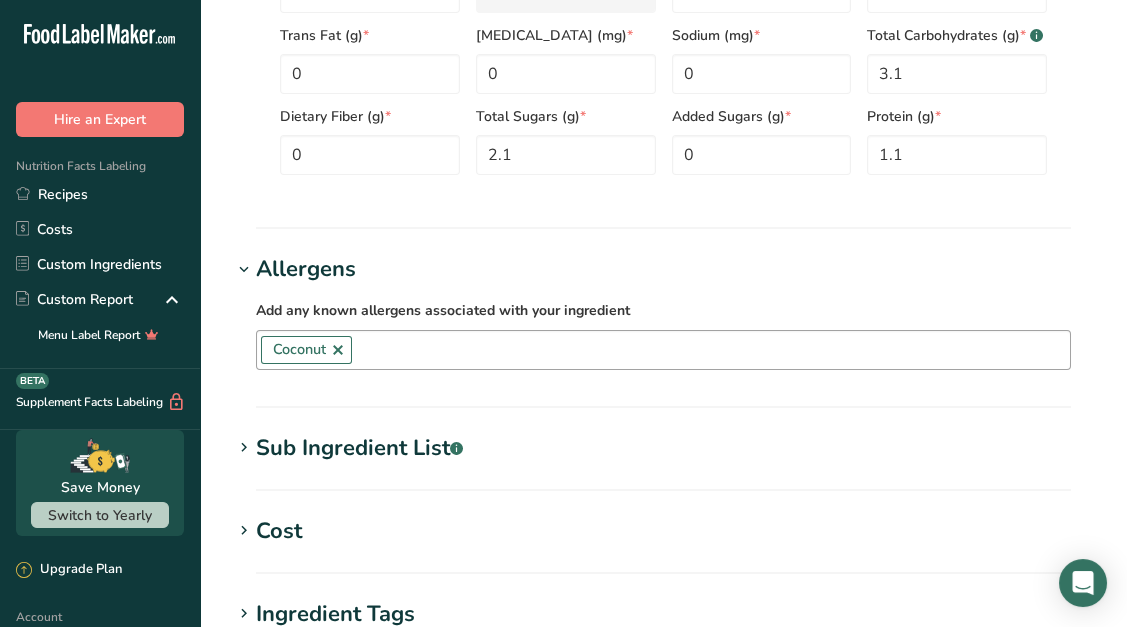 click on "Add new ingredient
Ingredient Spec Sheet
.a-a{fill:#347362;}.b-a{fill:#fff;}
Upload an ingredient spec sheet or an image of a nutrition label, and our AI assistant will automatically fill-in the nutrients.
Drop your files here or click to upload
Maximum file size is 5MB
Ingredient General Info
Ingredient Name *
Translate
Lait de coco Vietcoco
Ingredient Common Name
.a-a{fill:#347362;}.b-a{fill:#fff;}
Translate
Ingredient code
.a-a{fill:#347362;}.b-a{fill:#fff;}
Ingredient Category *
Custom User Ingredient
Standard Categories
Custom Categories" at bounding box center (663, -46) 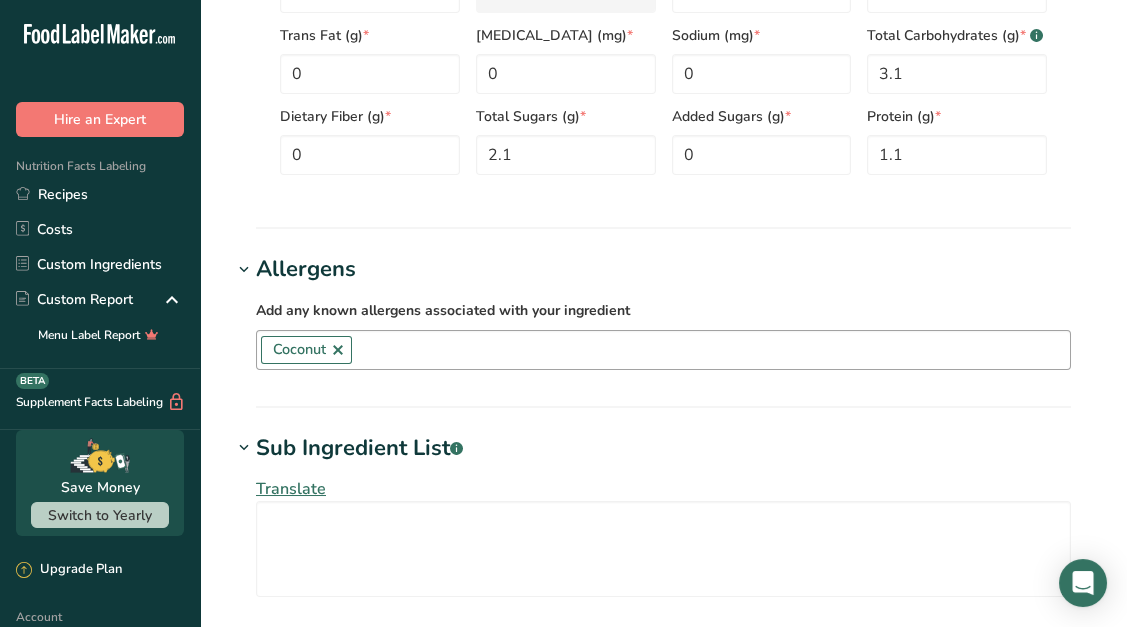 click at bounding box center (244, 448) 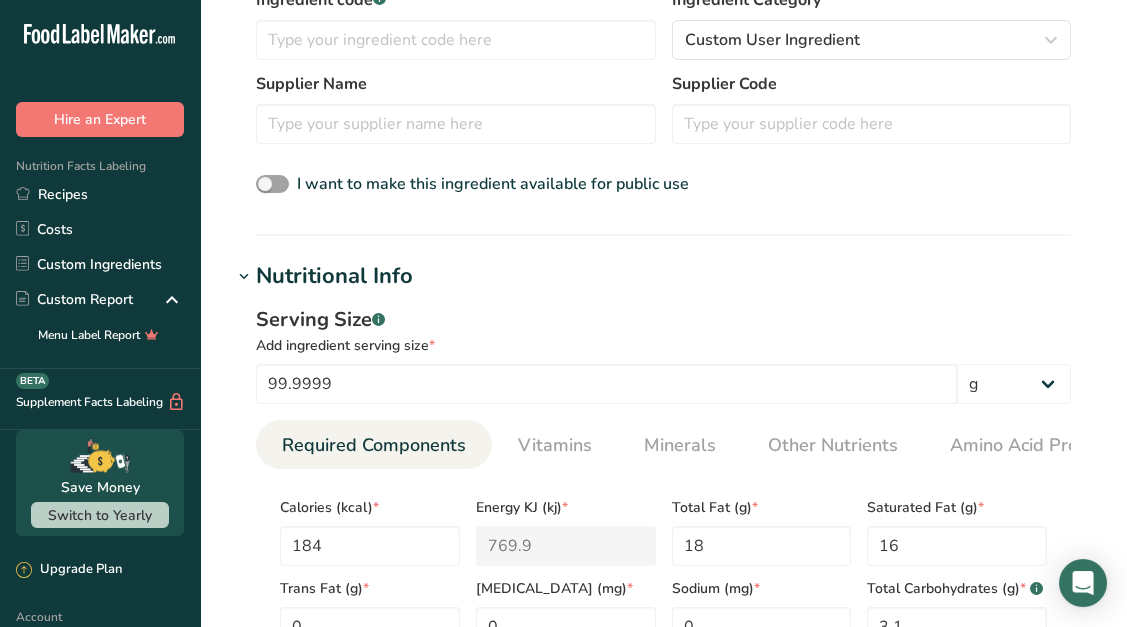 scroll, scrollTop: 537, scrollLeft: 0, axis: vertical 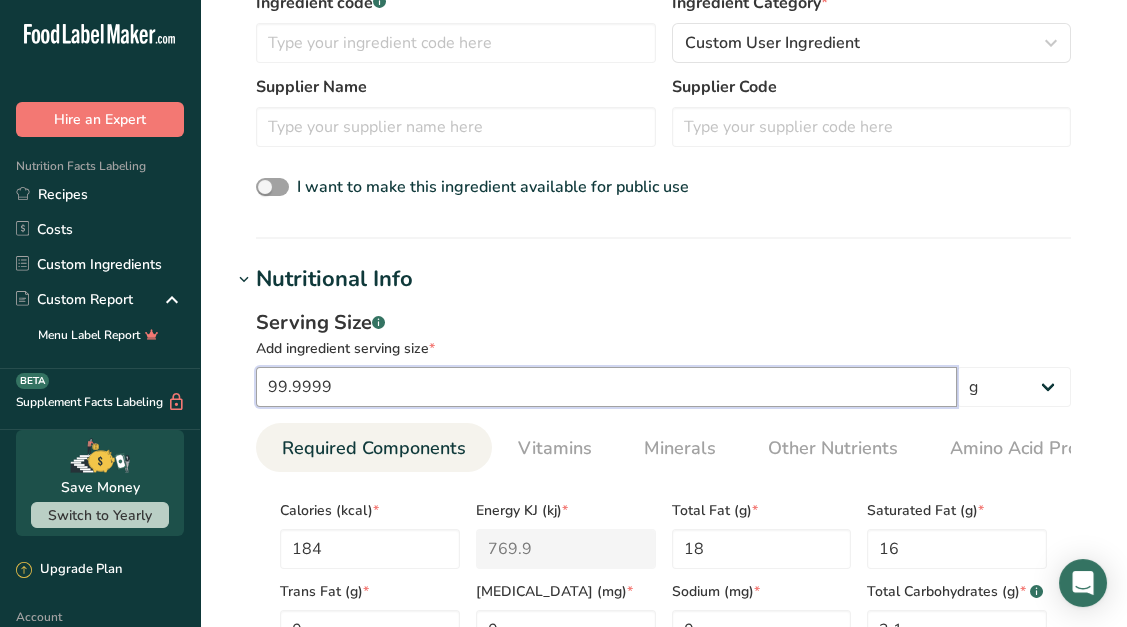 drag, startPoint x: 388, startPoint y: 392, endPoint x: 138, endPoint y: 361, distance: 251.91467 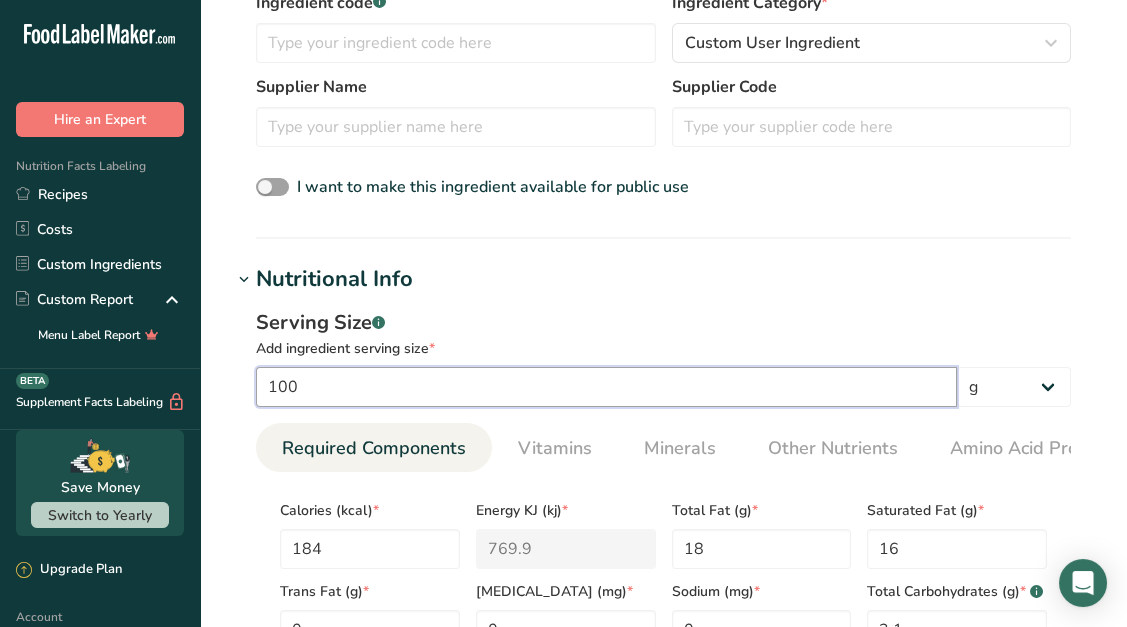 type on "100" 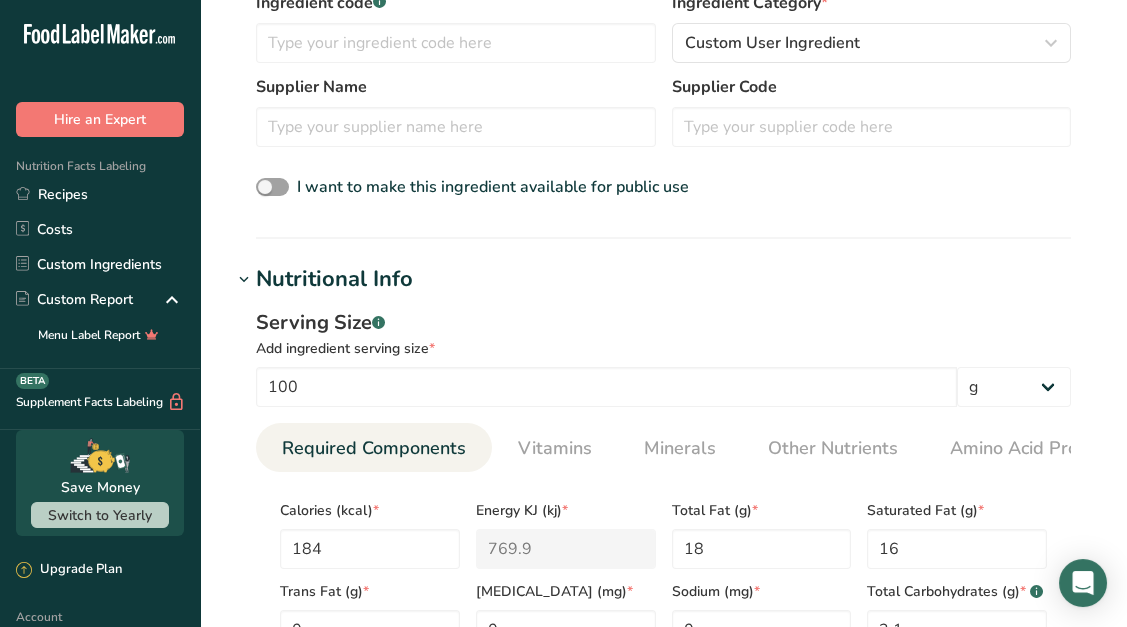 click on "Nutritional Info" at bounding box center [663, 279] 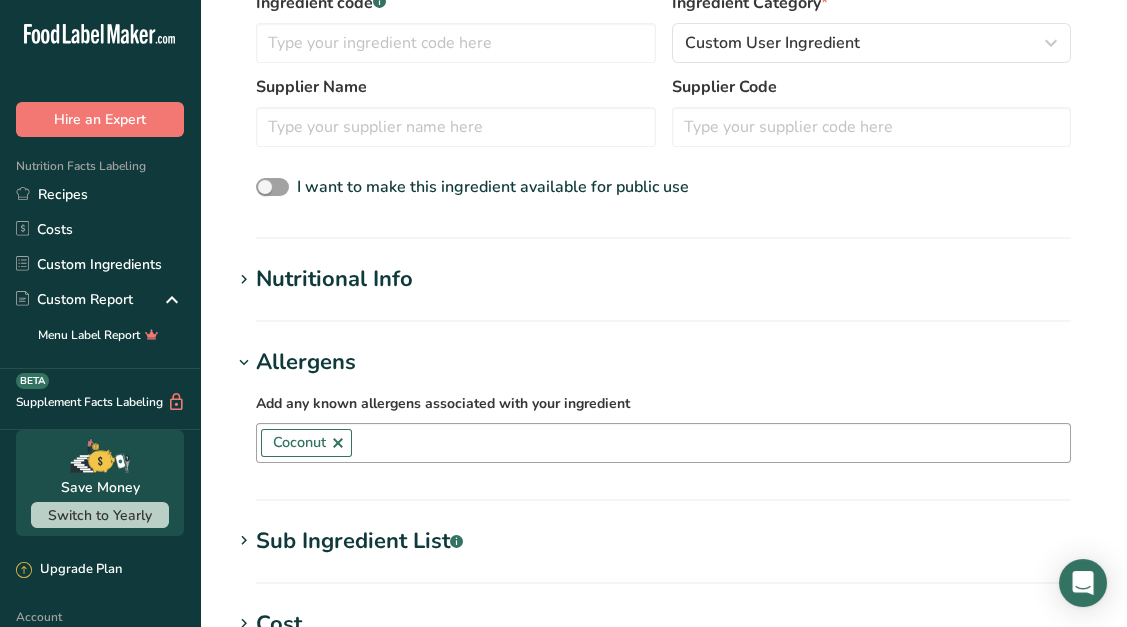 click on "Nutritional Info
Serving Size
.a-a{fill:#347362;}.b-a{fill:#fff;}
Add ingredient serving size *   100
g
kg
mg
mcg
lb
oz
l
mL
fl oz
tbsp
tsp
cup
qt
gallon
Required Components Vitamins Minerals Other Nutrients Amino Acid Profile
Calories
(kcal) *     184
Energy KJ
(kj) *     769.9
Total Fat
(g) *     18 *     16 *     0" at bounding box center [663, 292] 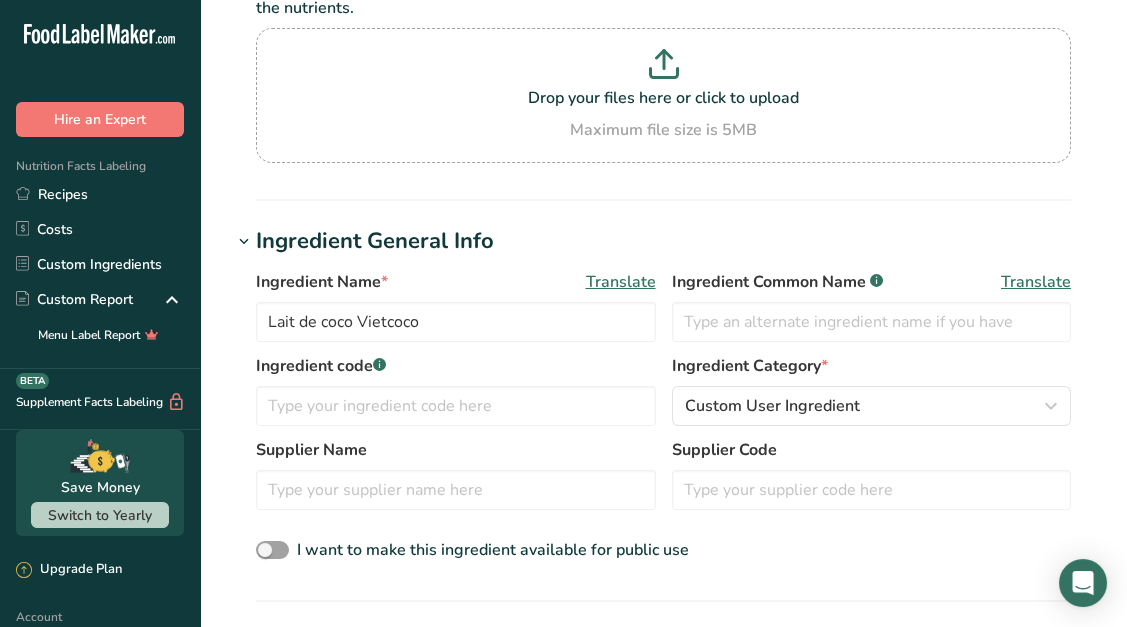 scroll, scrollTop: 173, scrollLeft: 0, axis: vertical 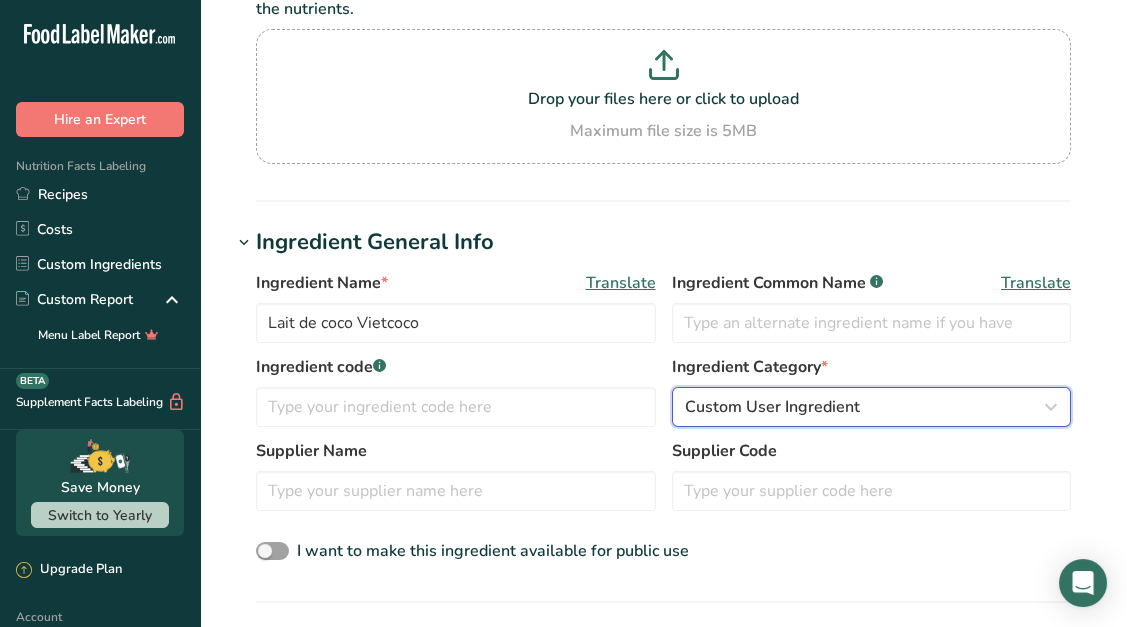 click on "Custom User Ingredient" at bounding box center (772, 407) 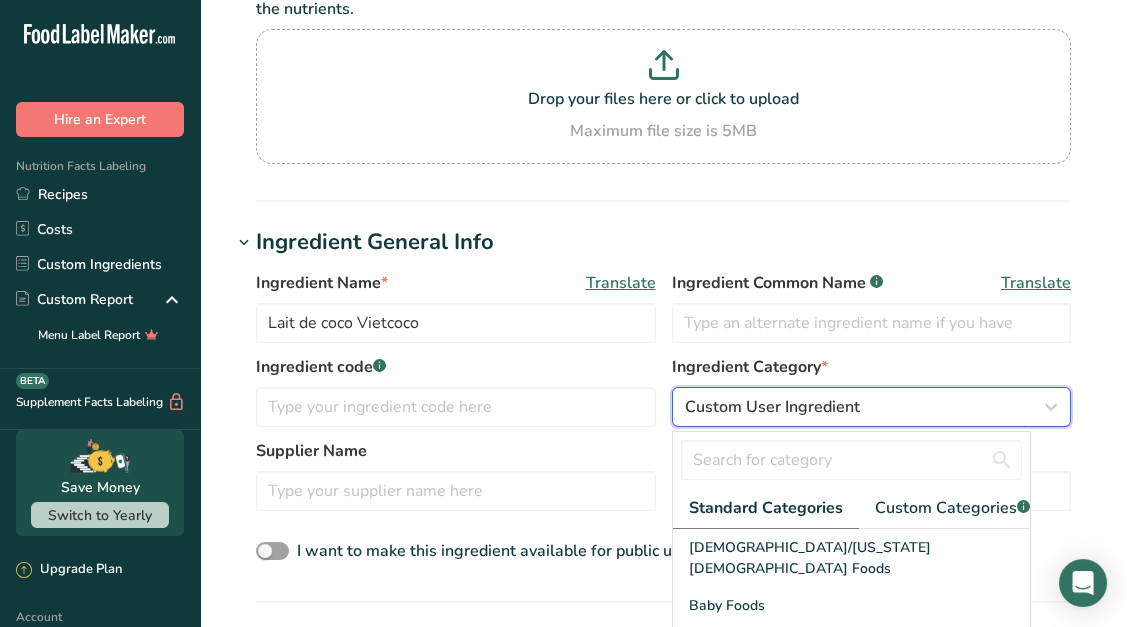 click on "Custom User Ingredient" at bounding box center [772, 407] 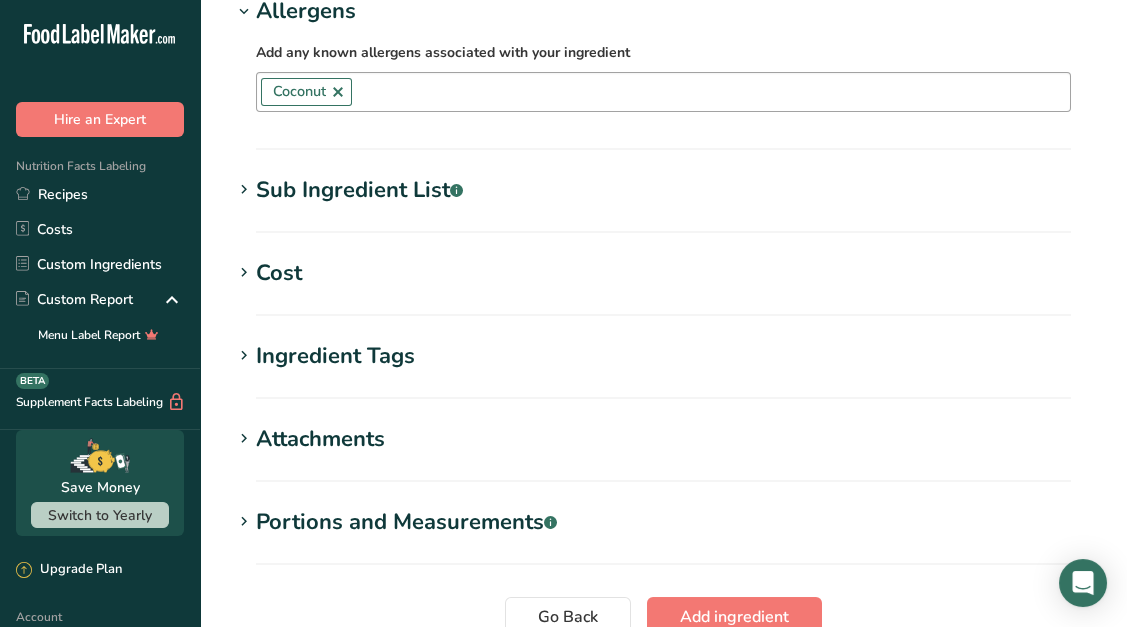 scroll, scrollTop: 1533, scrollLeft: 0, axis: vertical 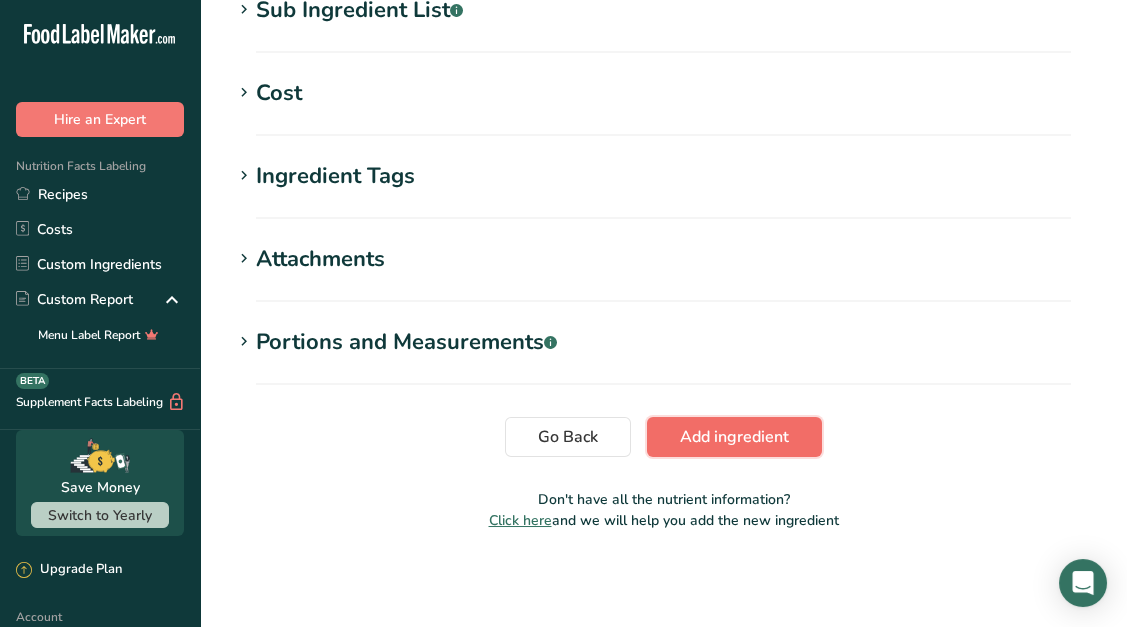 click on "Add ingredient" at bounding box center (734, 437) 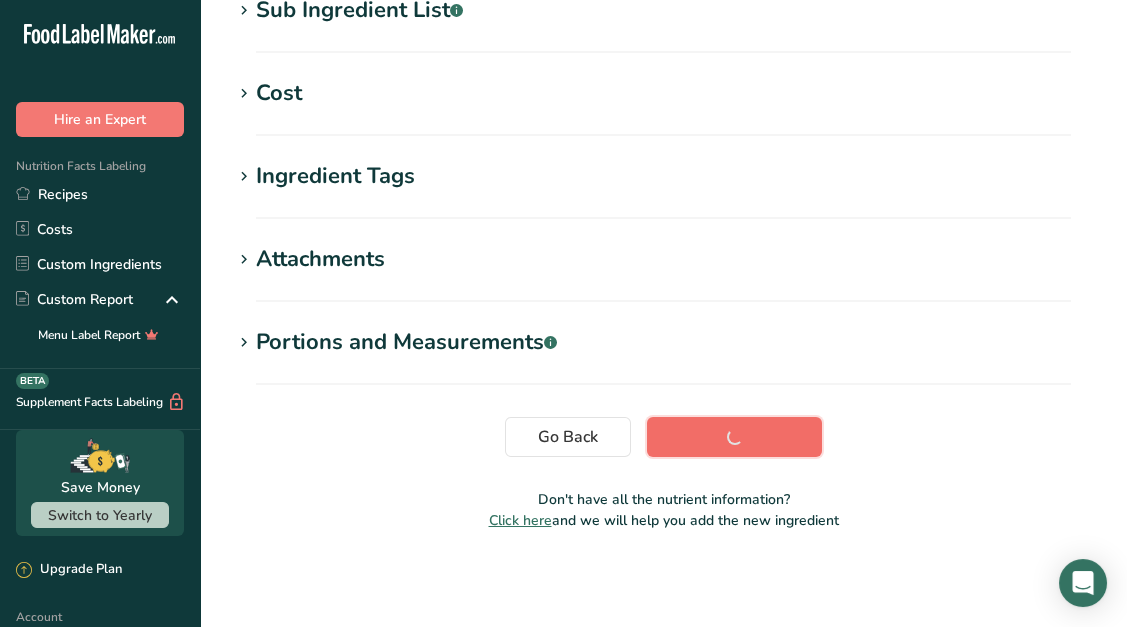scroll, scrollTop: 430, scrollLeft: 0, axis: vertical 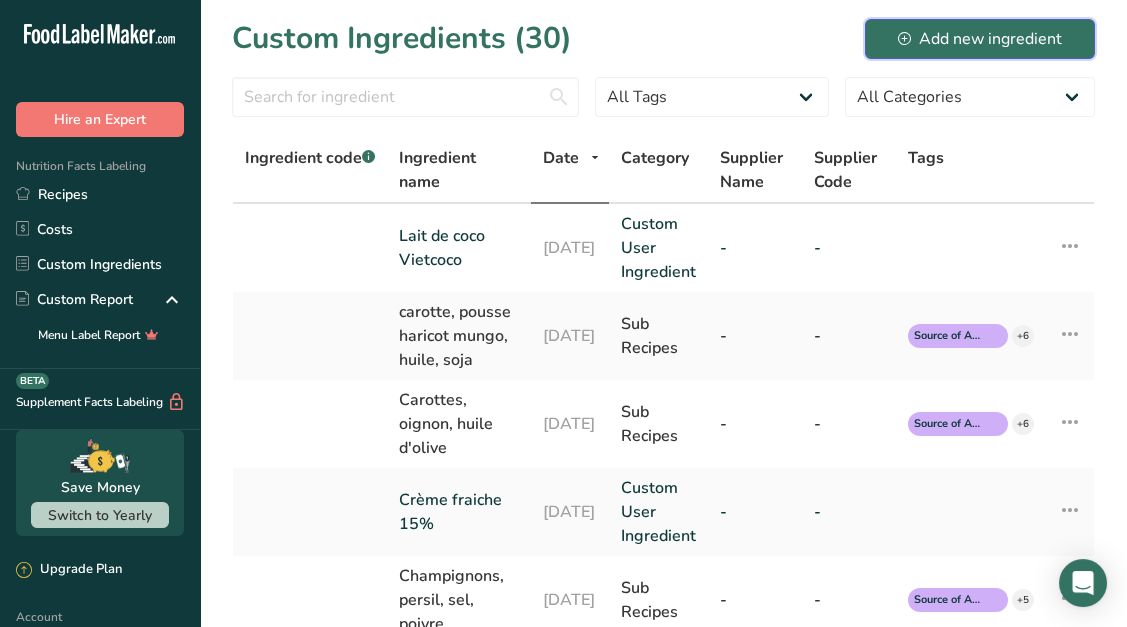 click on "Add new ingredient" at bounding box center (980, 39) 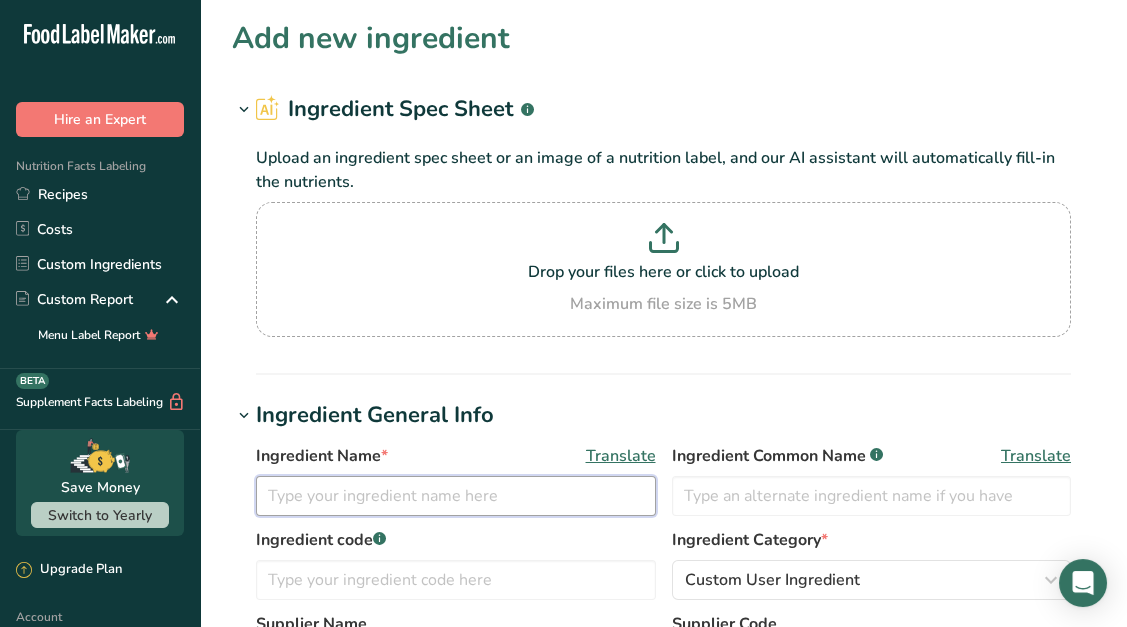click at bounding box center (456, 496) 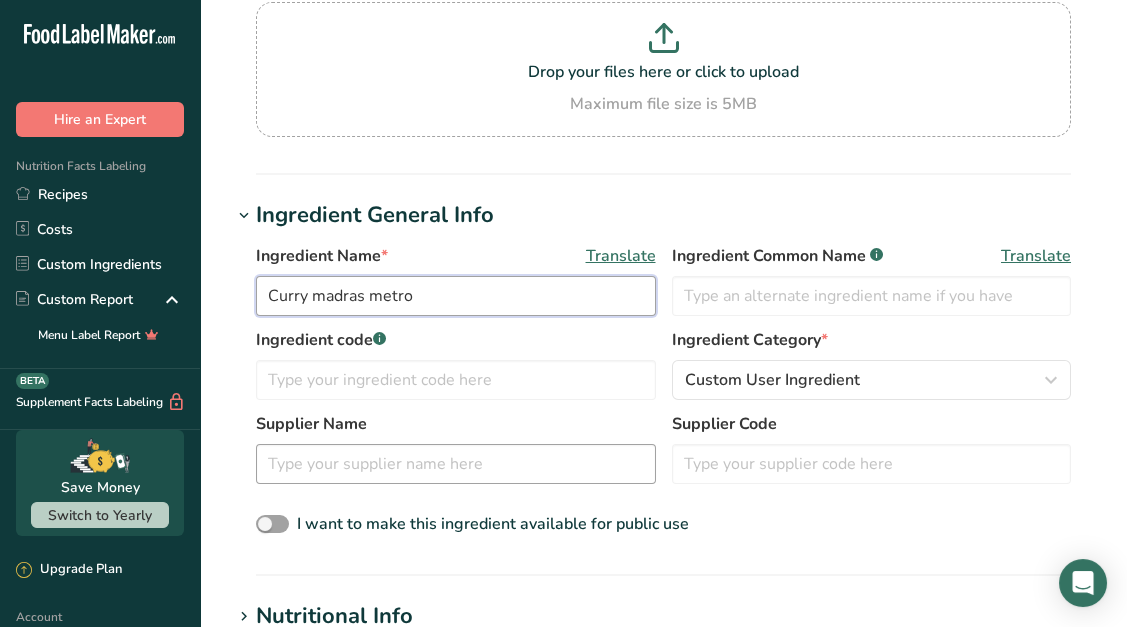 scroll, scrollTop: 647, scrollLeft: 0, axis: vertical 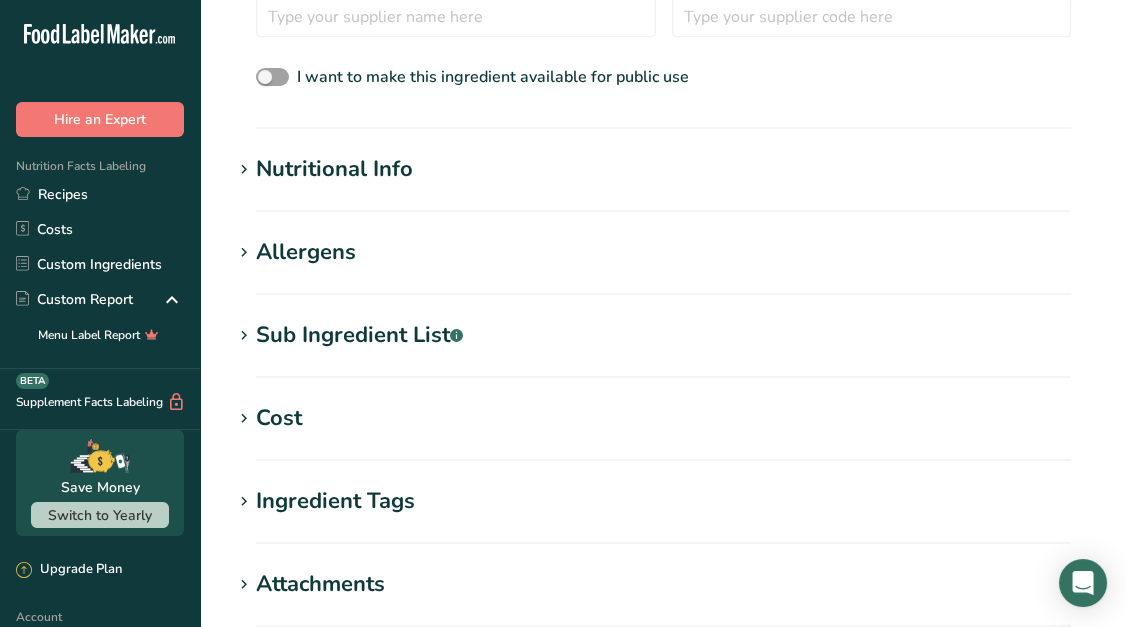 type on "Curry madras metro" 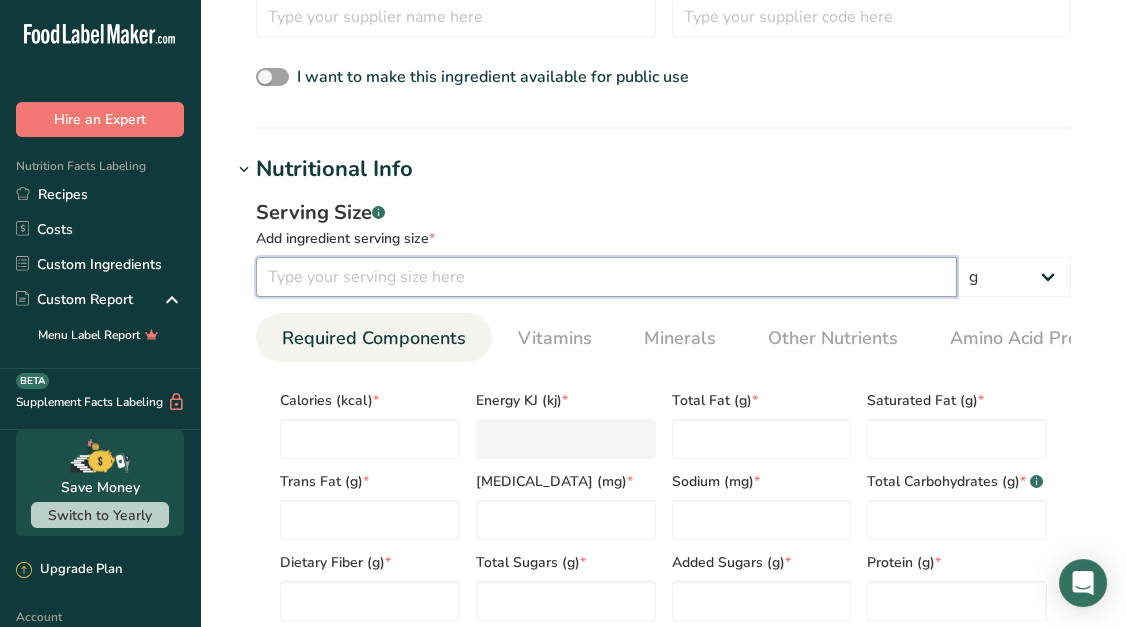 click at bounding box center (606, 277) 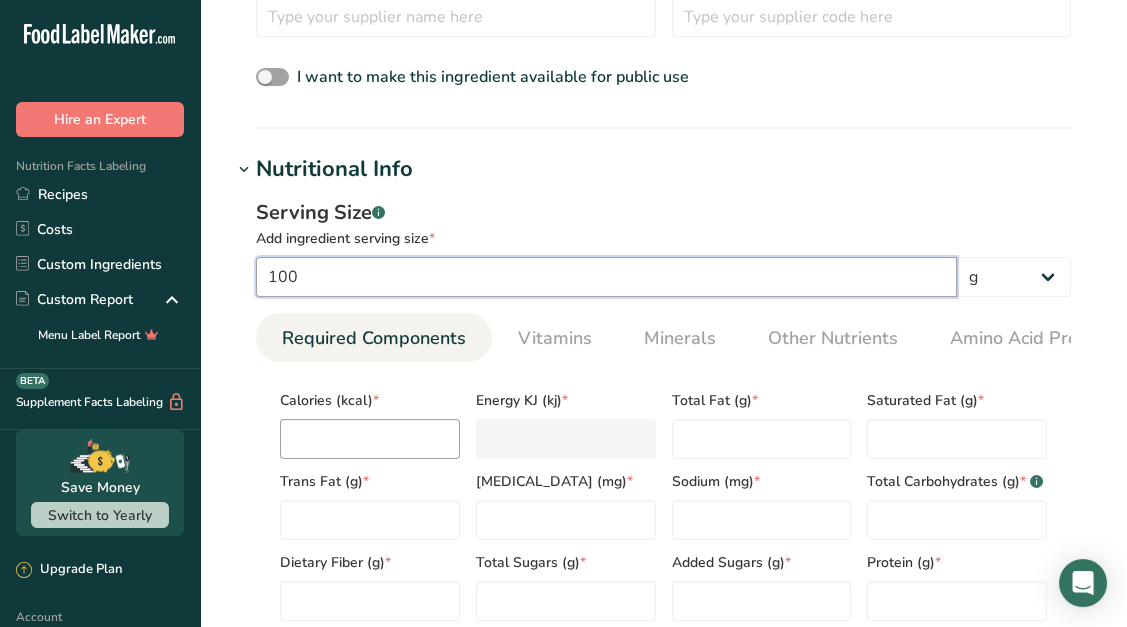 type on "100" 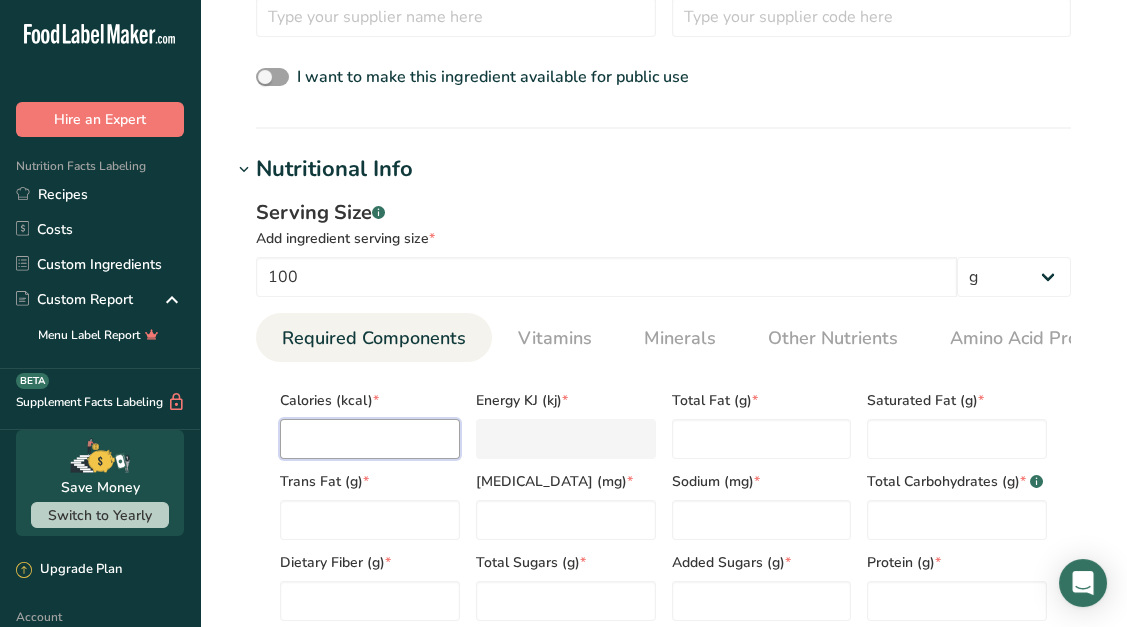 click at bounding box center [370, 439] 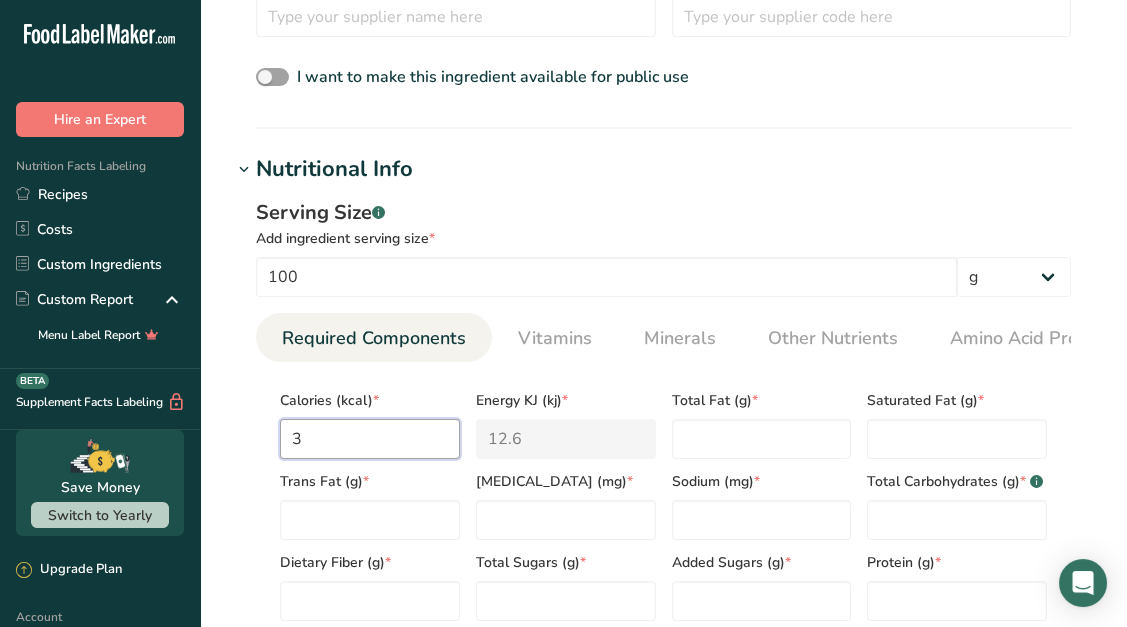 type on "32" 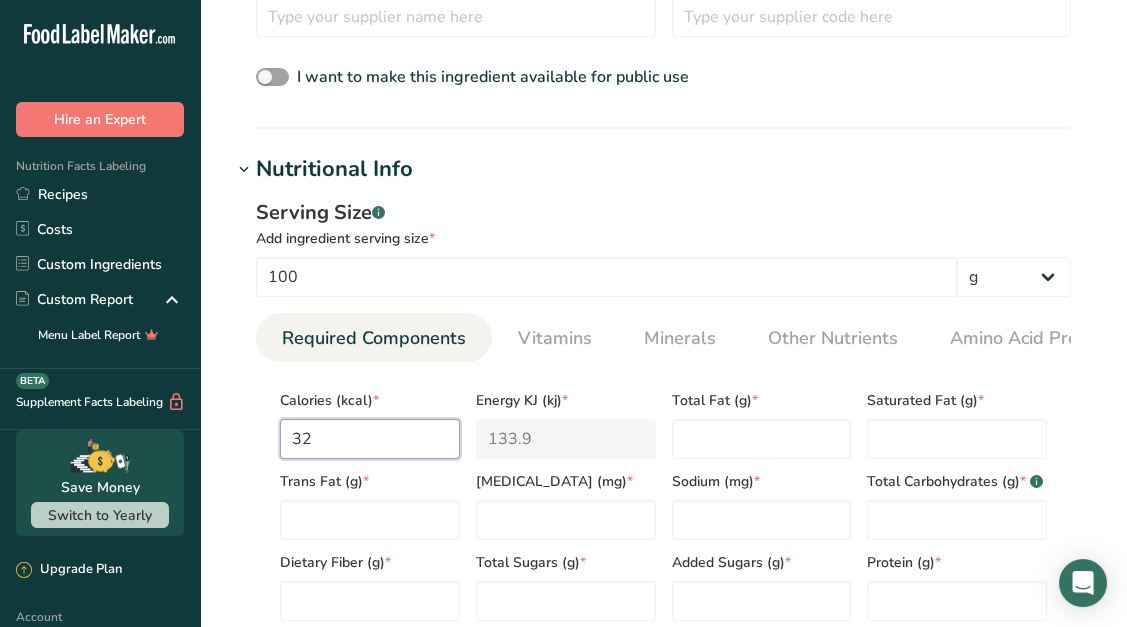 type on "327" 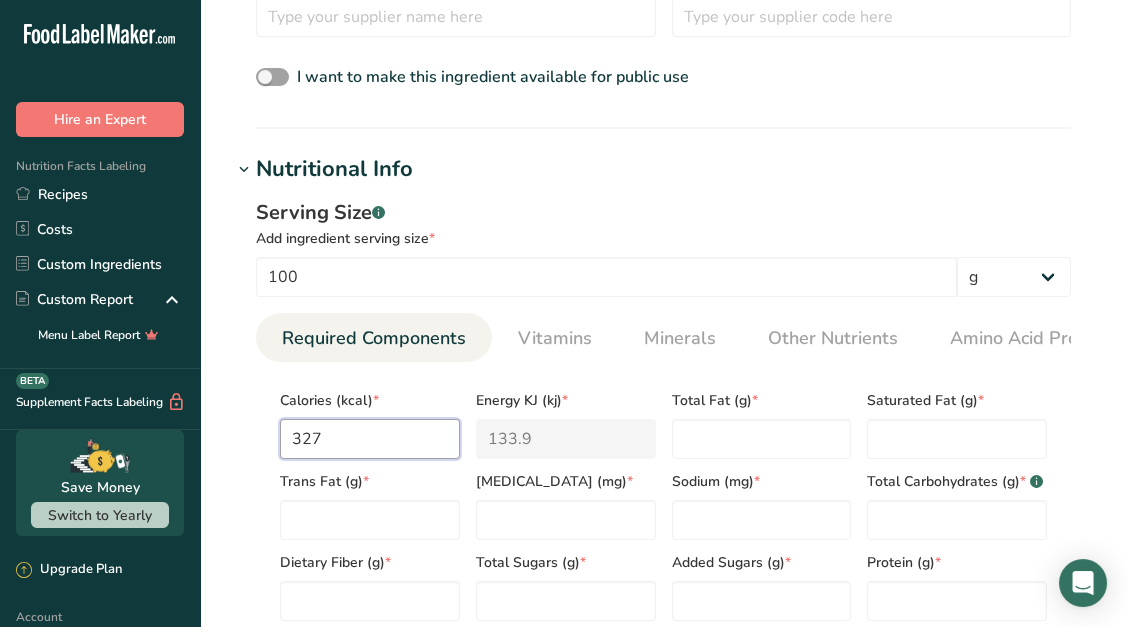 type on "1368.2" 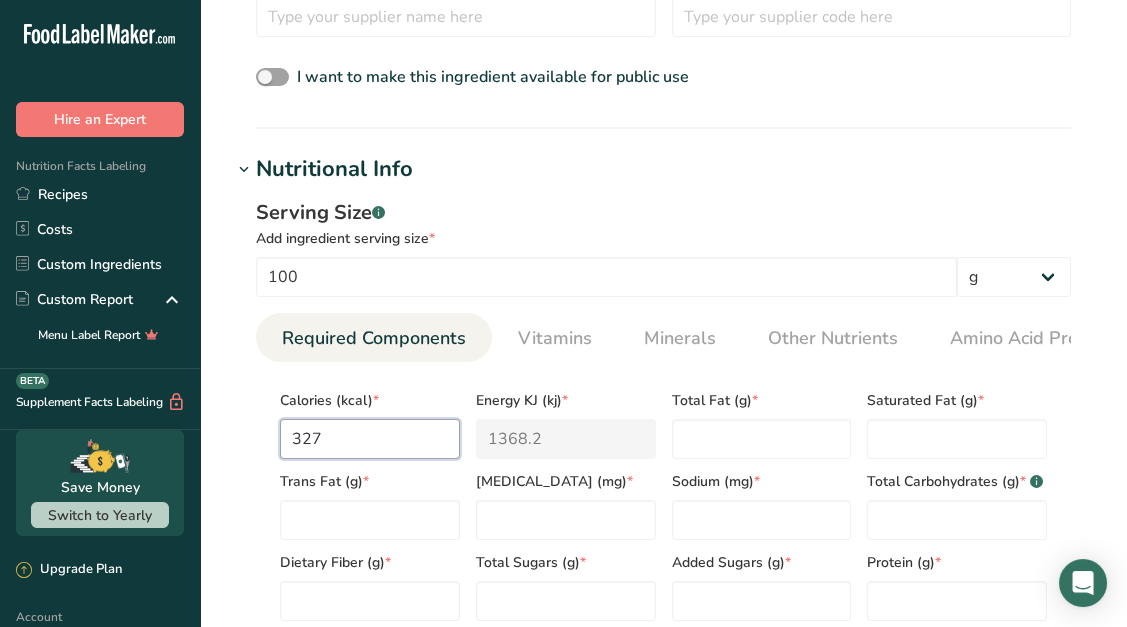 type on "327" 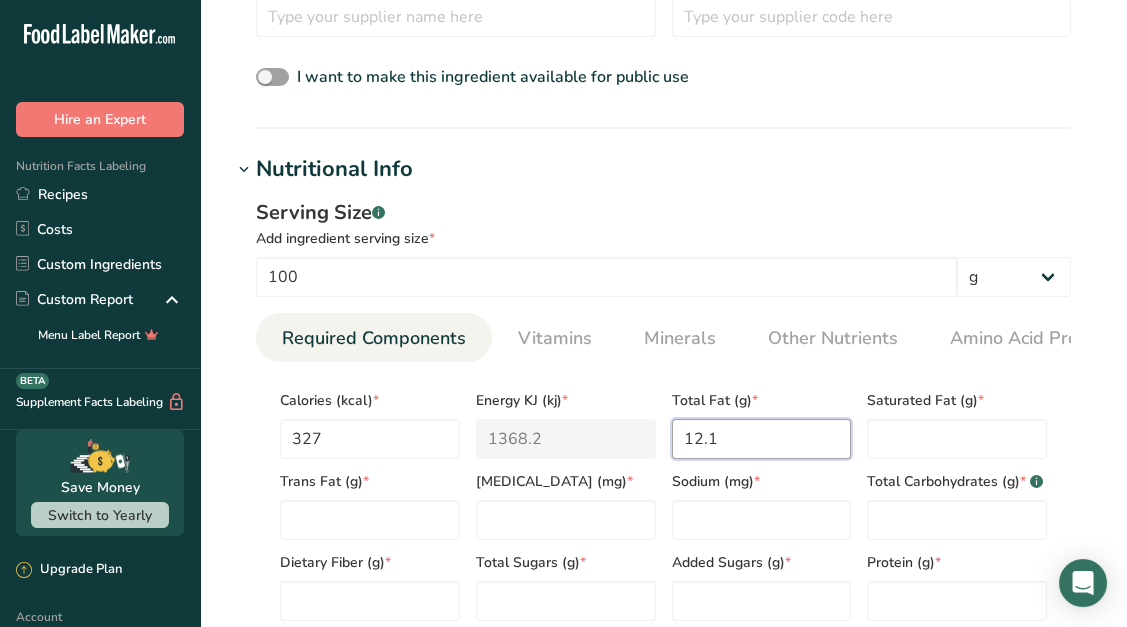 type on "12.1" 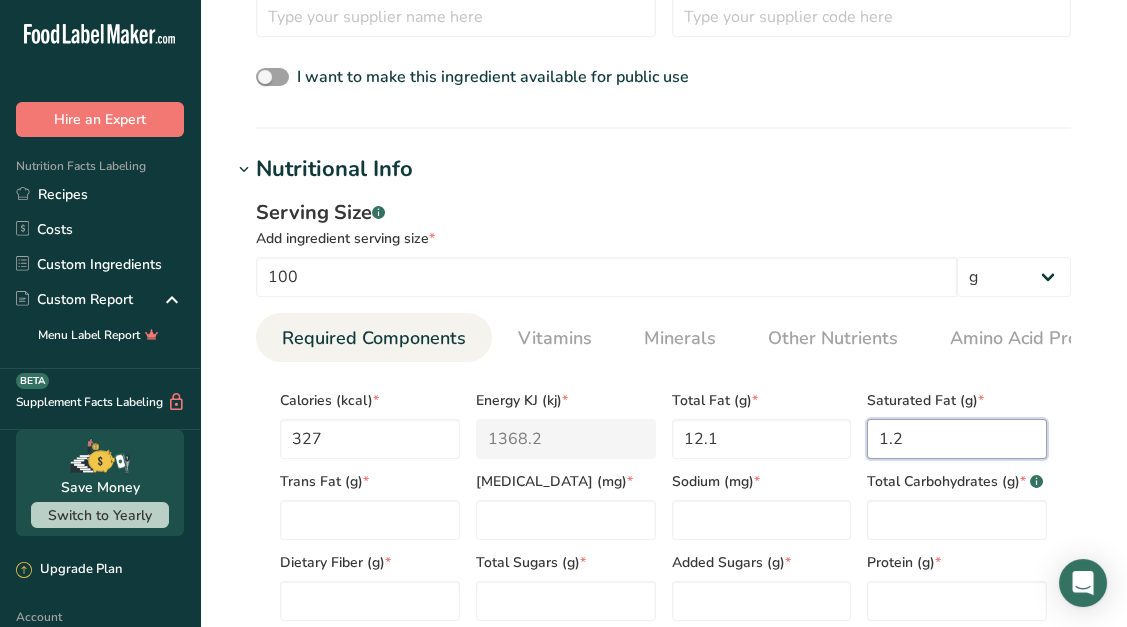 type on "1.2" 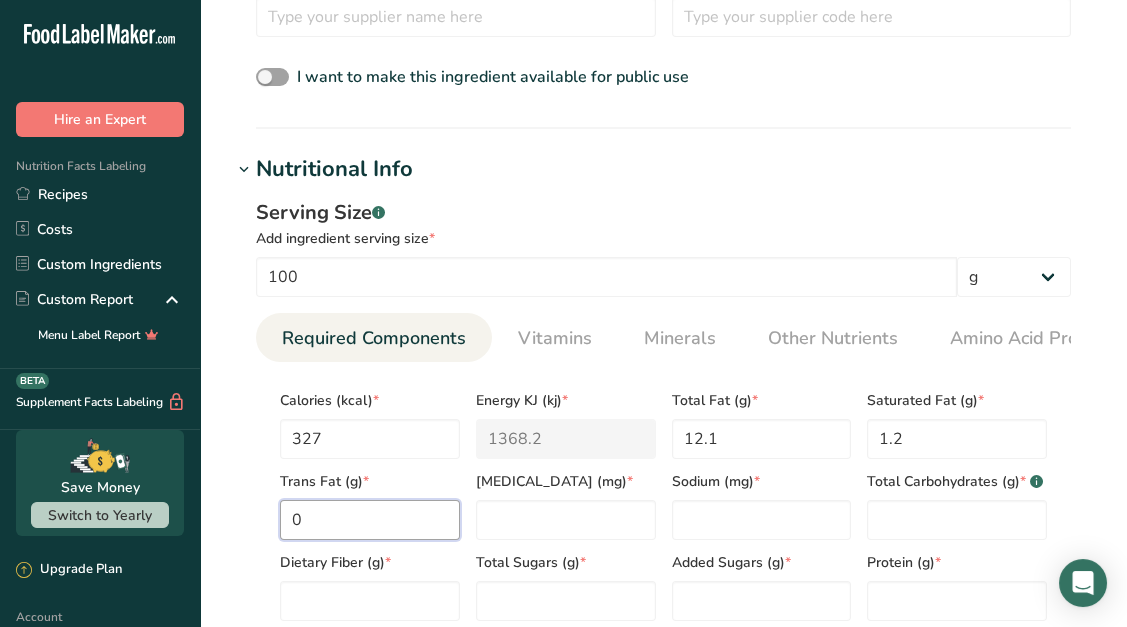 type on "0" 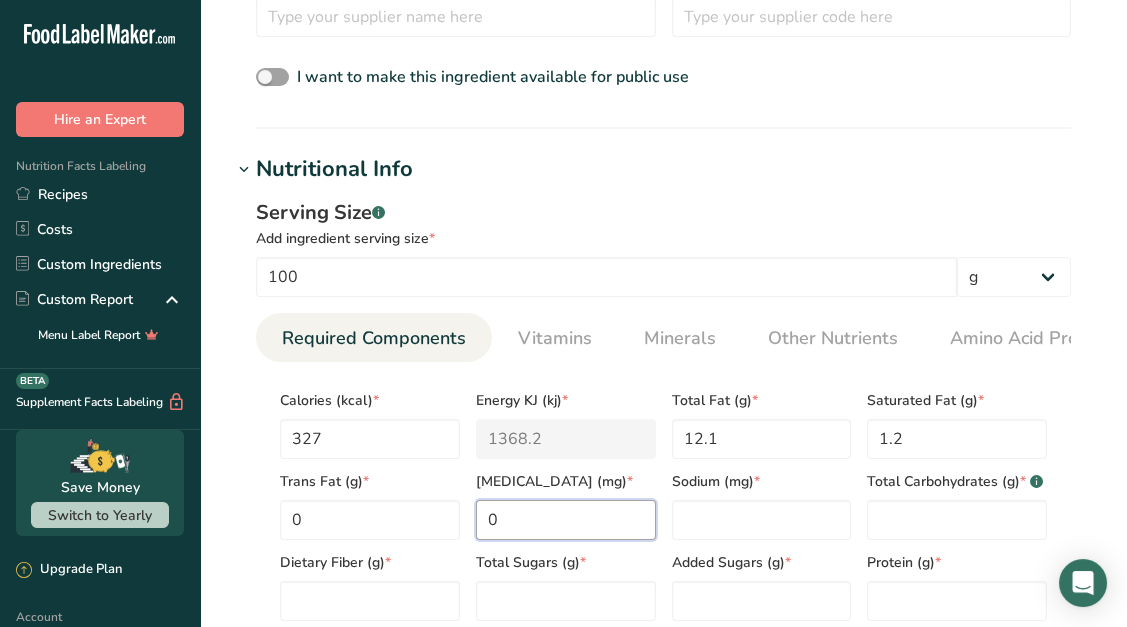 type on "0" 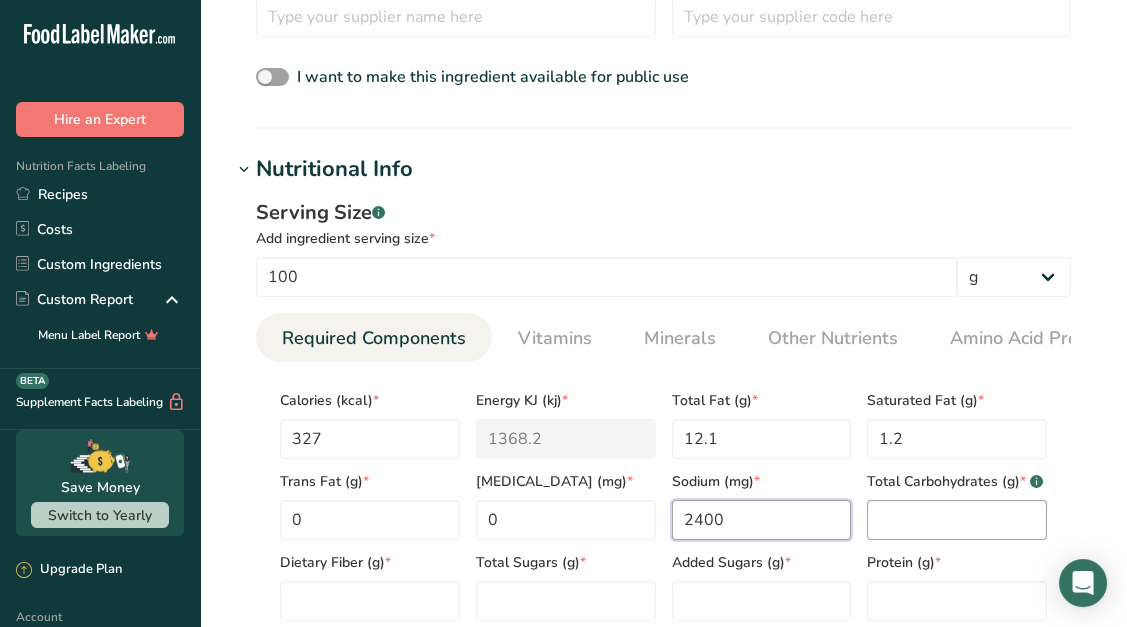 type on "2400" 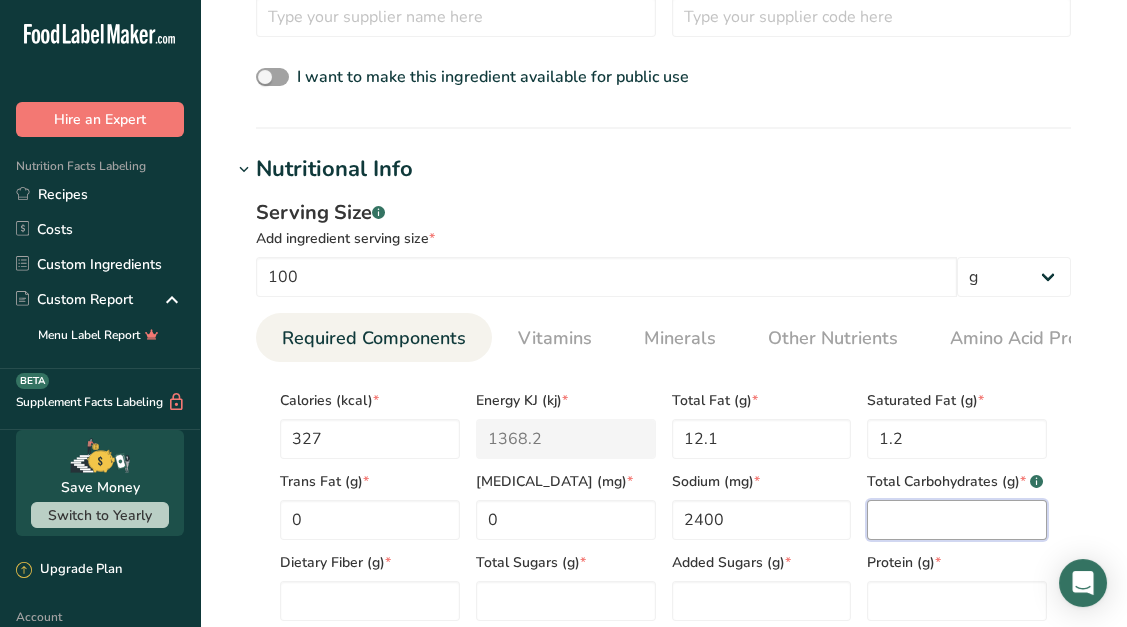 click at bounding box center (957, 520) 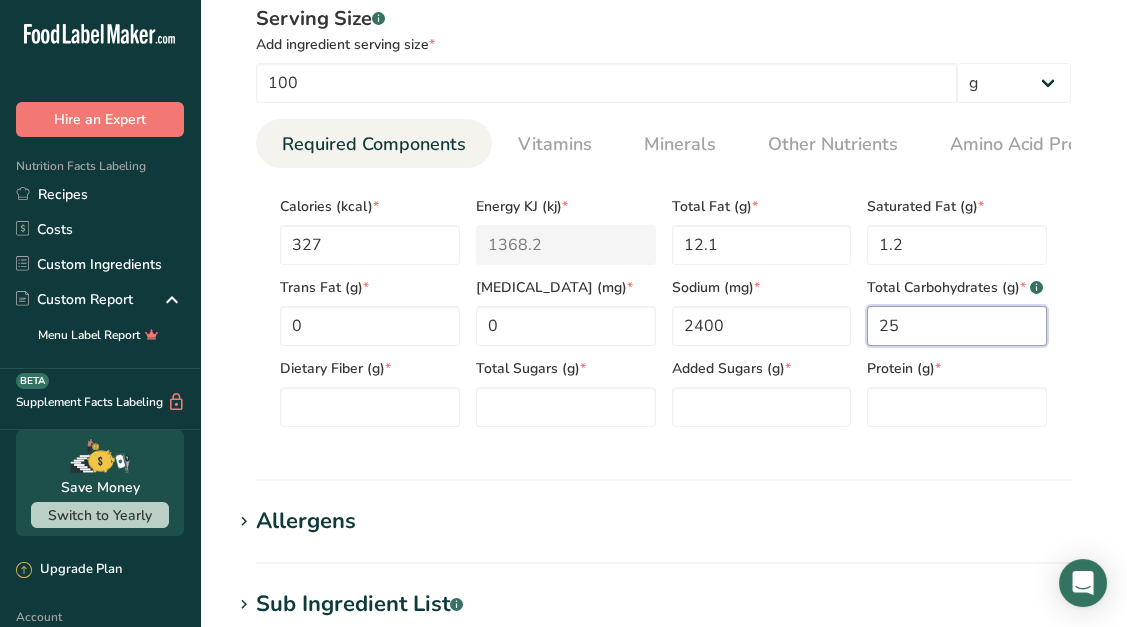 scroll, scrollTop: 851, scrollLeft: 0, axis: vertical 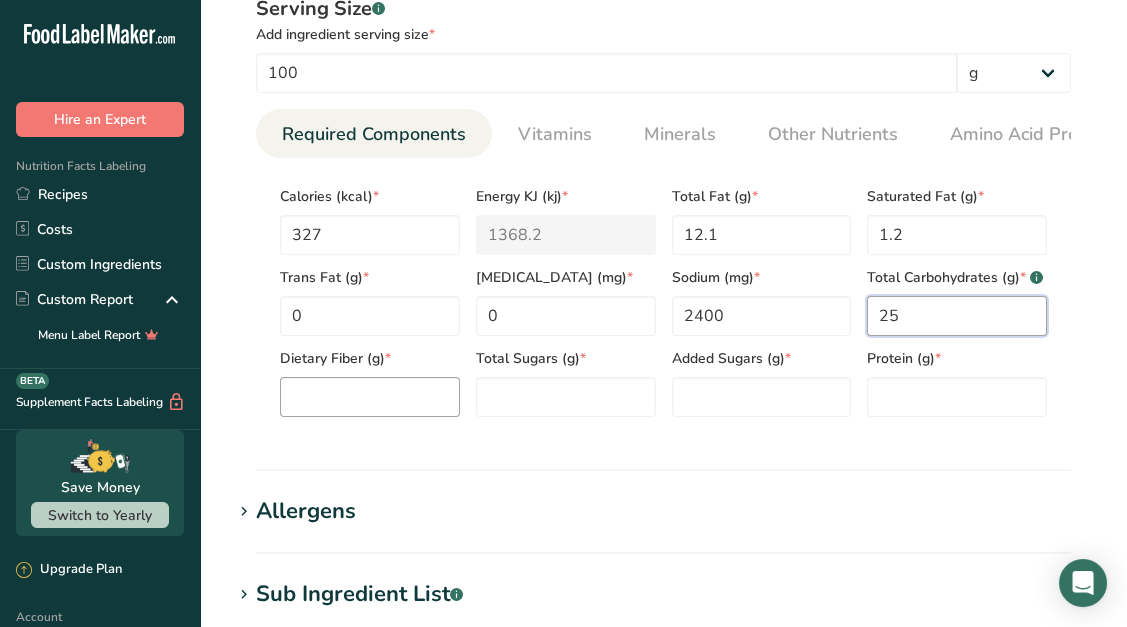 type on "25" 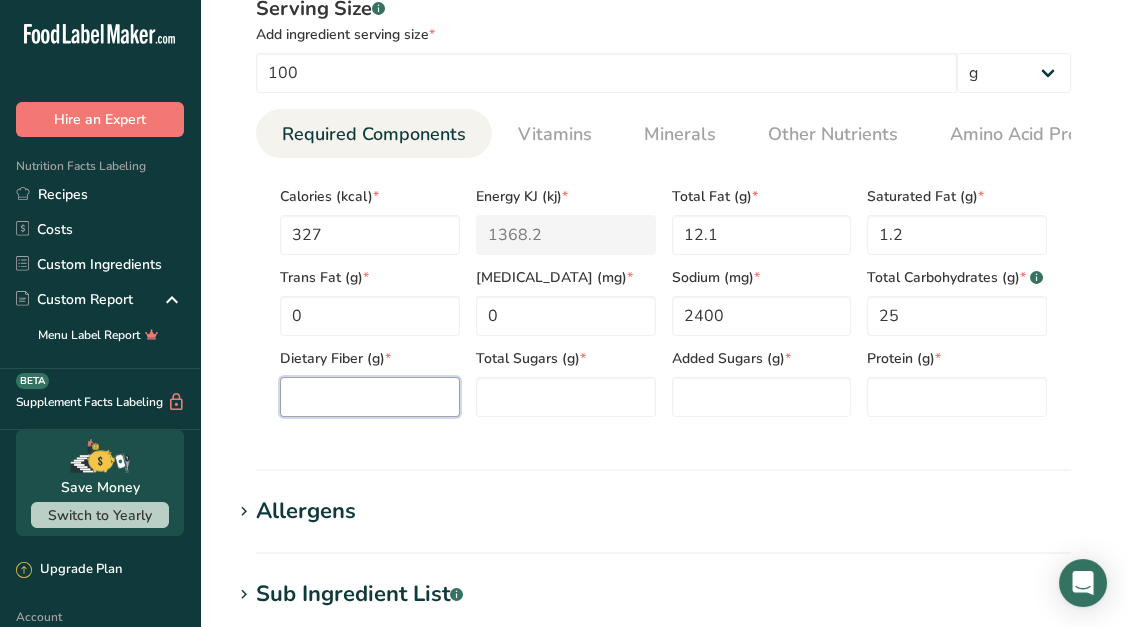 click at bounding box center [370, 397] 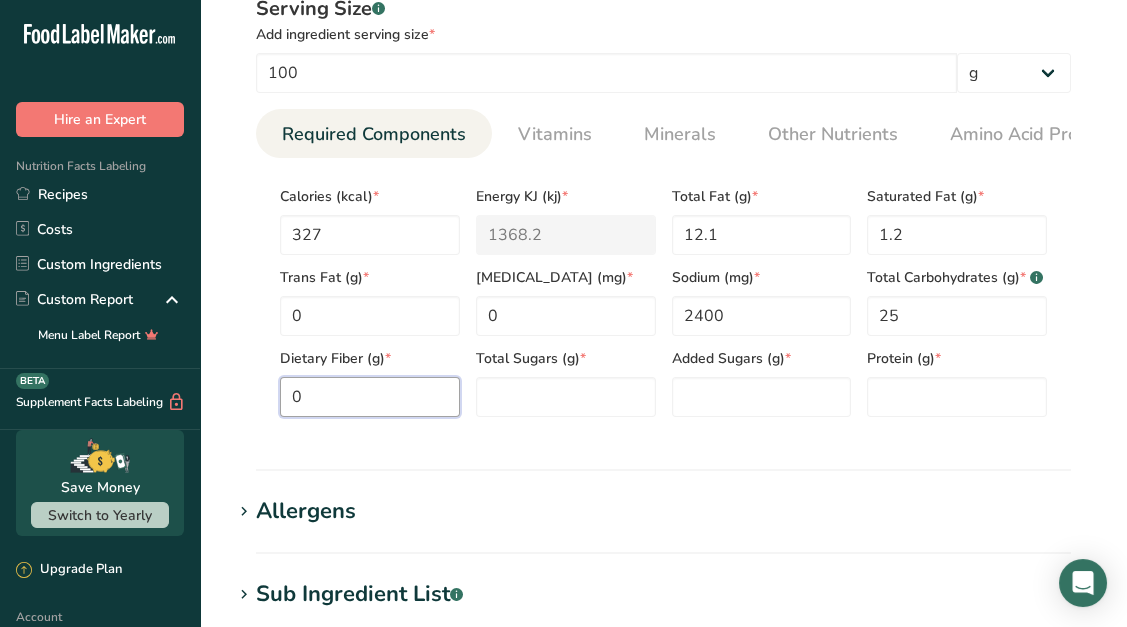 type on "0" 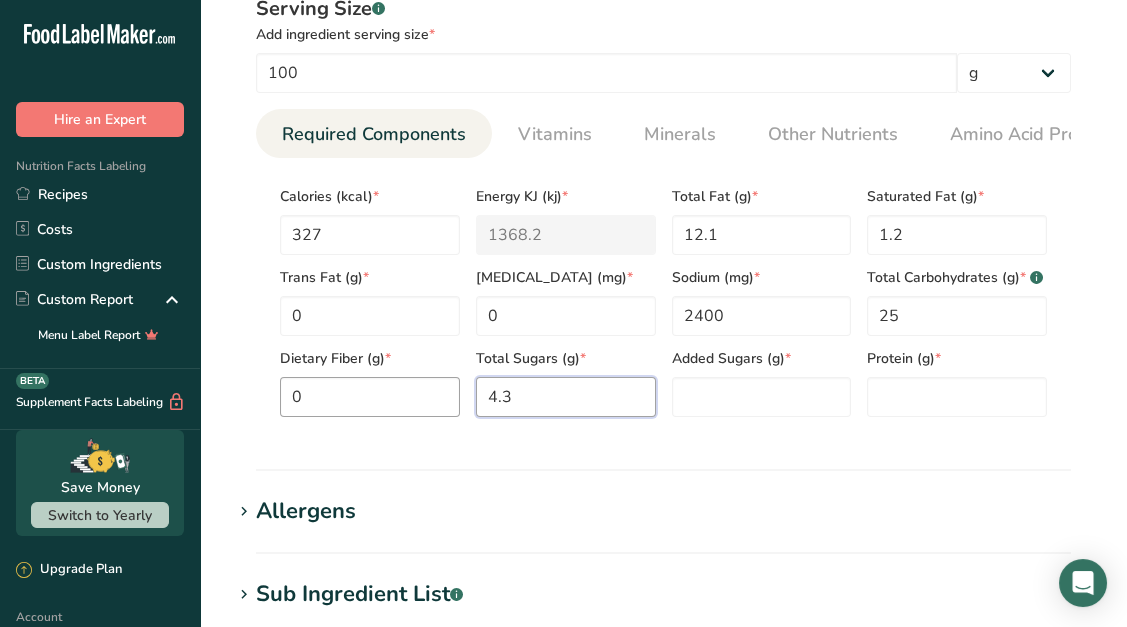 type on "4.3" 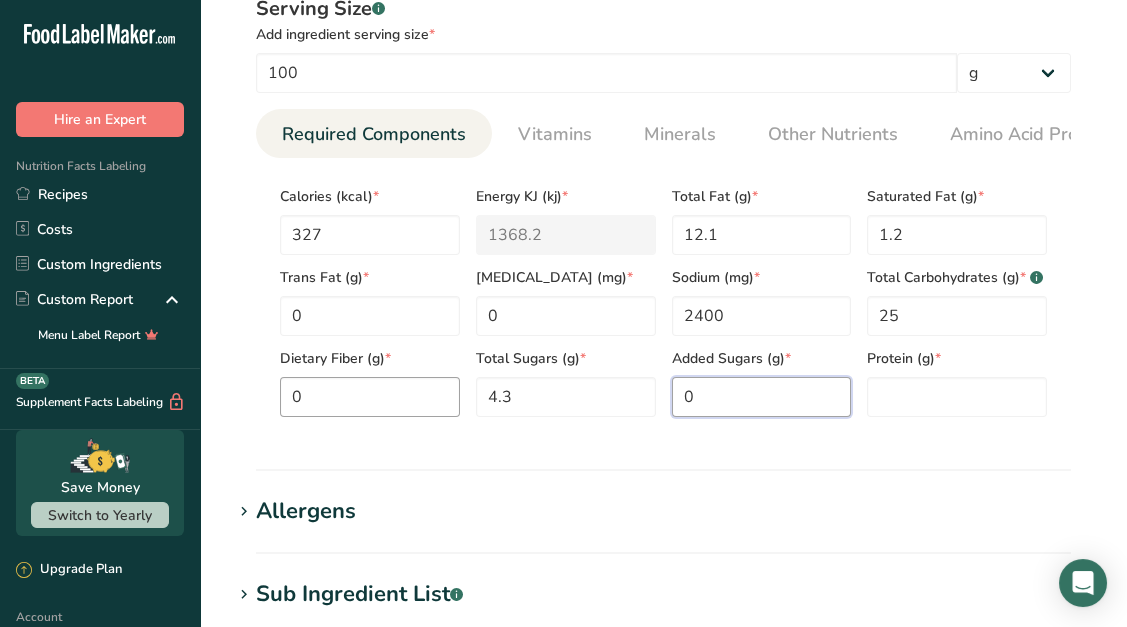 type on "0" 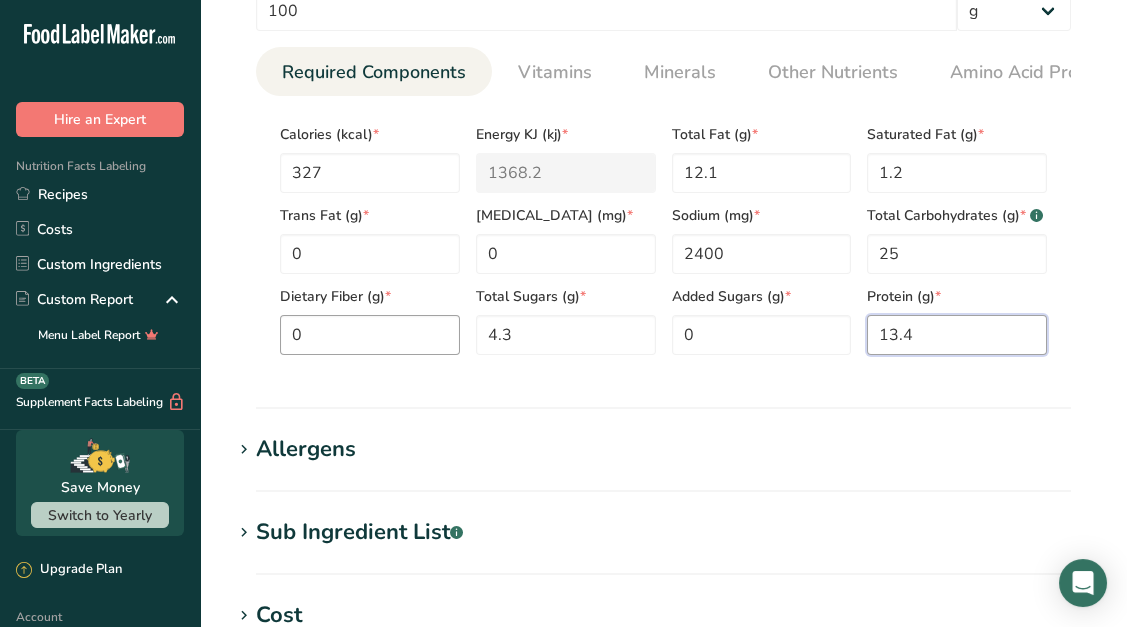 scroll, scrollTop: 914, scrollLeft: 0, axis: vertical 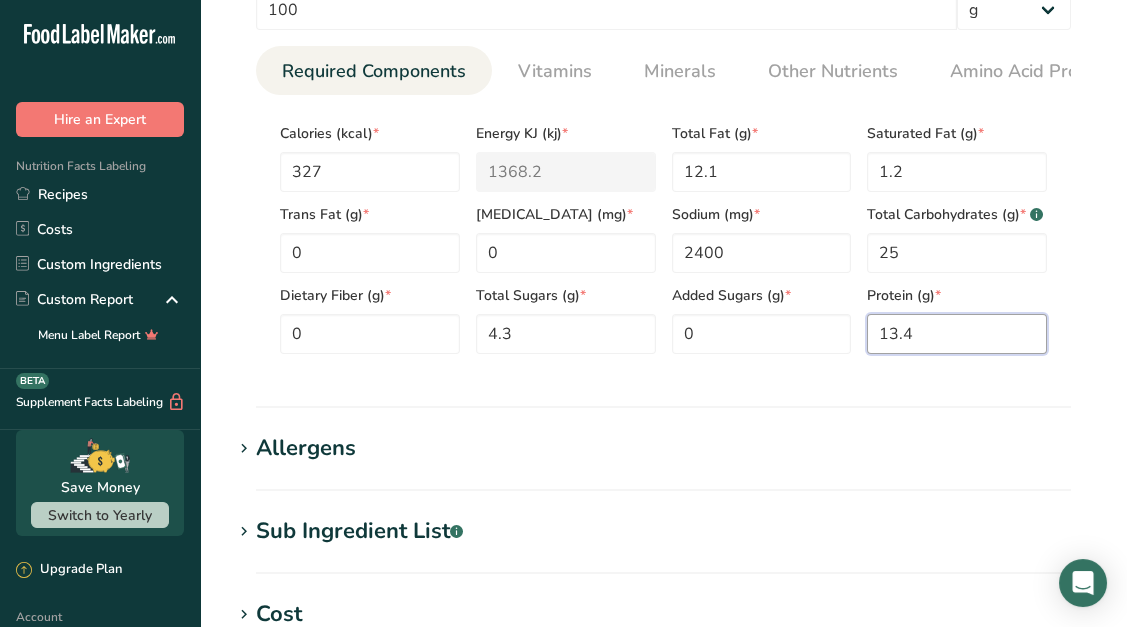 type on "13.4" 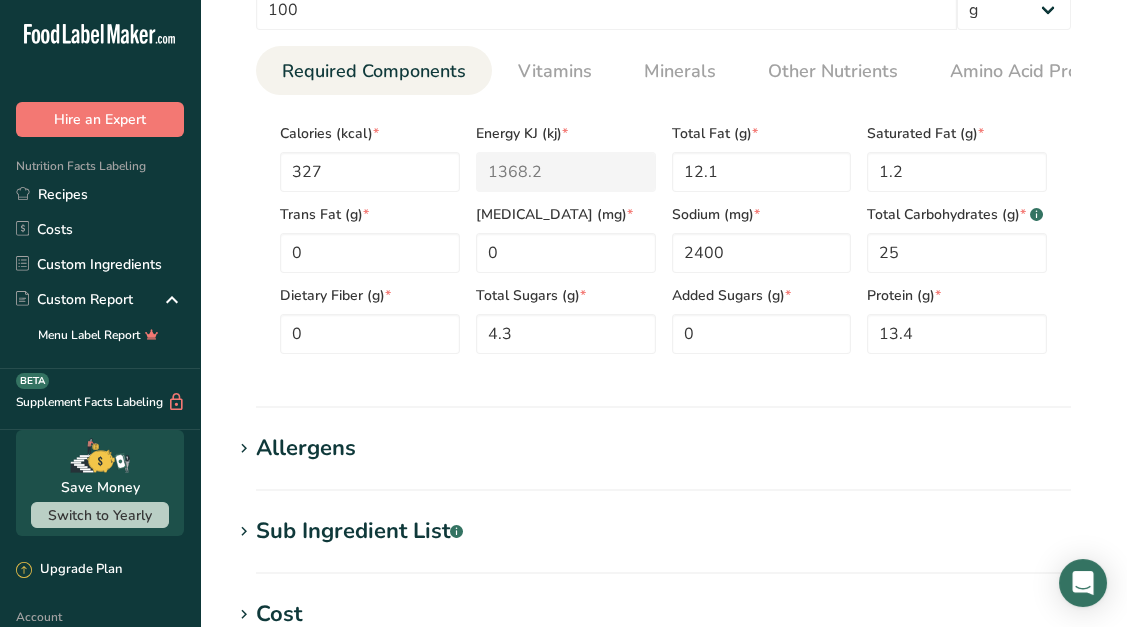 click on "Allergens" at bounding box center [306, 448] 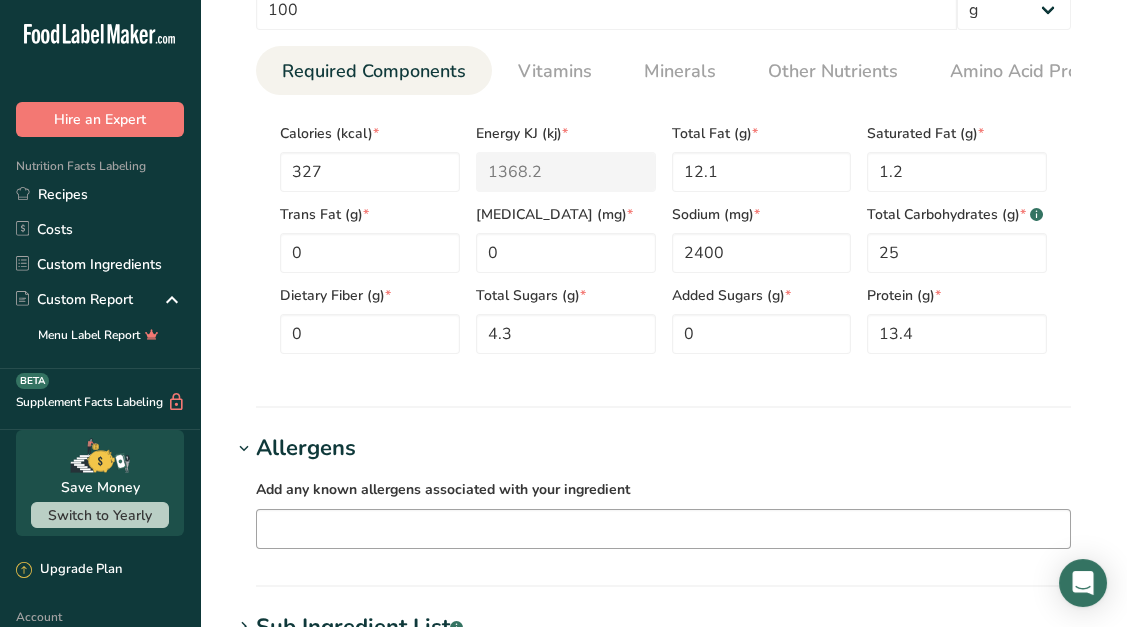 click on "Soy
Tree Nuts
Wheat
Milk
Eggs
Fish
Peanuts
Sesame
Crustaceans
Sulphites
Celery
Mustard
Lupins
[GEOGRAPHIC_DATA]
[GEOGRAPHIC_DATA]
[GEOGRAPHIC_DATA]
Beech nut
Brazil nut
Butternut
Cashew
Chestnut
[GEOGRAPHIC_DATA]
[GEOGRAPHIC_DATA]
Hazelnut
Gingko nut
Hickory nut
Lichee nut
Macadamia nut" at bounding box center (663, 529) 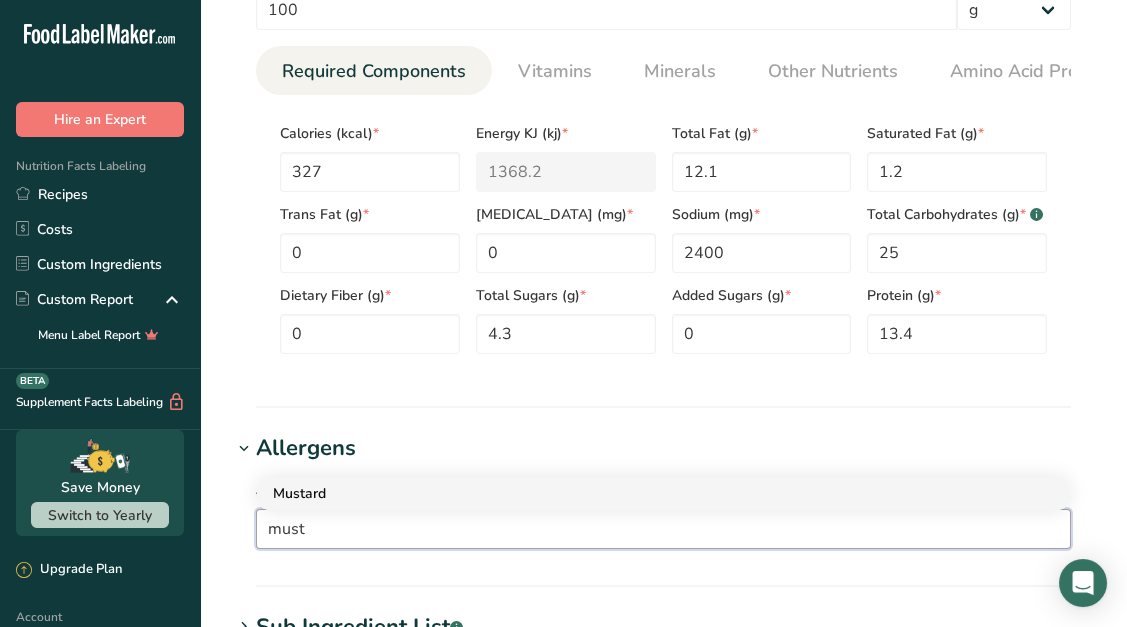 type on "must" 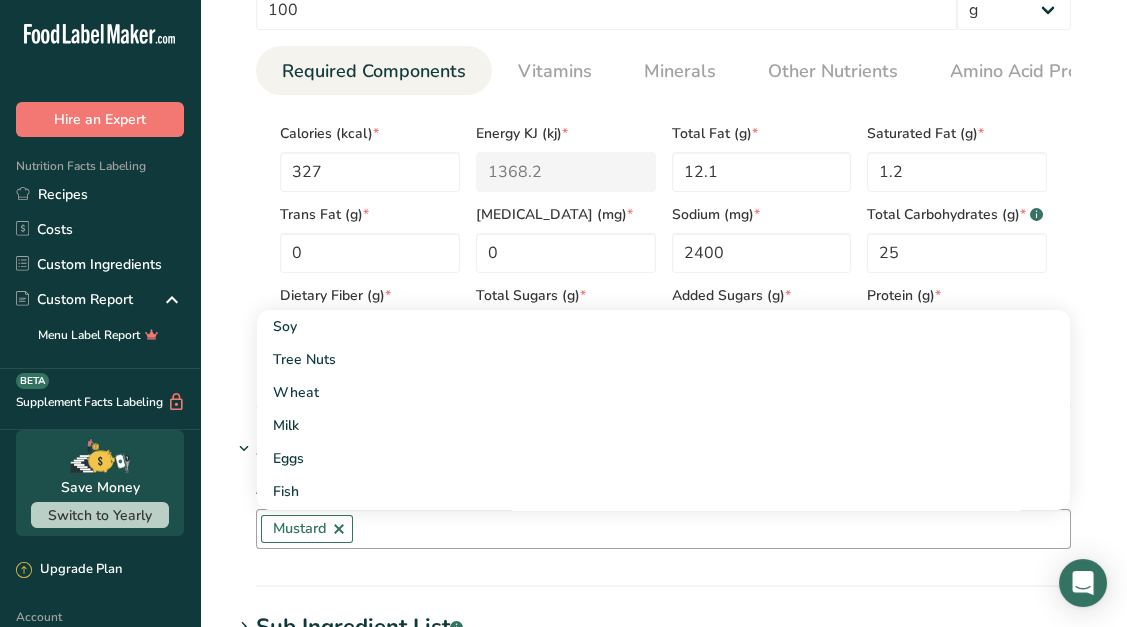 click at bounding box center (711, 528) 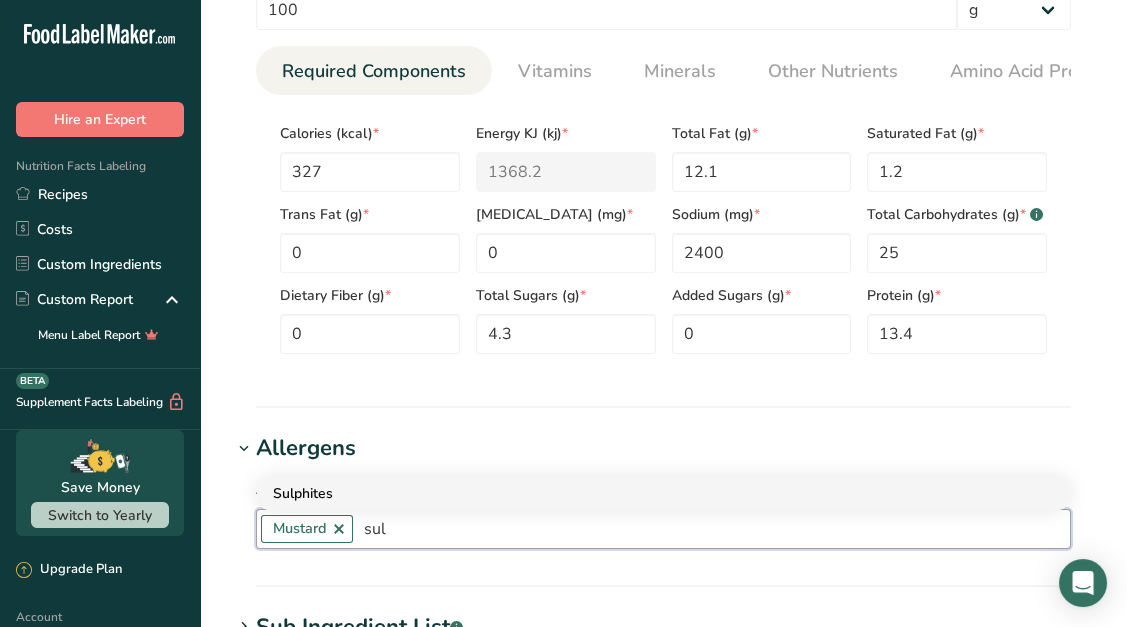 type on "sul" 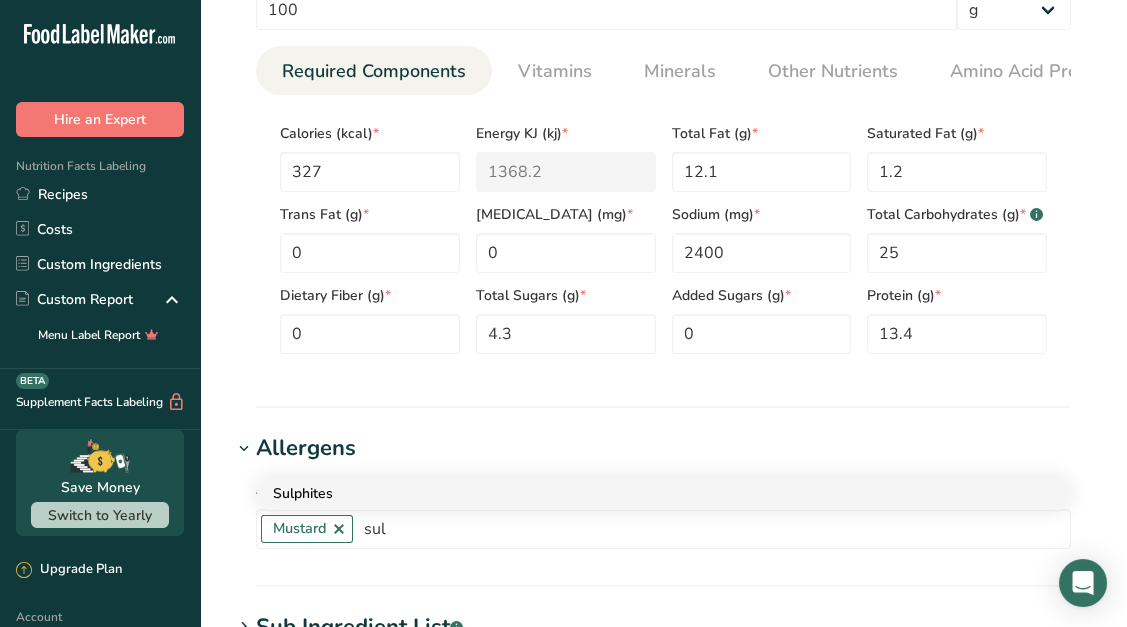 click on "Sulphites" at bounding box center (647, 493) 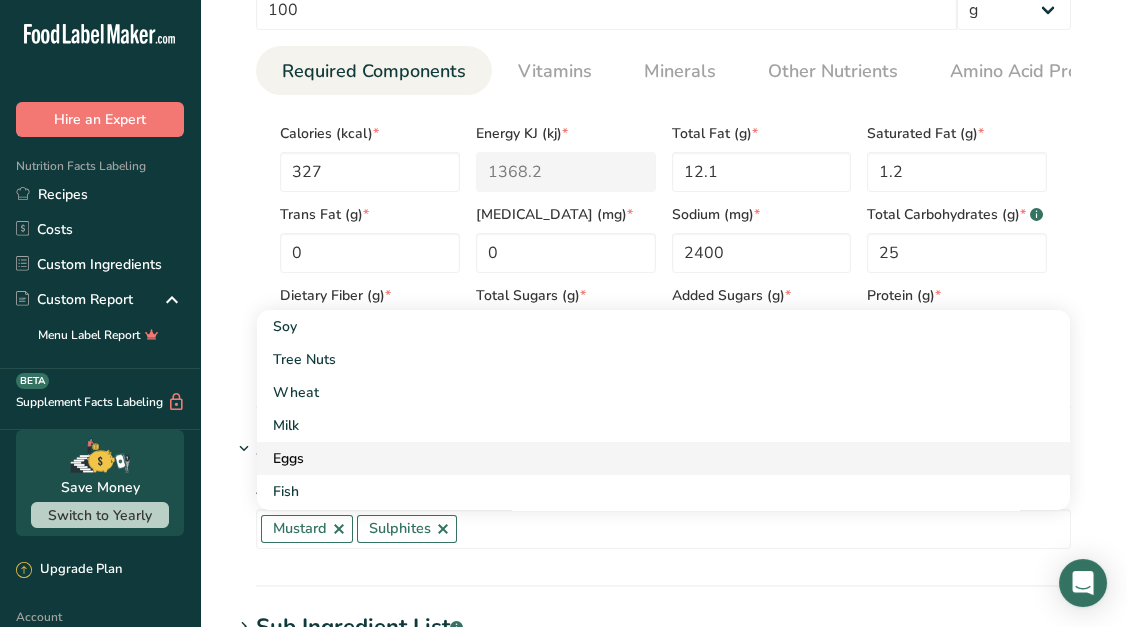 scroll, scrollTop: 0, scrollLeft: 0, axis: both 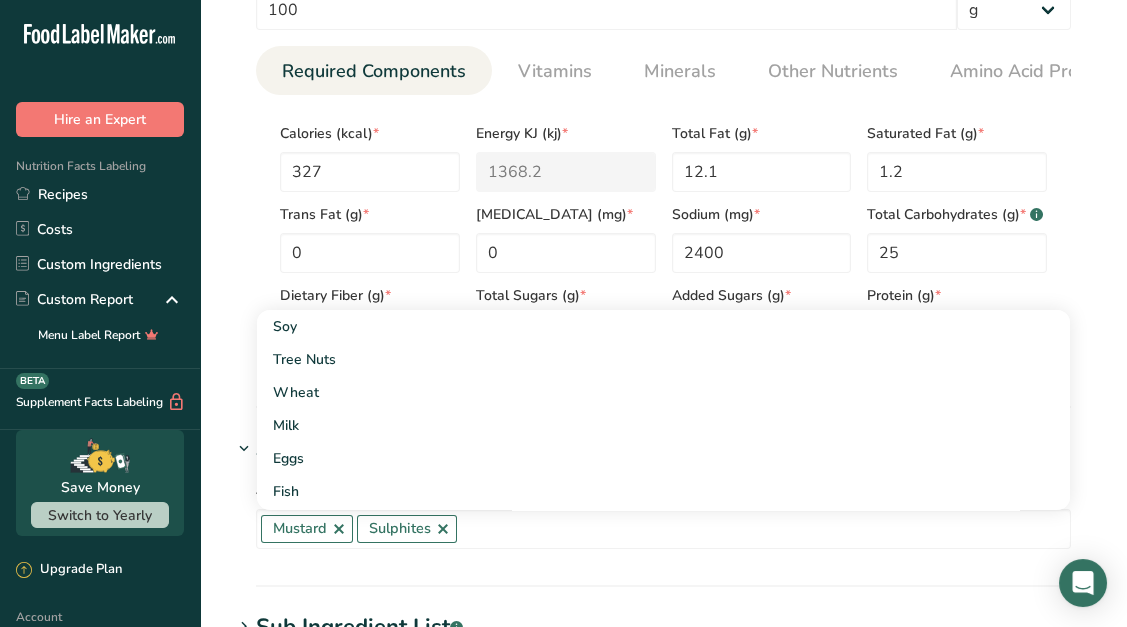 click on "Allergens
Add any known allergens associated with your ingredient
Mustard
Sulphites
Soy
Tree Nuts
Wheat
Milk
Eggs
Fish
Peanuts
Sesame
Crustaceans
Celery
Lupins
[GEOGRAPHIC_DATA]
[GEOGRAPHIC_DATA]
[GEOGRAPHIC_DATA]
Beech nut
Brazil nut
Butternut
Cashew
Chestnut
[GEOGRAPHIC_DATA]
[GEOGRAPHIC_DATA]
Hazelnut
Gingko nut" at bounding box center [663, 509] 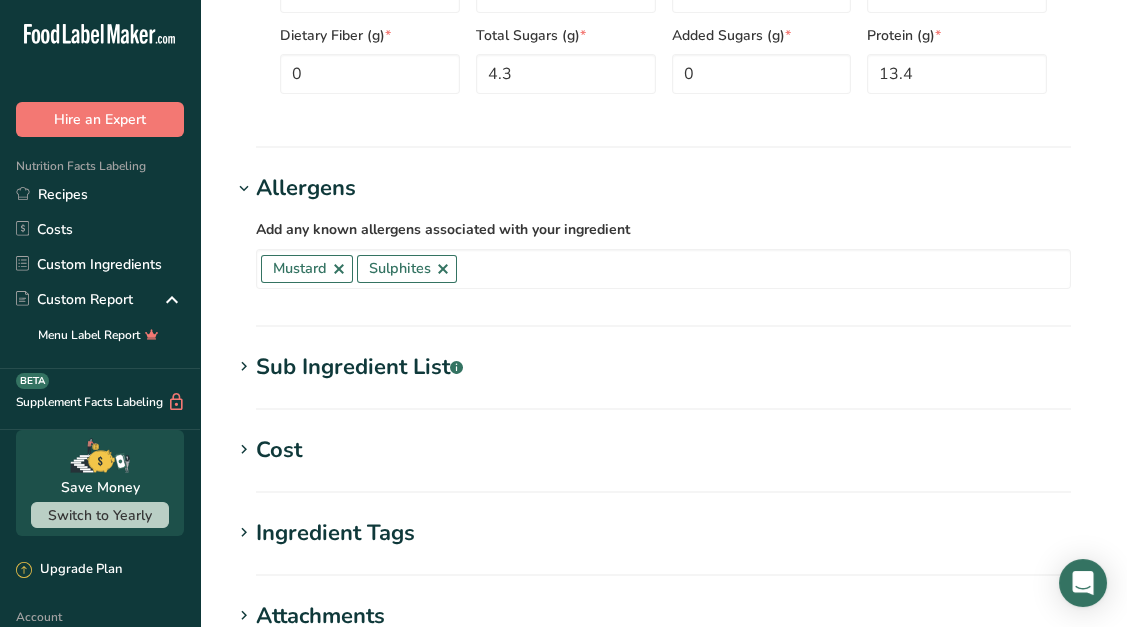 scroll, scrollTop: 1175, scrollLeft: 0, axis: vertical 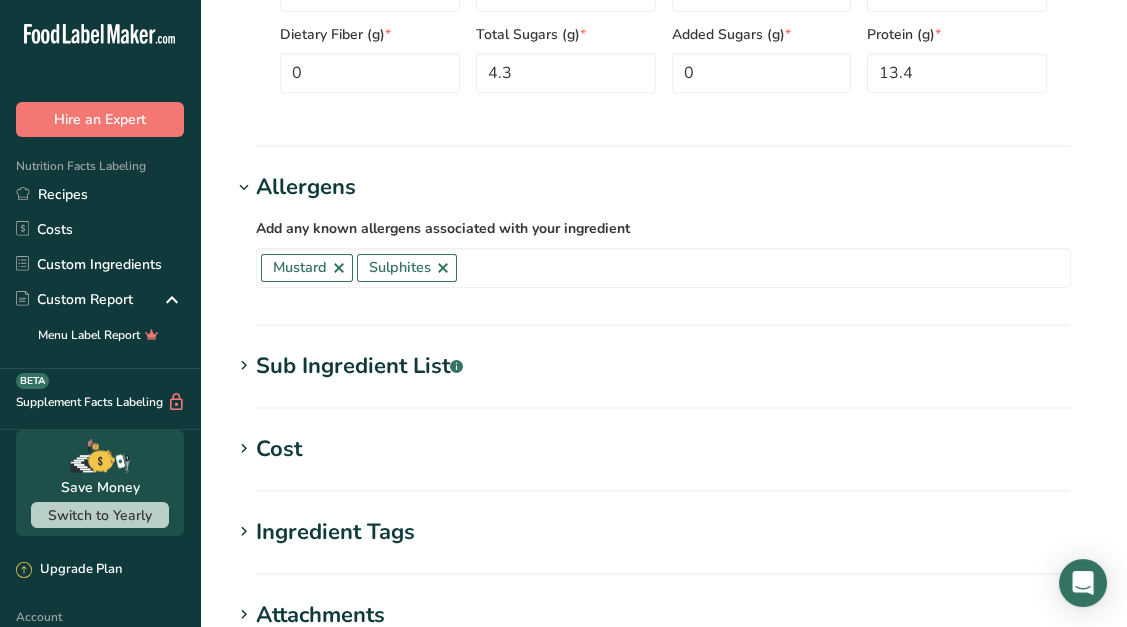 click on "Sub Ingredient List
.a-a{fill:#347362;}.b-a{fill:#fff;}" at bounding box center (359, 366) 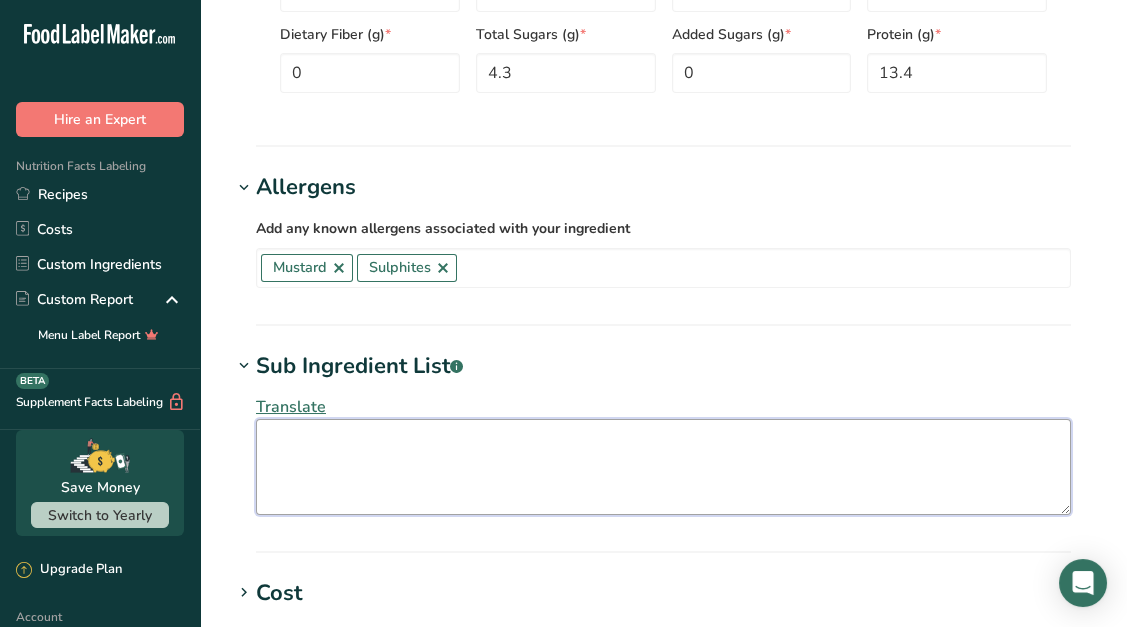 click at bounding box center [663, 467] 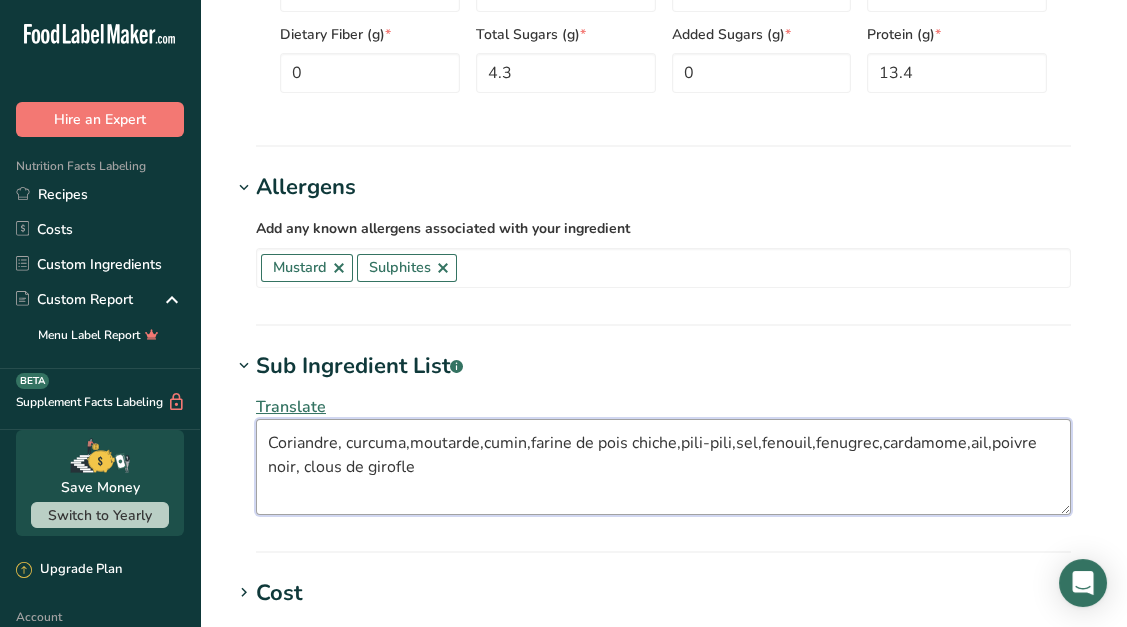 type on "Coriandre, curcuma,moutarde,cumin,farine de pois chiche,pili-pili,sel,fenouil,fenugrec,cardamome,ail,poivre noir, clous de girofle" 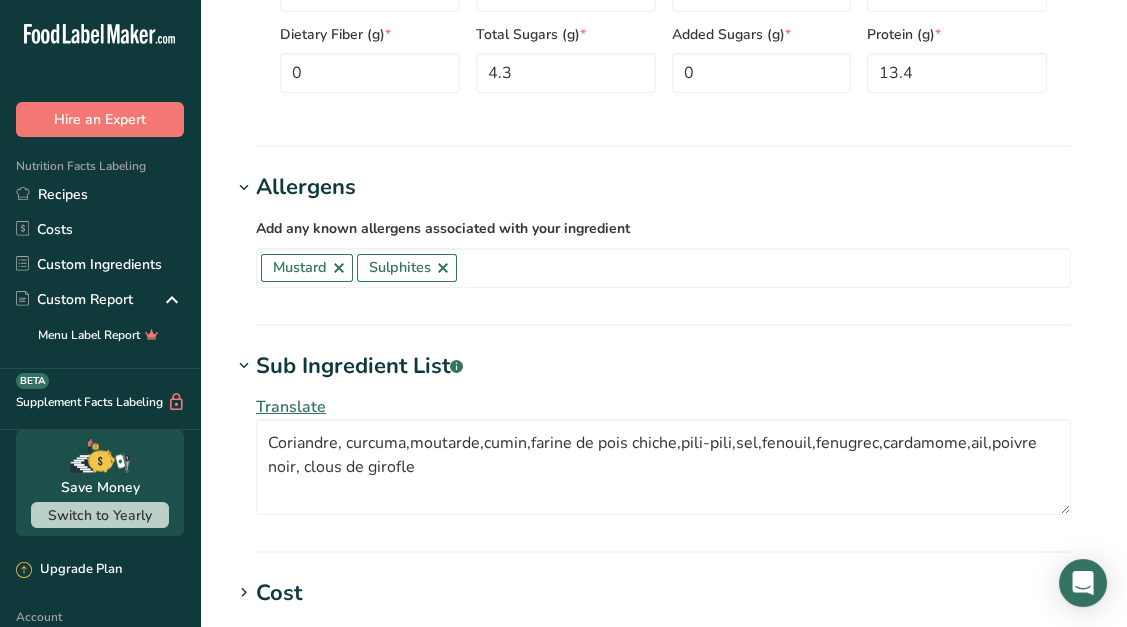 click on "Sub Ingredient List
.a-a{fill:#347362;}.b-a{fill:#fff;}" at bounding box center [663, 366] 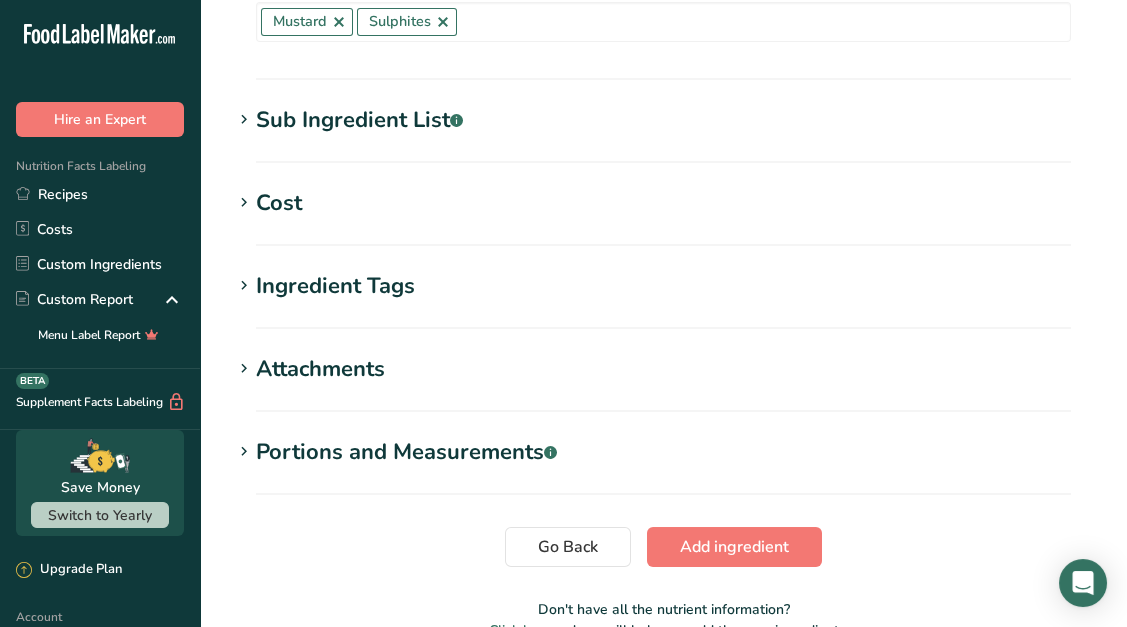 scroll, scrollTop: 1421, scrollLeft: 0, axis: vertical 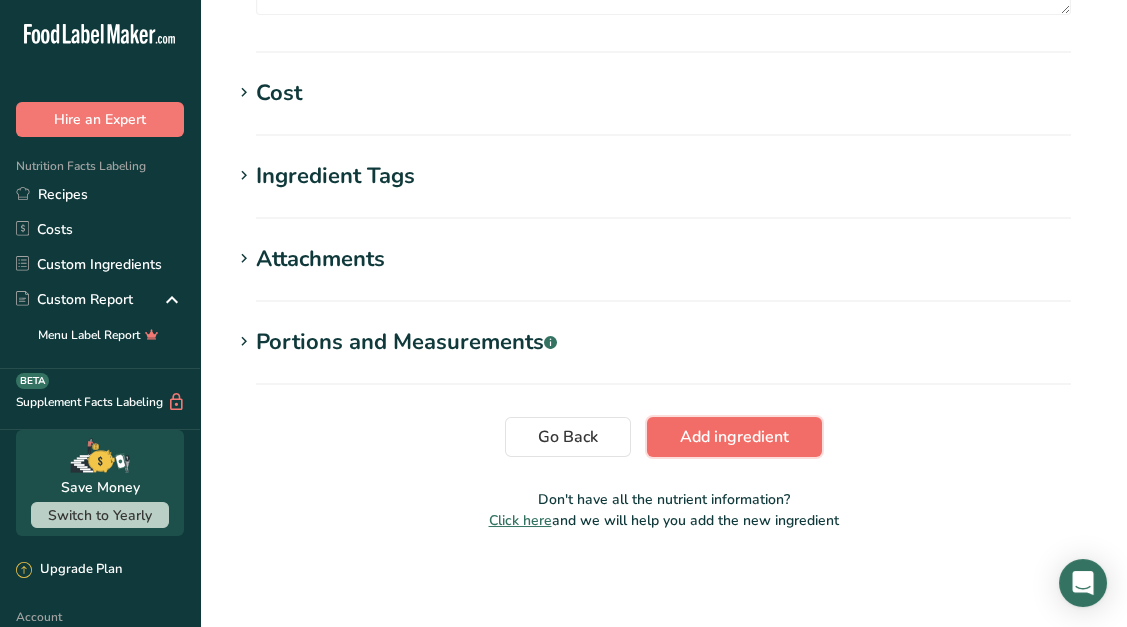 click on "Add ingredient" at bounding box center (734, 437) 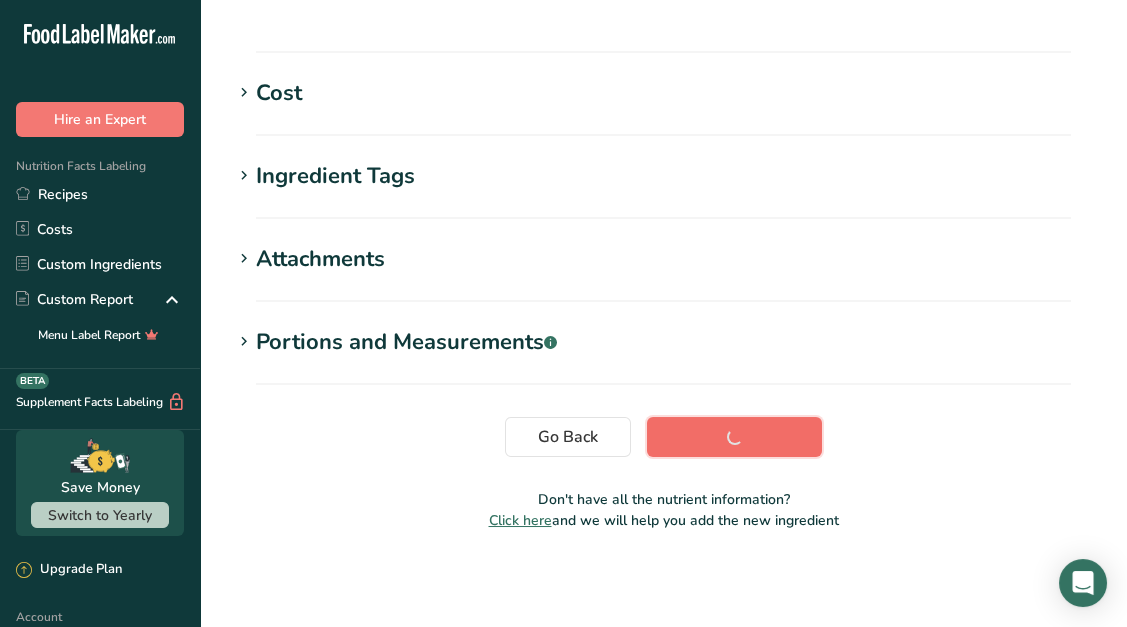 scroll, scrollTop: 430, scrollLeft: 0, axis: vertical 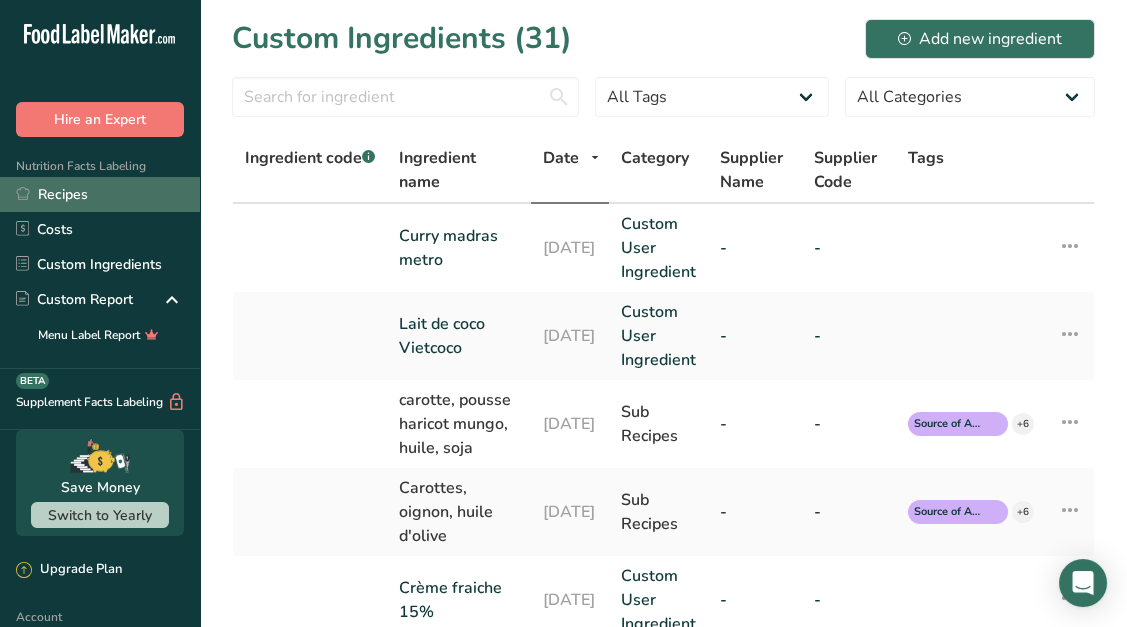 click on "Recipes" at bounding box center (100, 194) 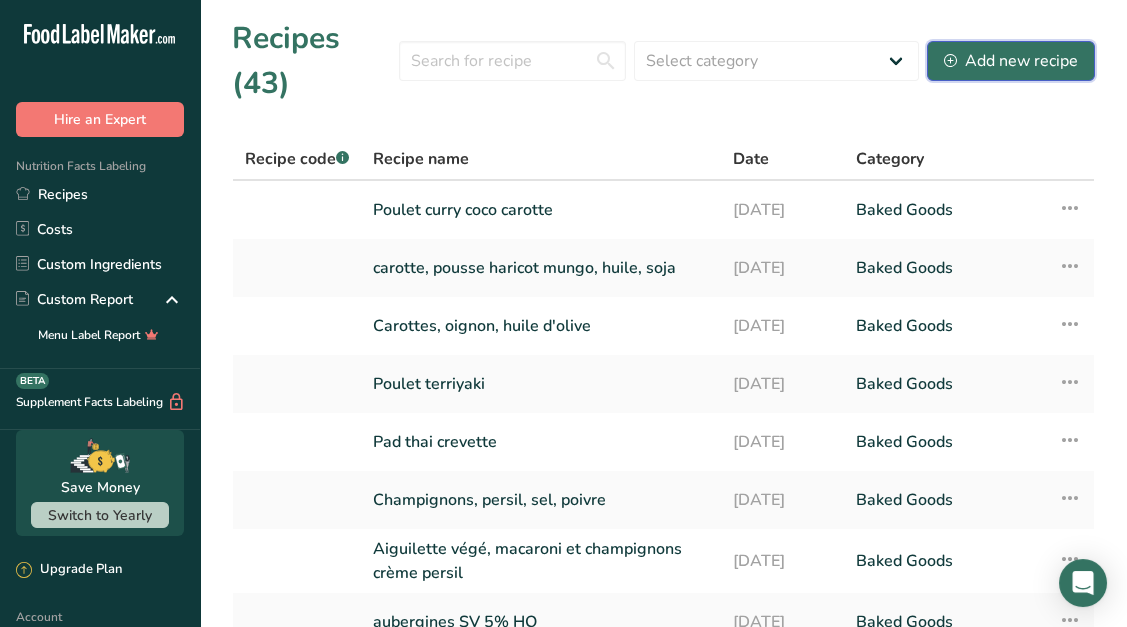 click on "Add new recipe" at bounding box center (1011, 61) 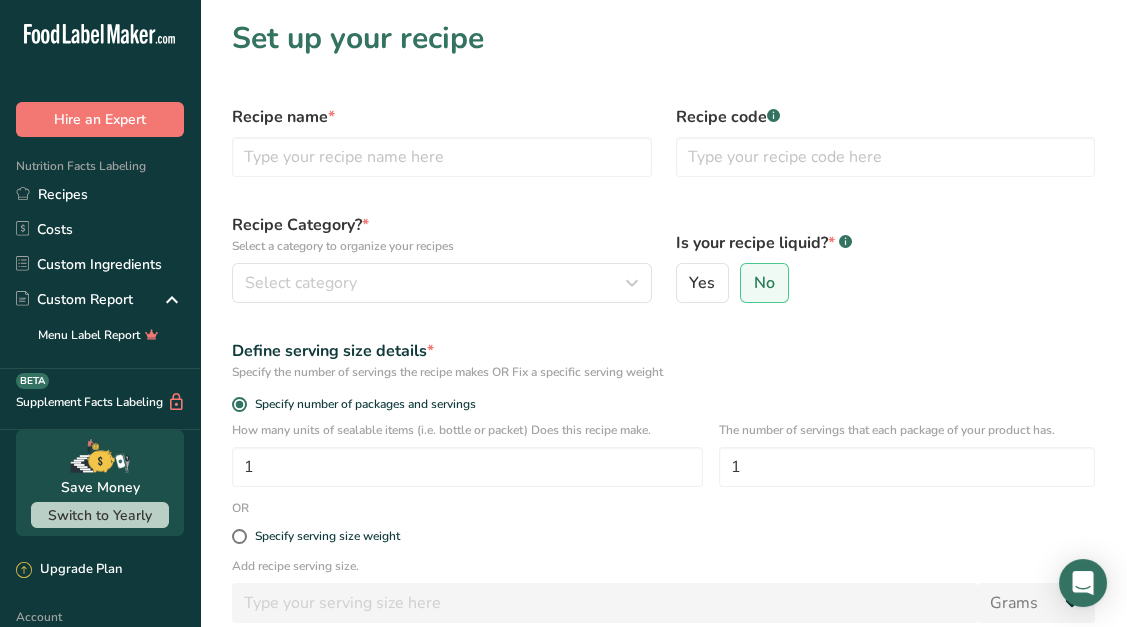 click on "Recipe name *" at bounding box center (442, 141) 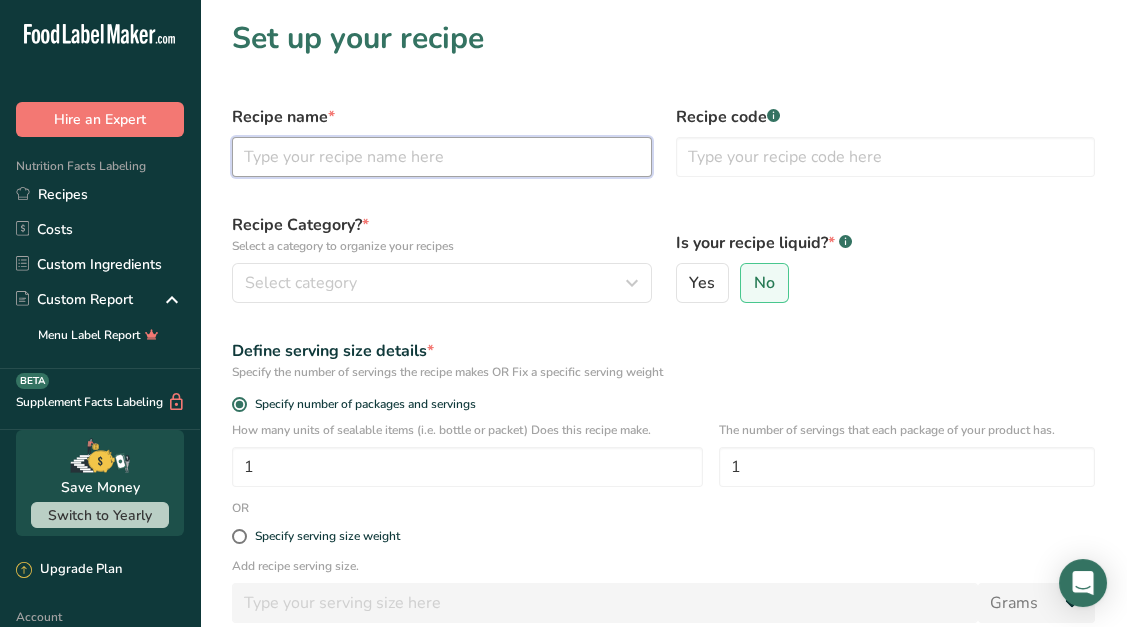 click at bounding box center [442, 157] 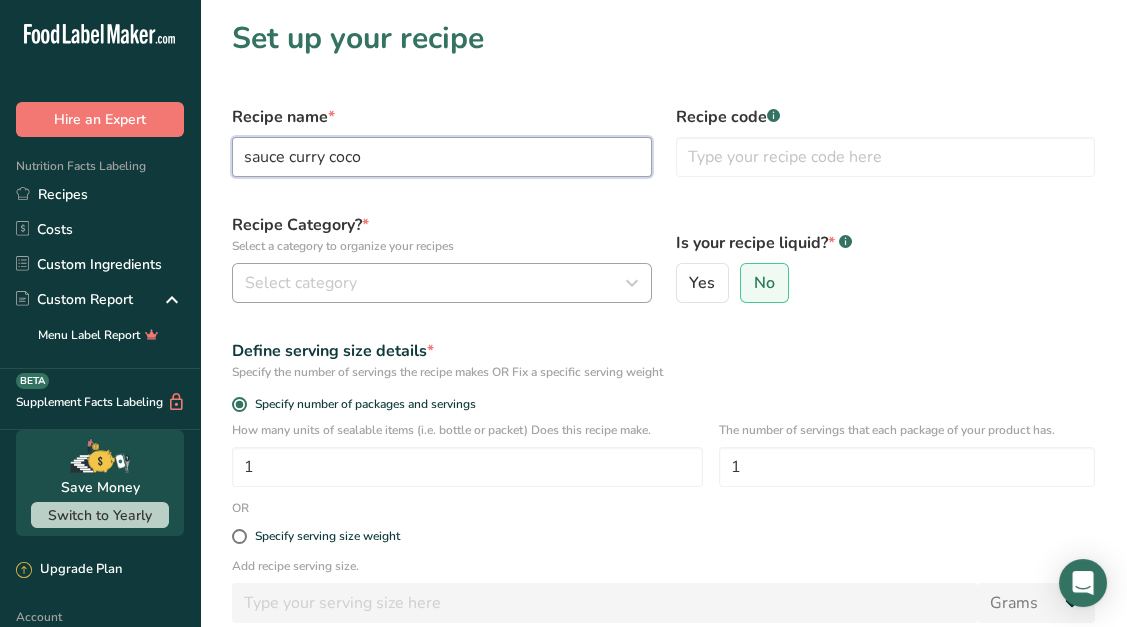 type on "sauce curry coco" 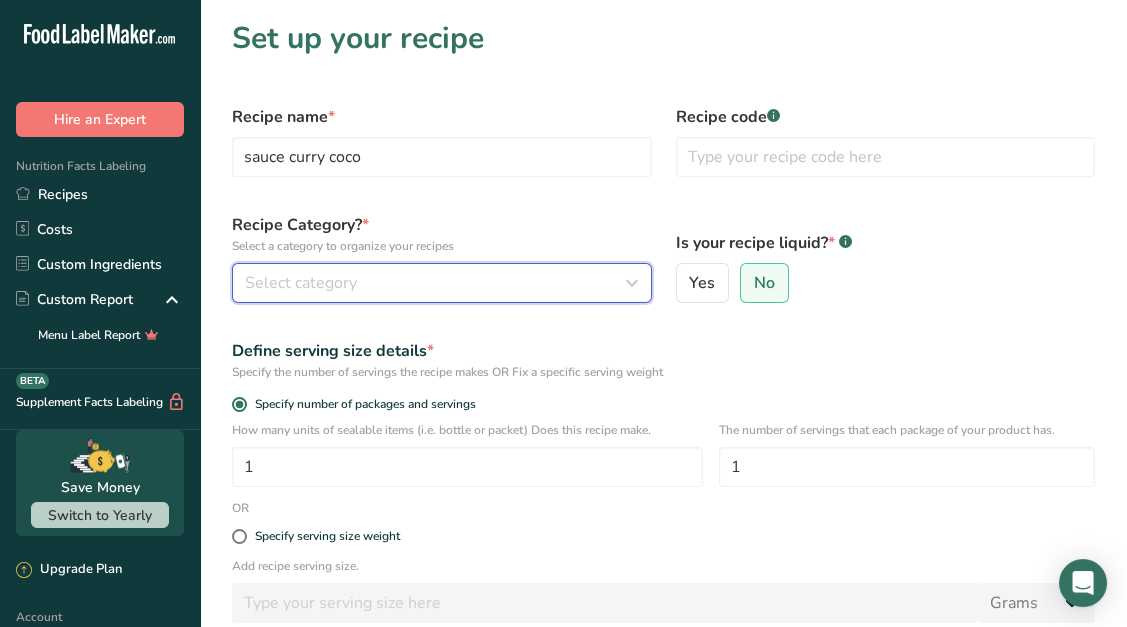 click on "Select category" at bounding box center [436, 283] 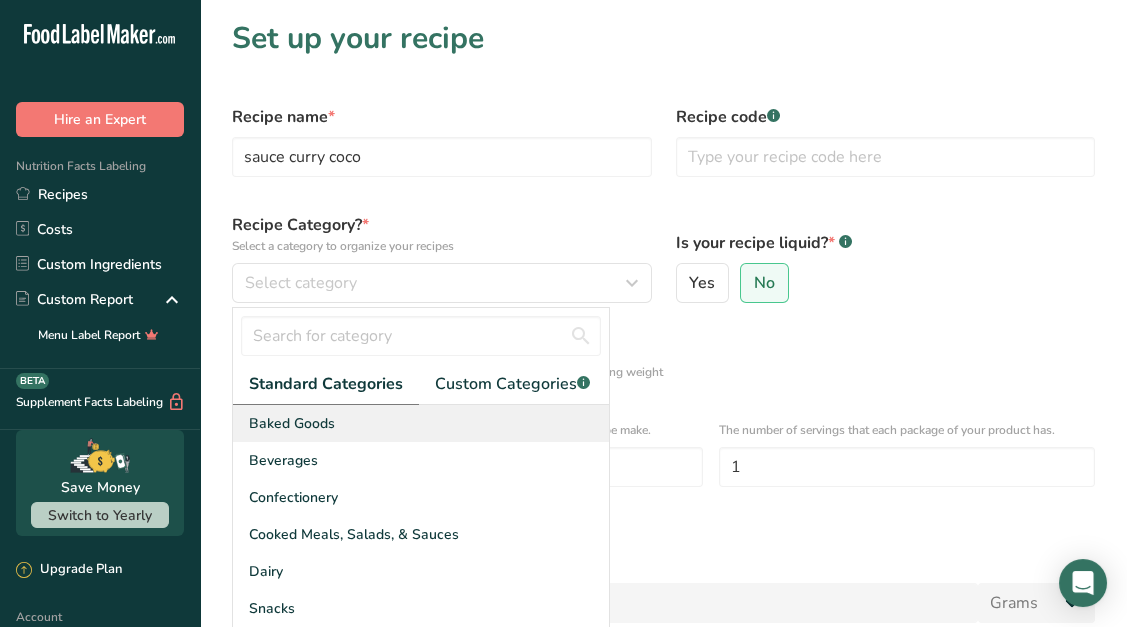 click on "Baked Goods" at bounding box center [421, 423] 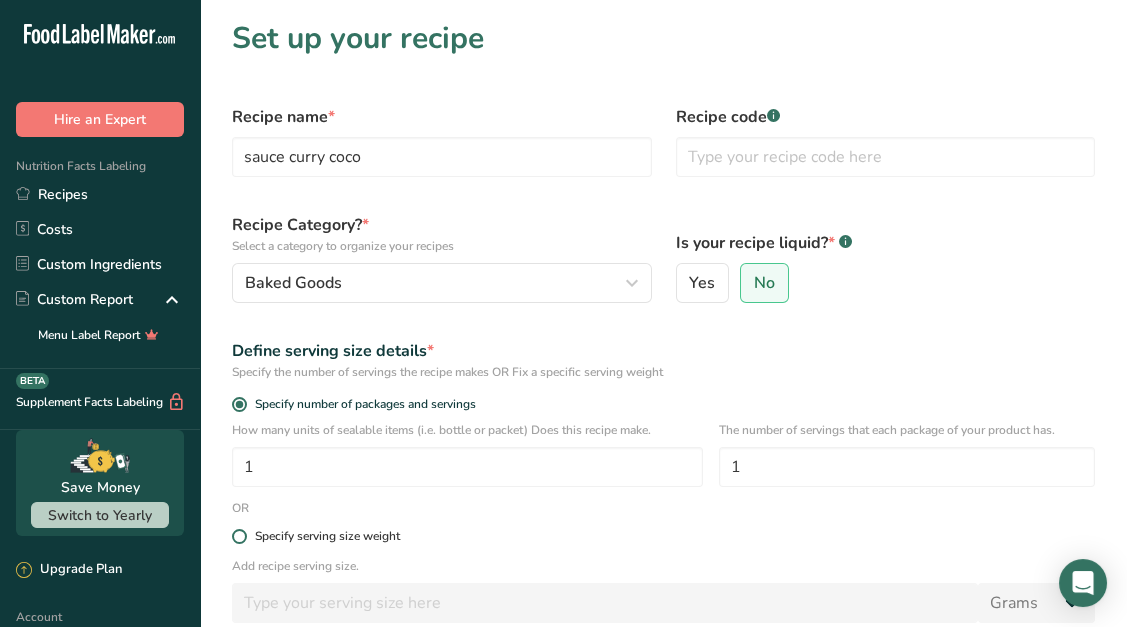 scroll, scrollTop: 249, scrollLeft: 0, axis: vertical 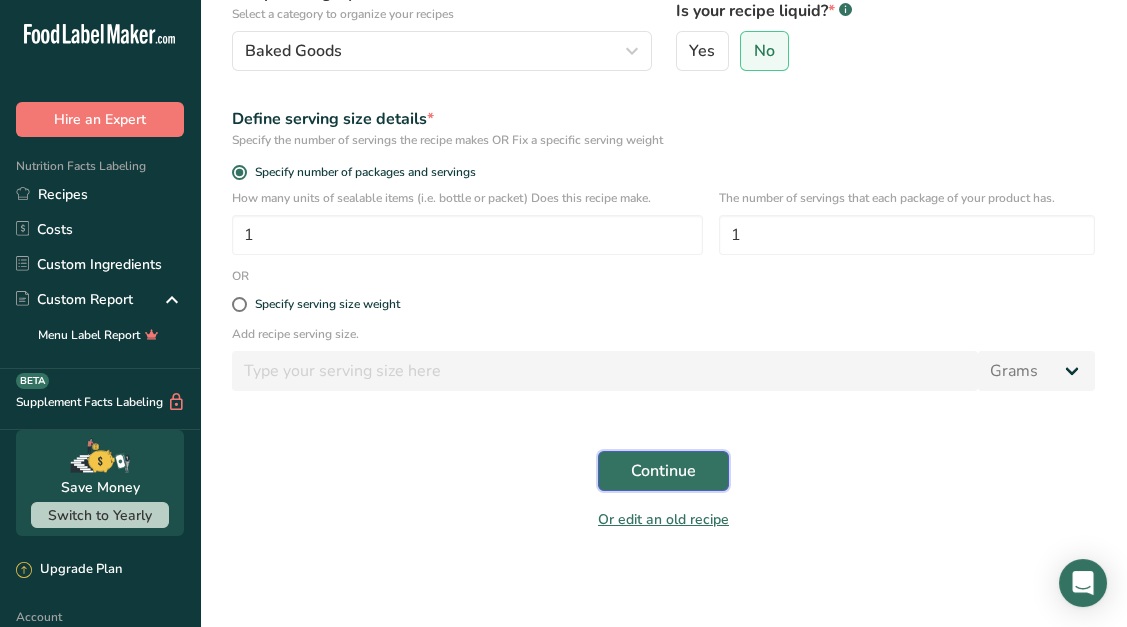 click on "Continue" at bounding box center [663, 471] 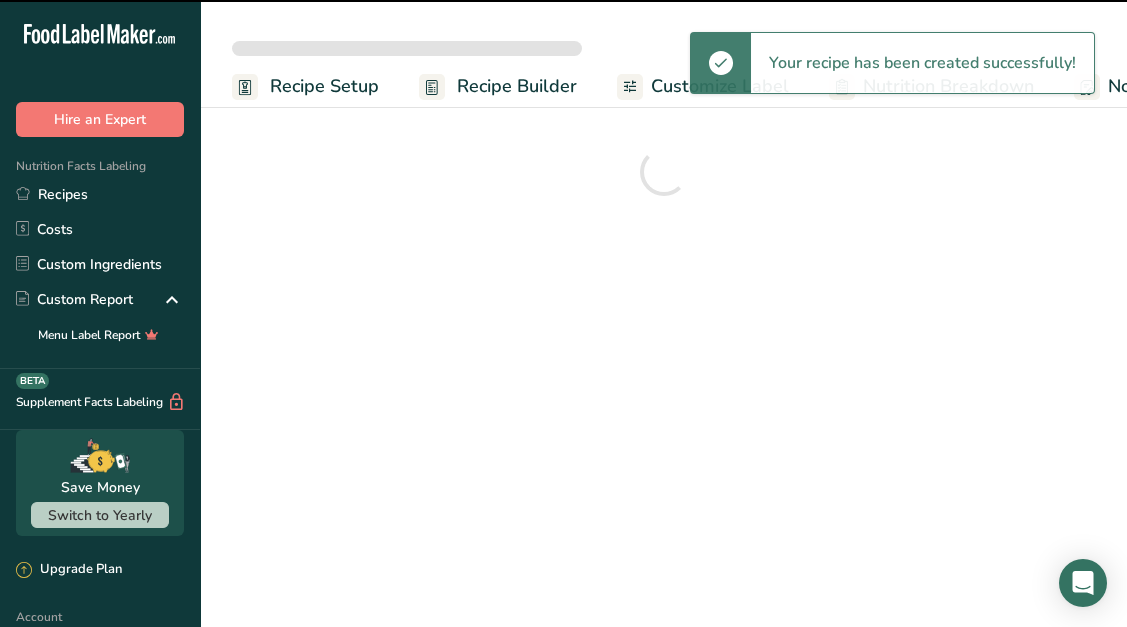 scroll, scrollTop: 0, scrollLeft: 0, axis: both 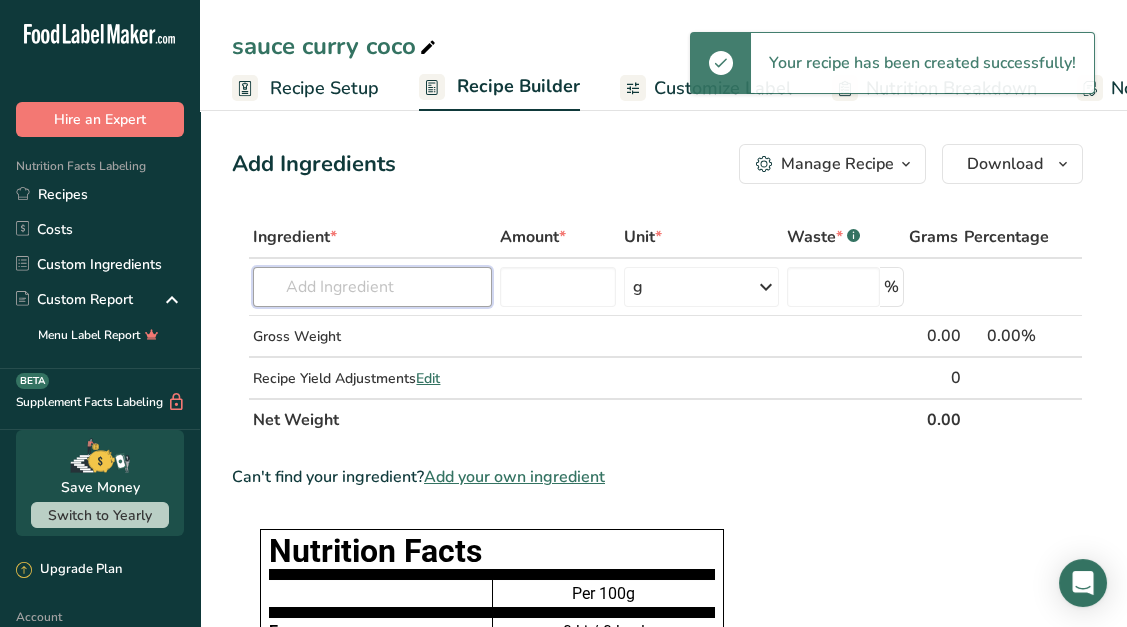 click at bounding box center (372, 287) 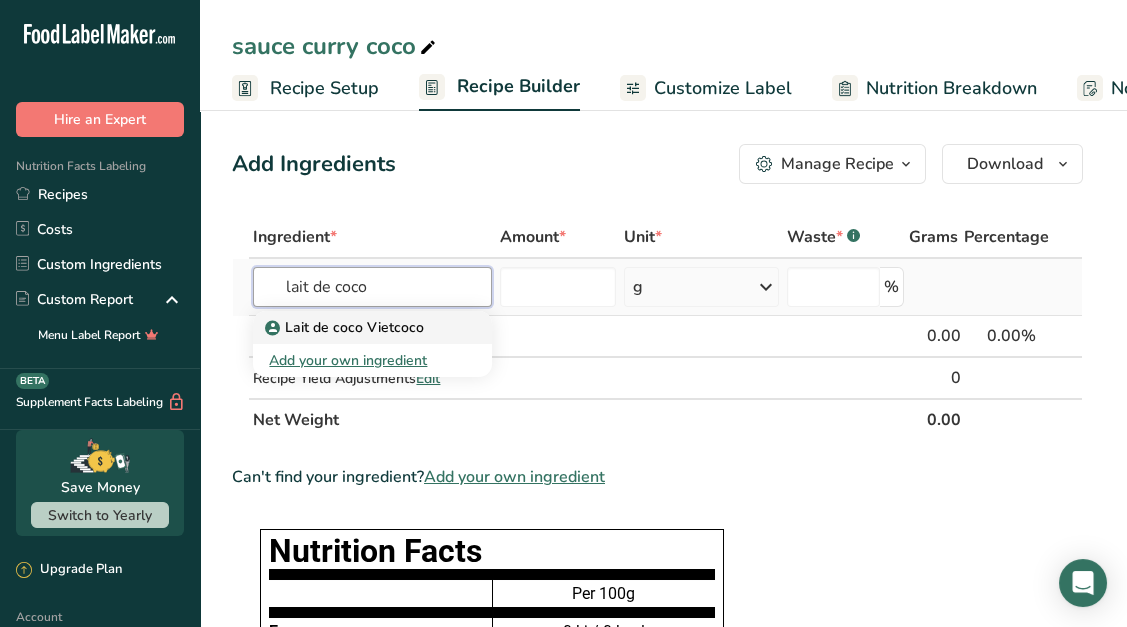 type on "lait de coco" 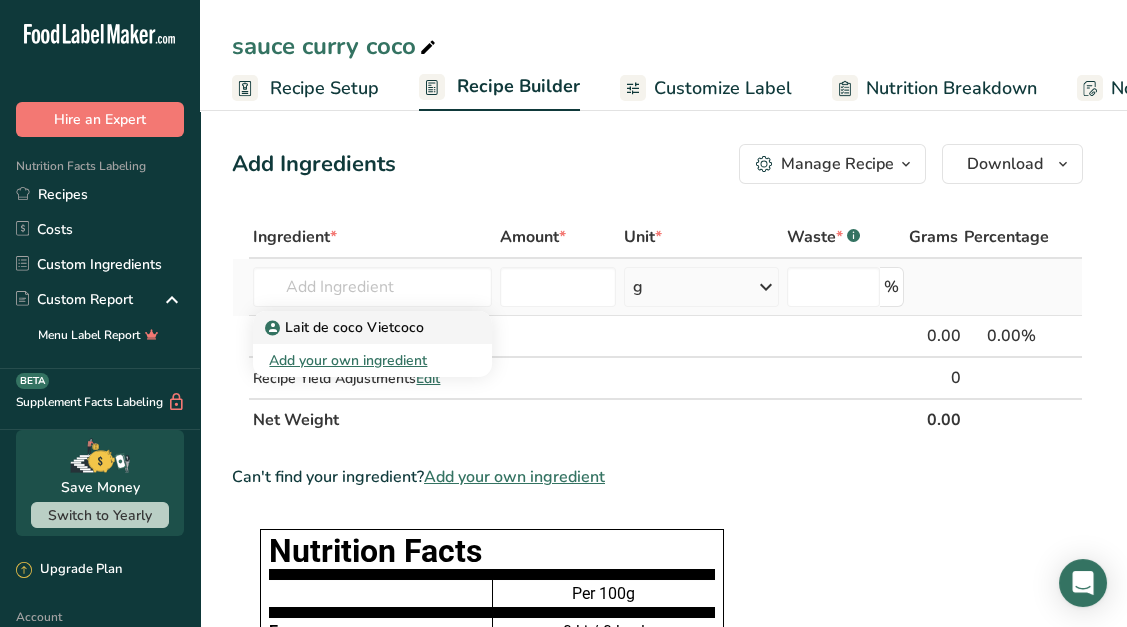click on "Lait de coco Vietcoco" at bounding box center (346, 327) 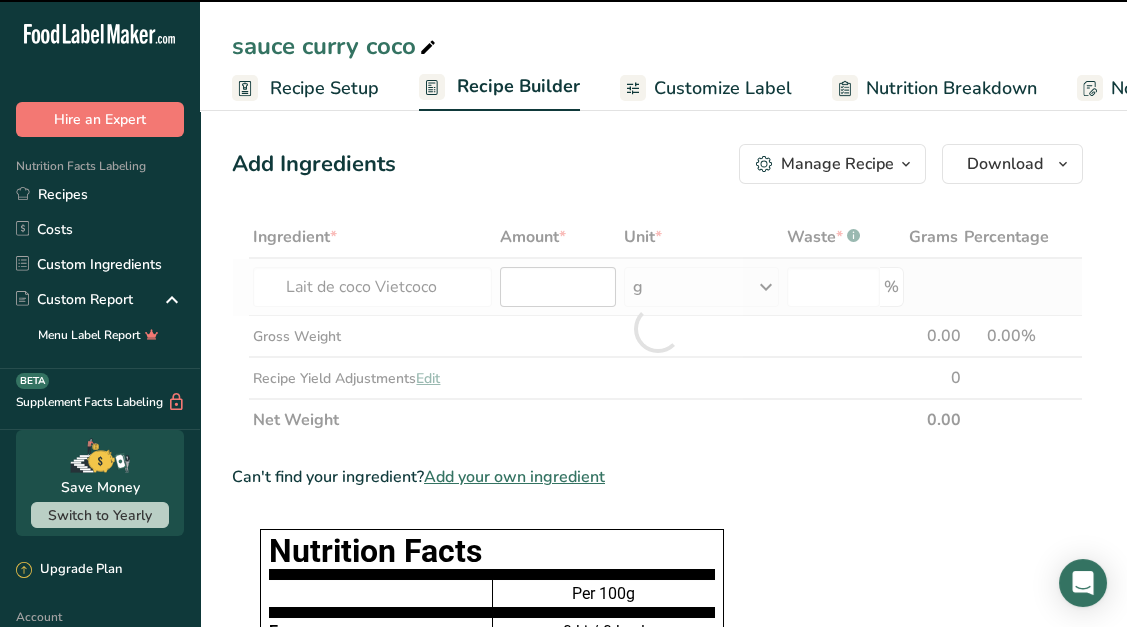 type on "0" 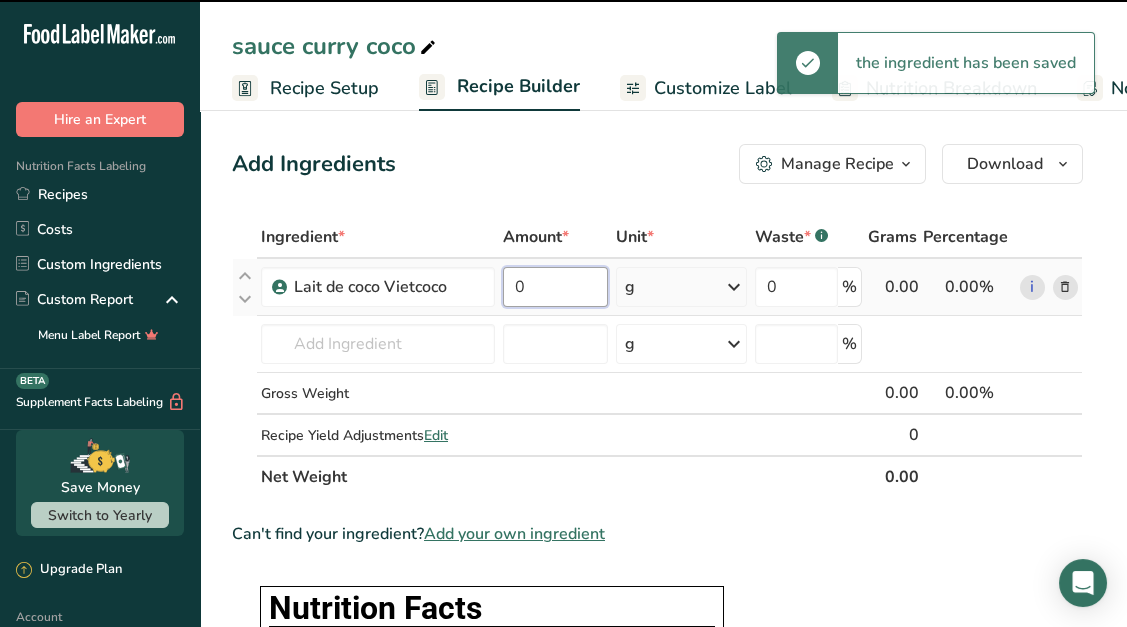 click on "0" at bounding box center (555, 287) 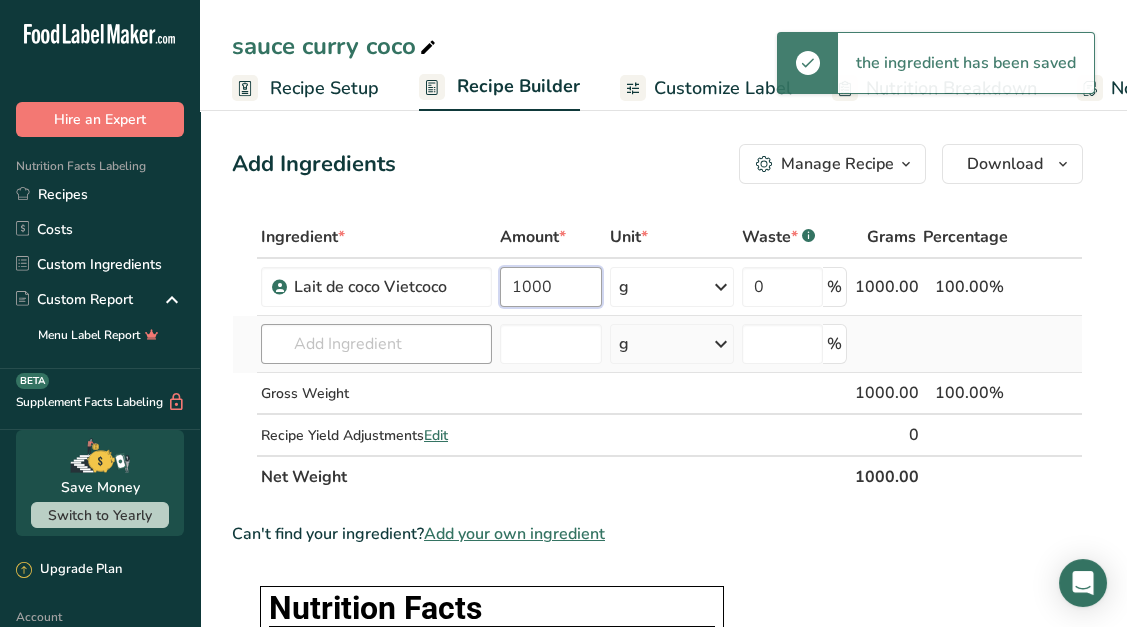 type on "1000" 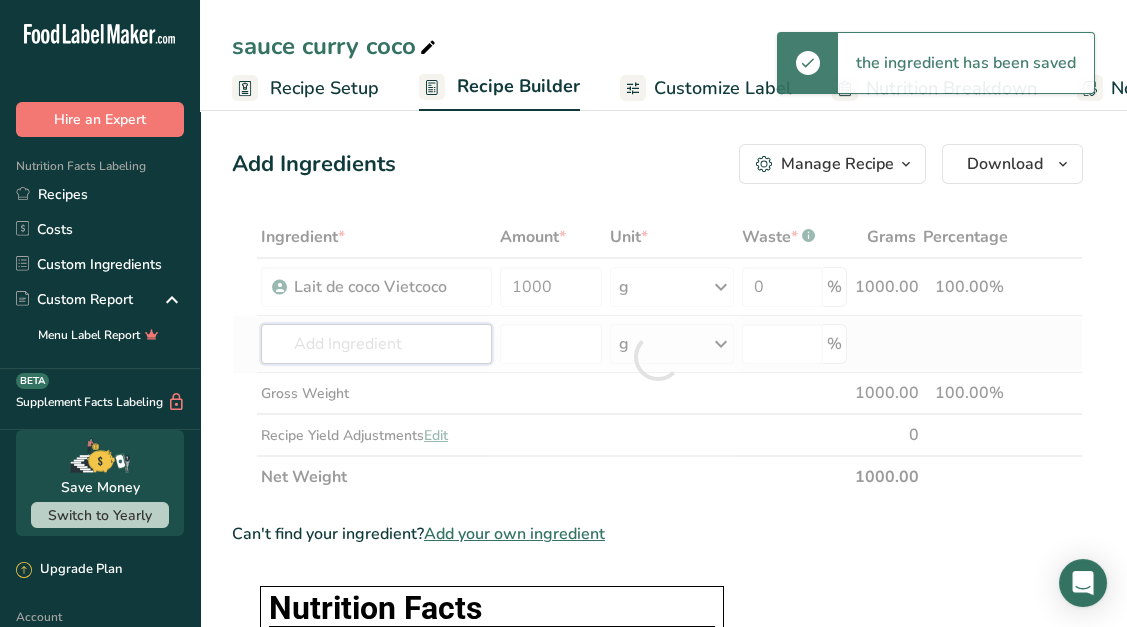 click on "Ingredient *
Amount *
Unit *
Waste *   .a-a{fill:#347362;}.b-a{fill:#fff;}          Grams
Percentage
Lait de coco Vietcoco
1000
g
Weight Units
g
kg
mg
See more
Volume Units
l
mL
fl oz
See more
0
%
1000.00
100.00%
i
Lait de coco Vietcoco
Add your own ingredient
g
Weight Units
g
kg
mg
See more
Volume Units
l
mL
fl oz
See more
%
Gross Weight" at bounding box center (657, 357) 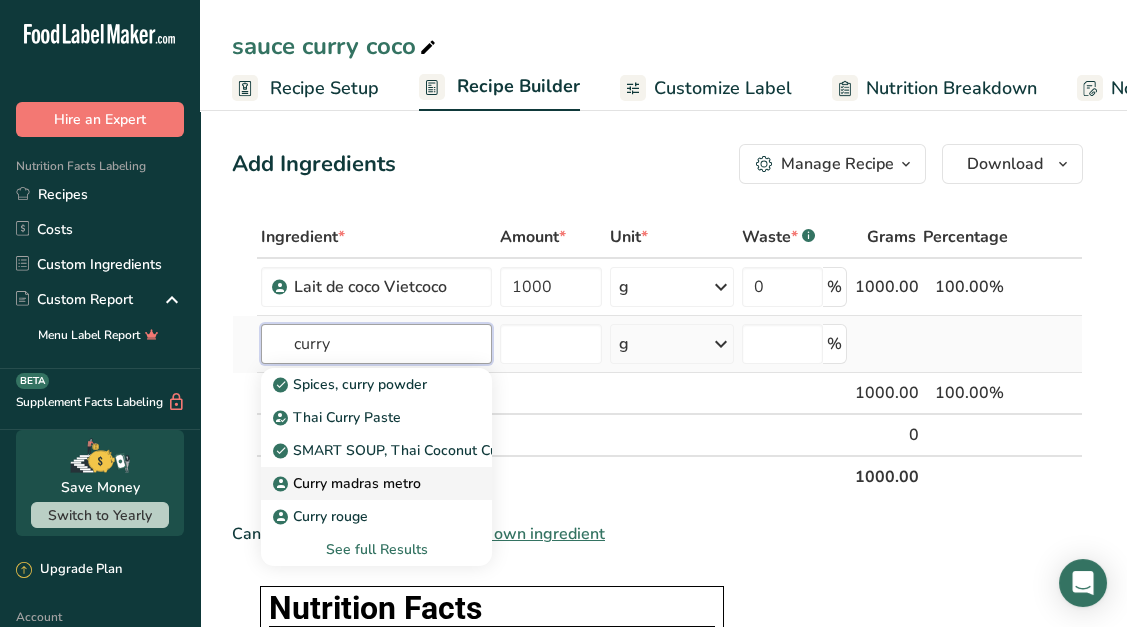 type on "curry" 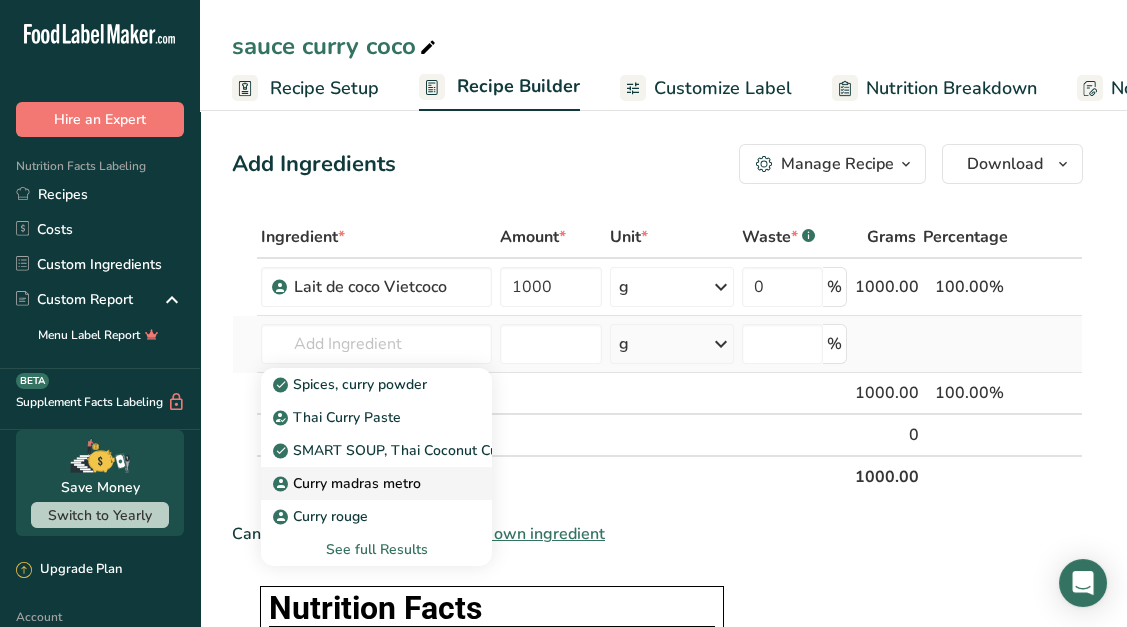 click on "Curry madras metro" at bounding box center [349, 483] 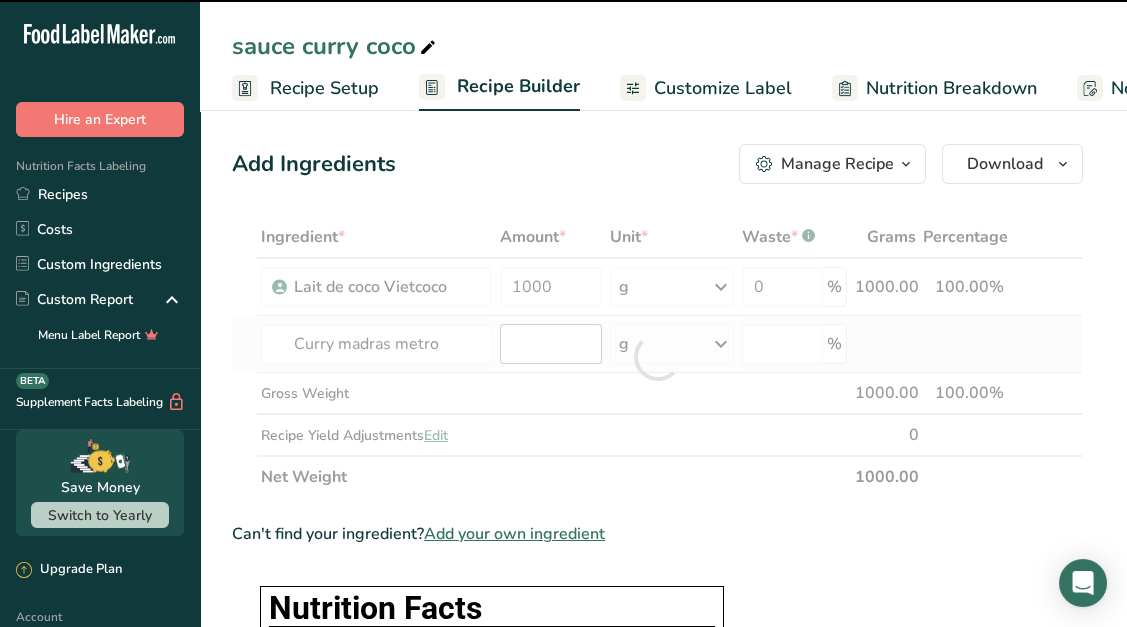 type on "0" 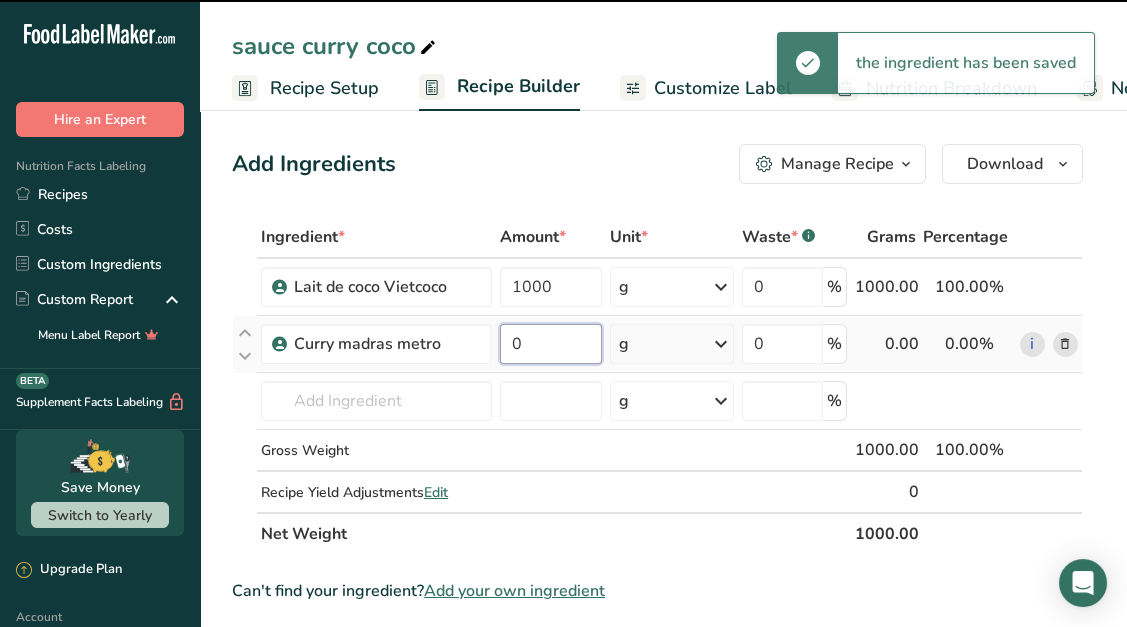 click on "0" at bounding box center (551, 344) 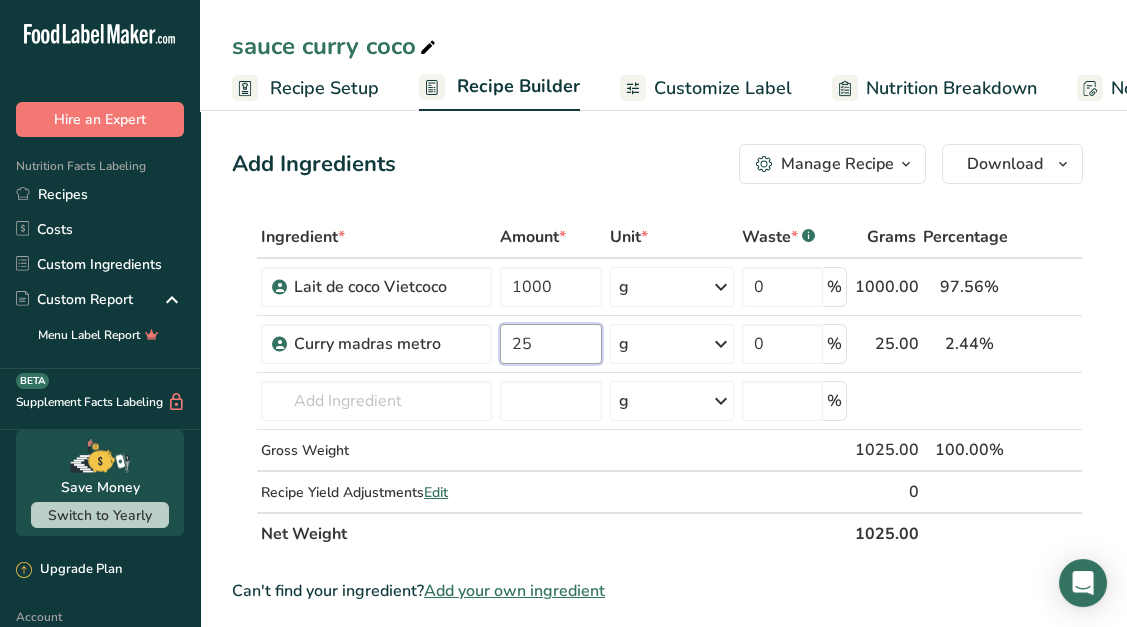 type on "25" 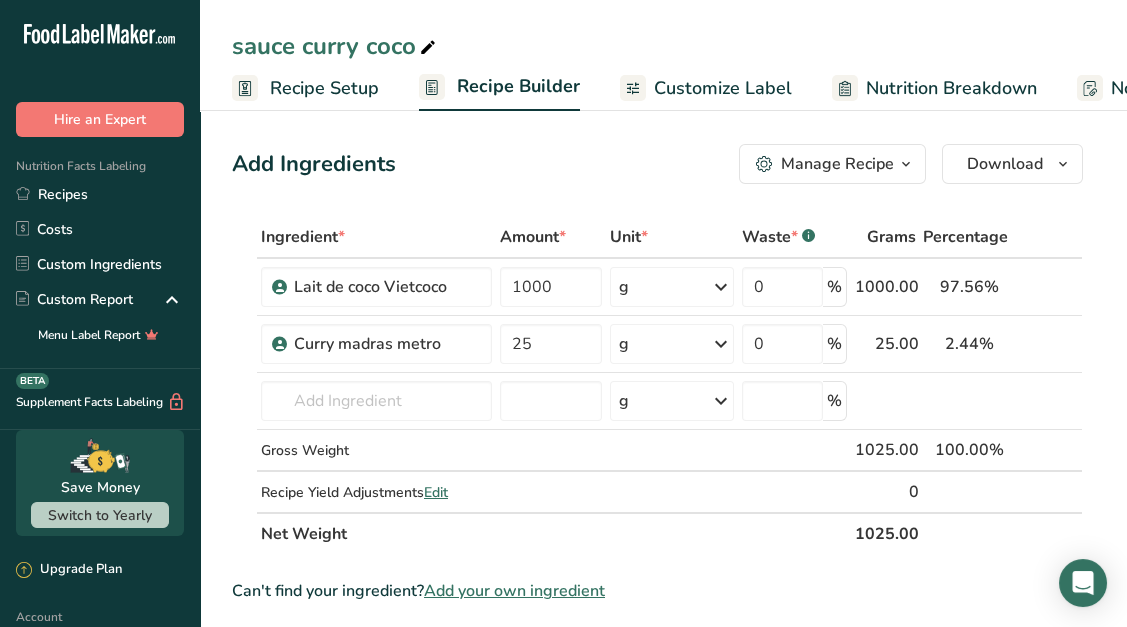 click on "Add Ingredients
Manage Recipe         Delete Recipe           Duplicate Recipe             Scale Recipe             Save as Sub-Recipe   .a-a{fill:#347362;}.b-a{fill:#fff;}                               Nutrition Breakdown                 Recipe Card
NEW
[MEDICAL_DATA] Pattern Report             Activity History
Download
Choose your preferred label style
Standard FDA label
Standard FDA label
The most common format for nutrition facts labels in compliance with the FDA's typeface, style and requirements
Tabular FDA label
A label format compliant with the FDA regulations presented in a tabular (horizontal) display.
Linear FDA label
A simple linear display for small sized packages.
Simplified FDA label" at bounding box center [663, 943] 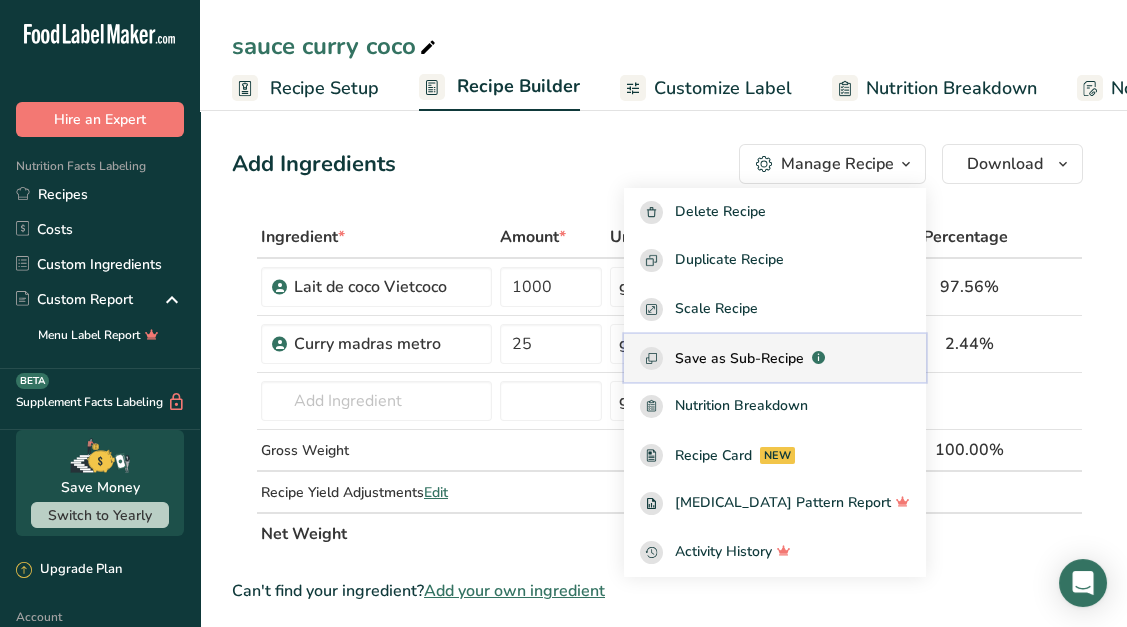 click on "Save as Sub-Recipe   .a-a{fill:#347362;}.b-a{fill:#fff;}" at bounding box center (775, 358) 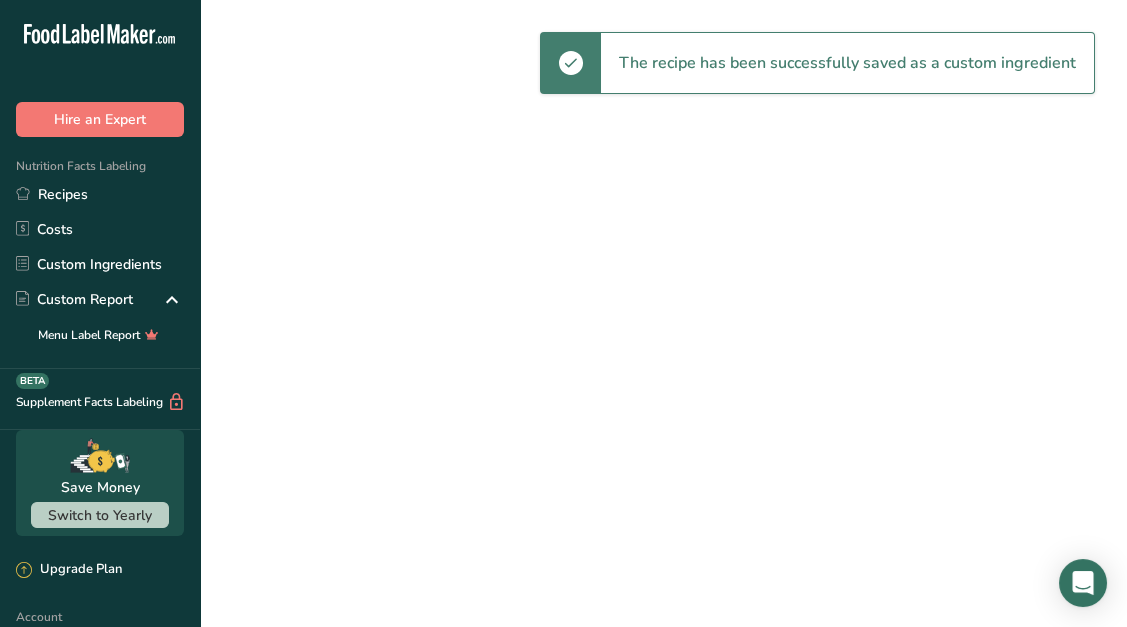 select on "30" 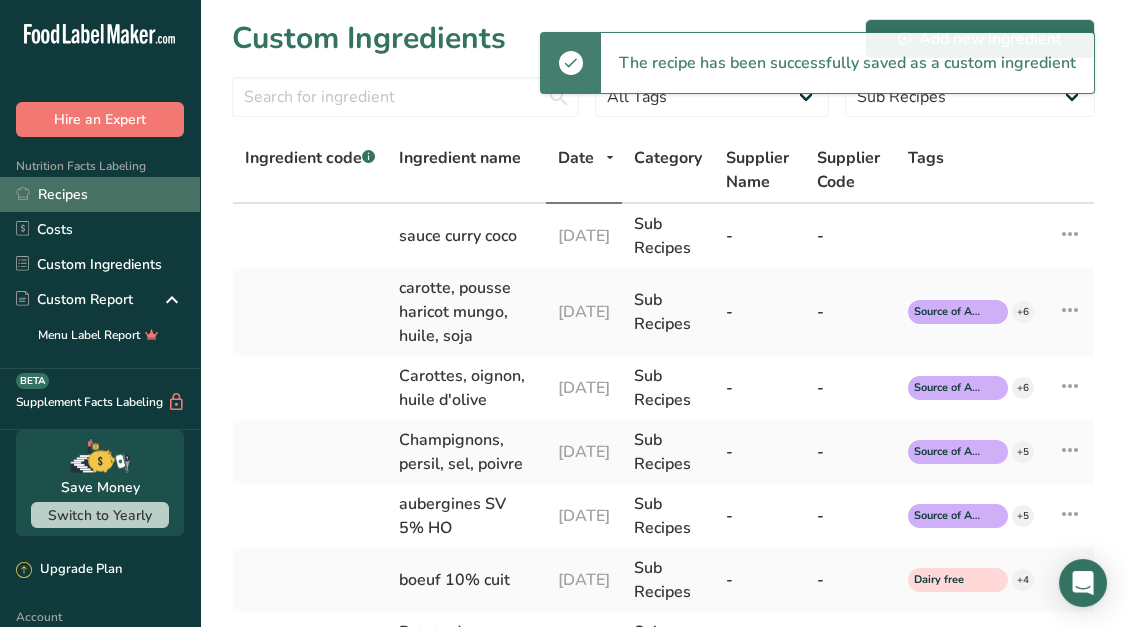 click on "Recipes" at bounding box center (100, 194) 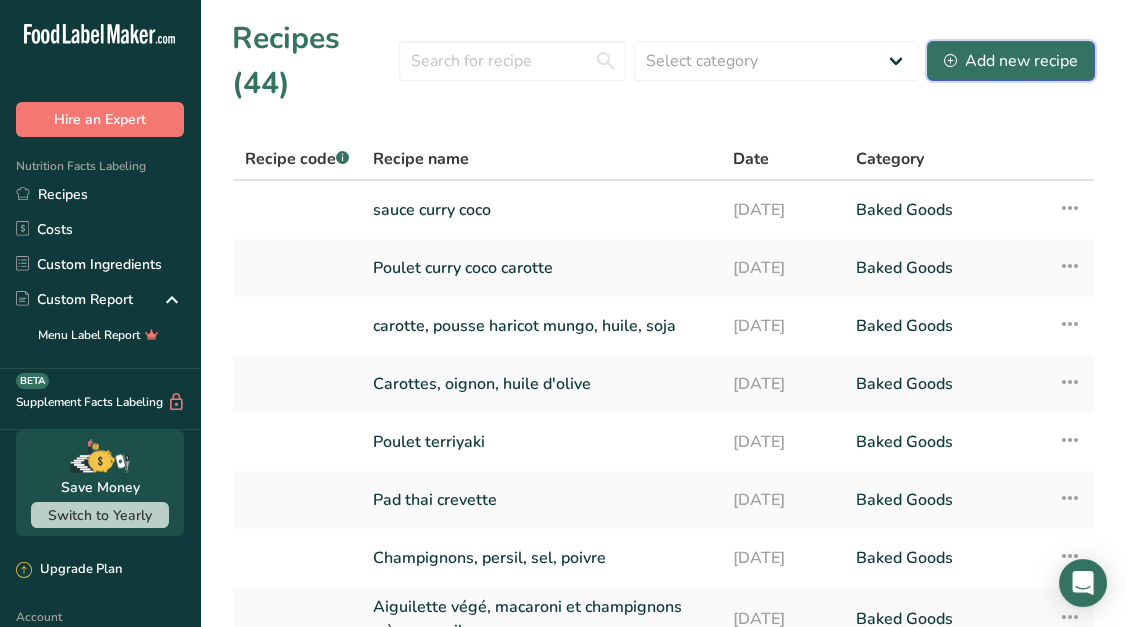click on "Add new recipe" at bounding box center [1011, 61] 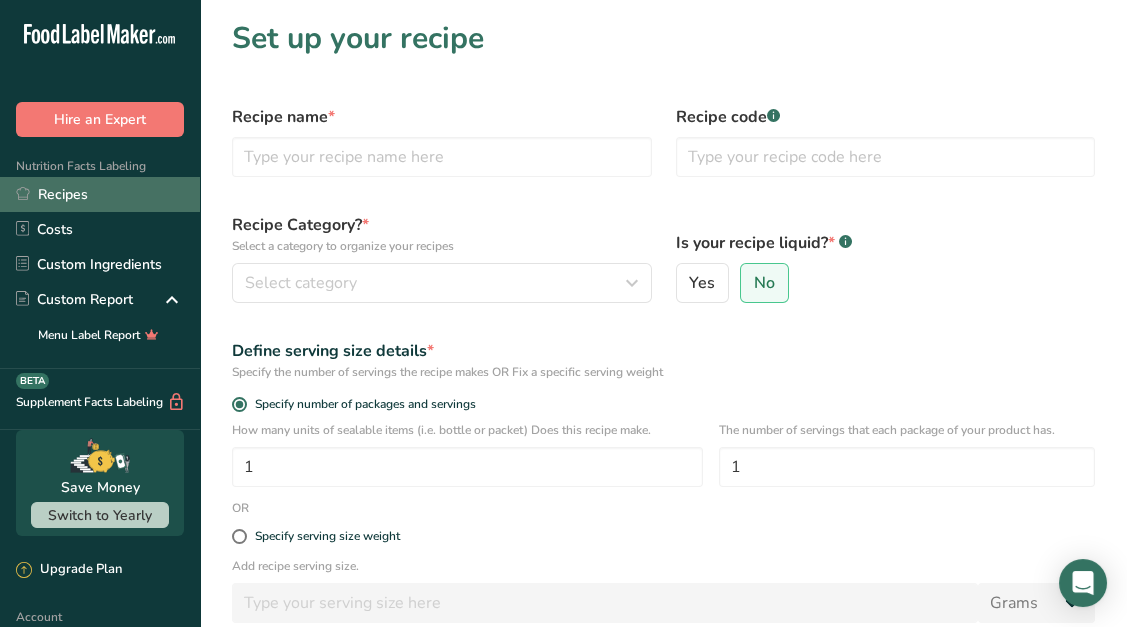 click on "Recipes" at bounding box center (100, 194) 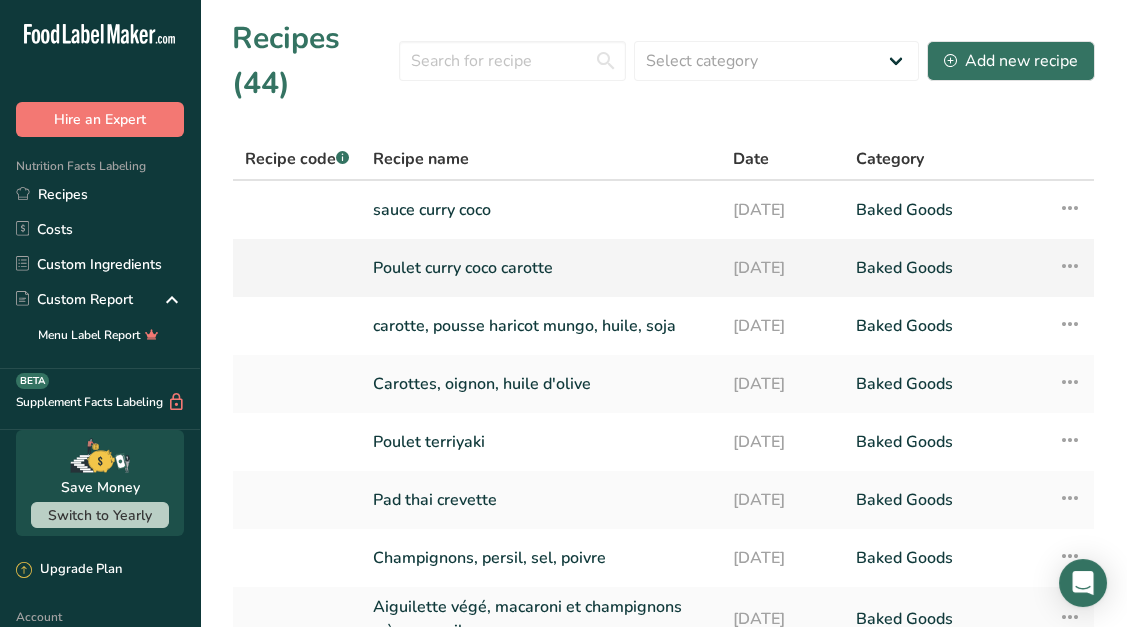 click on "Poulet curry coco carotte" at bounding box center (541, 268) 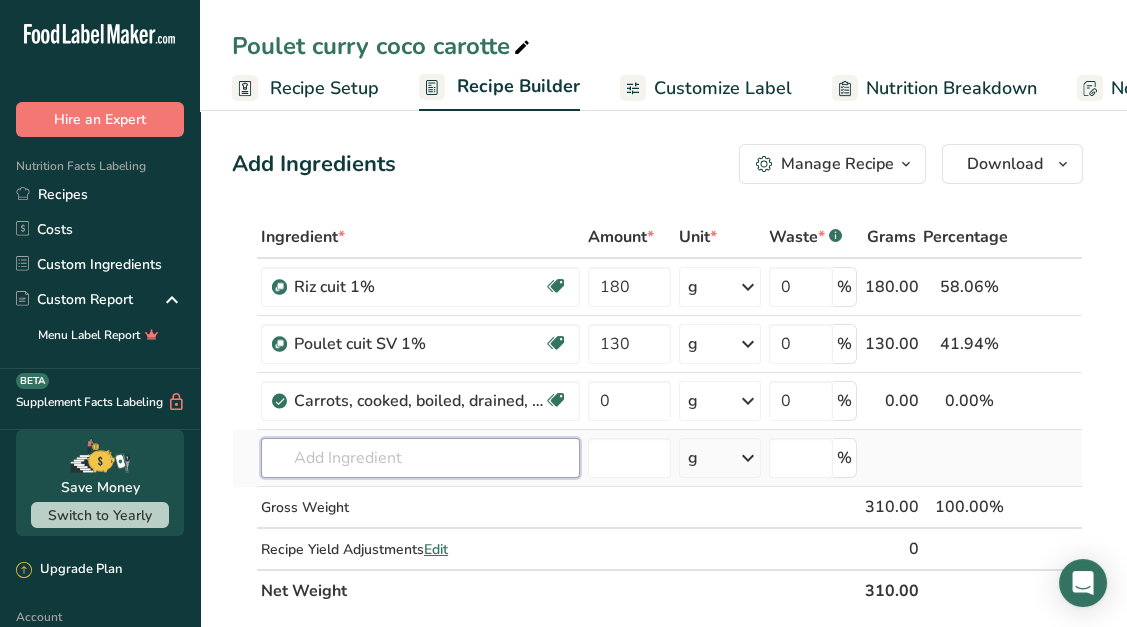 click at bounding box center [420, 458] 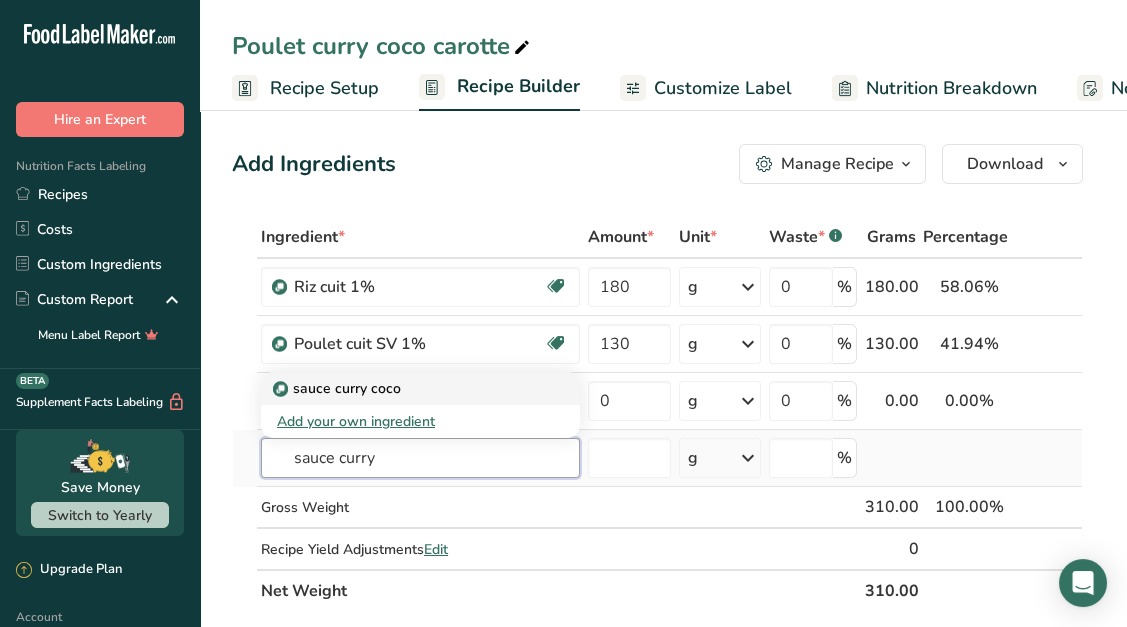 type on "sauce curry" 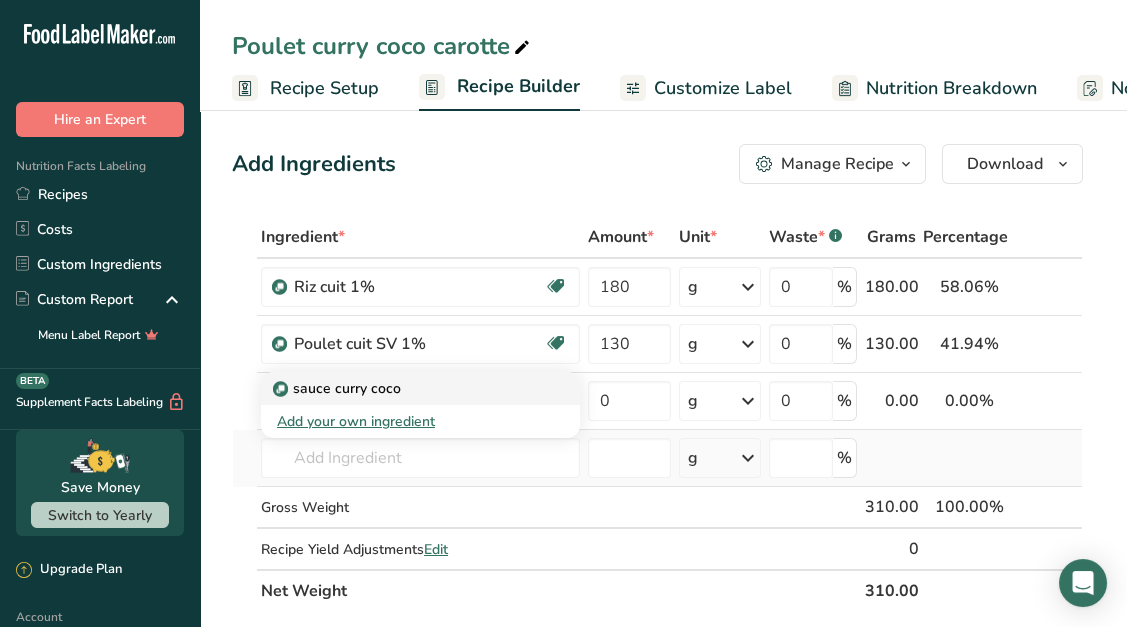 click on "sauce curry coco" at bounding box center [339, 388] 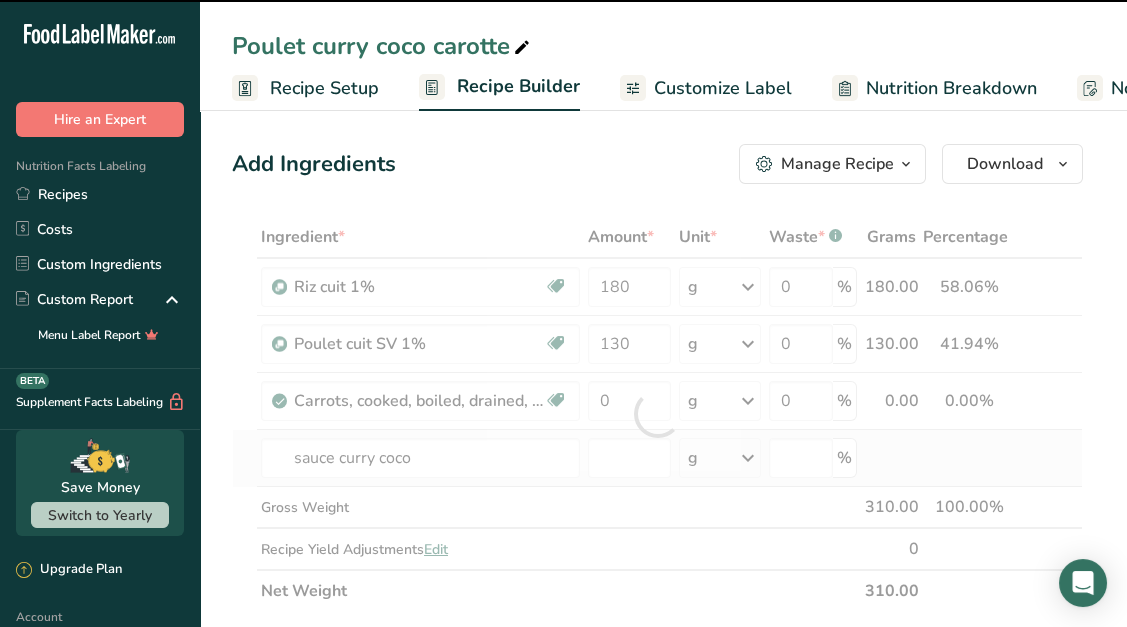 type on "0" 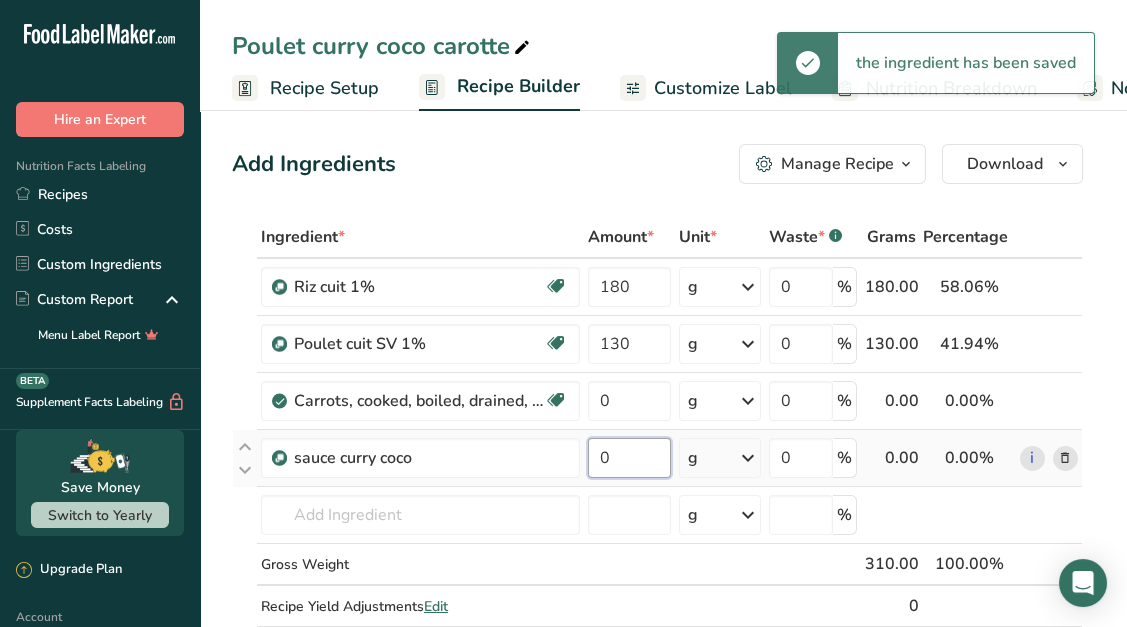 click on "0" at bounding box center (629, 458) 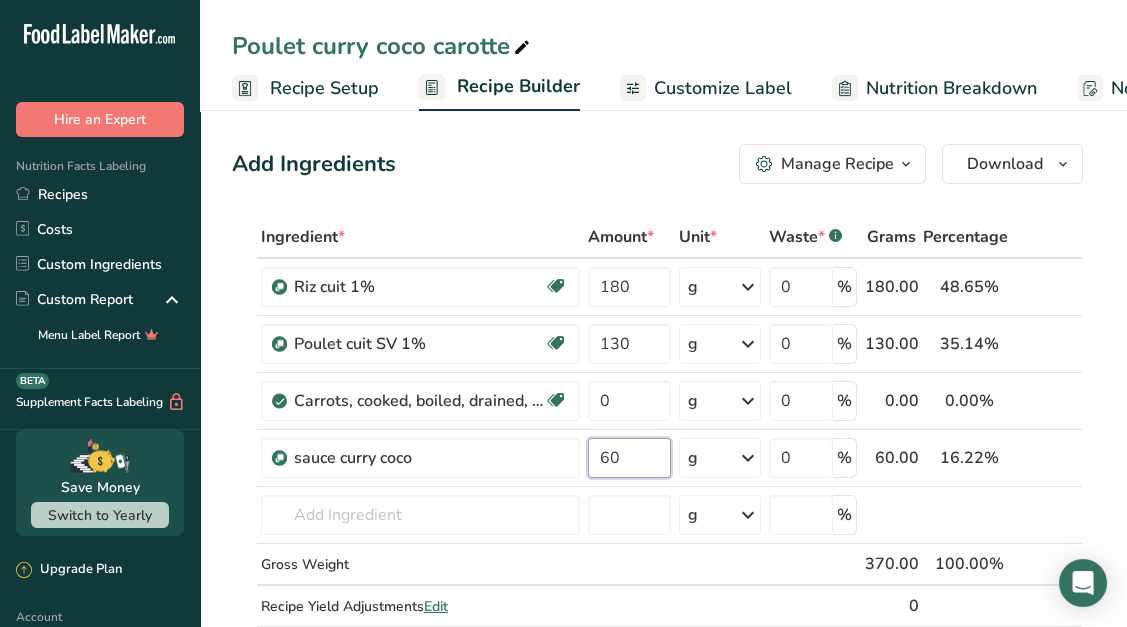 type on "60" 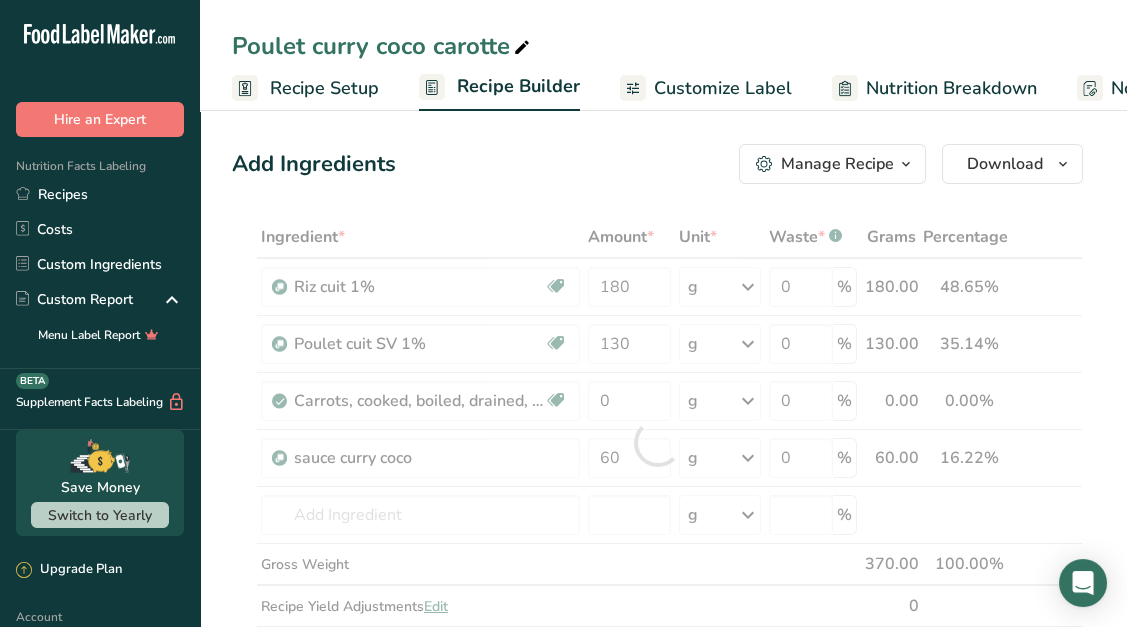 click on "Add Ingredients
Manage Recipe         Delete Recipe           Duplicate Recipe             Scale Recipe             Save as Sub-Recipe   .a-a{fill:#347362;}.b-a{fill:#fff;}                               Nutrition Breakdown                 Recipe Card
NEW
[MEDICAL_DATA] Pattern Report             Activity History
Download
Choose your preferred label style
Standard FDA label
Standard FDA label
The most common format for nutrition facts labels in compliance with the FDA's typeface, style and requirements
Tabular FDA label
A label format compliant with the FDA regulations presented in a tabular (horizontal) display.
Linear FDA label
A simple linear display for small sized packages.
Simplified FDA label" at bounding box center [663, 1024] 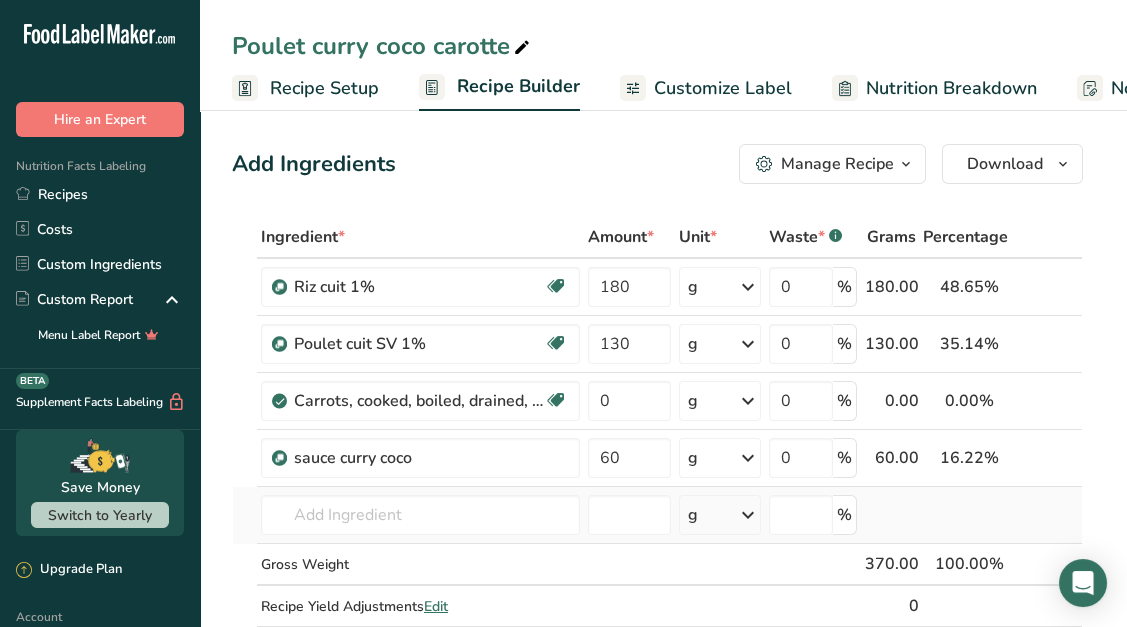 click at bounding box center (245, 515) 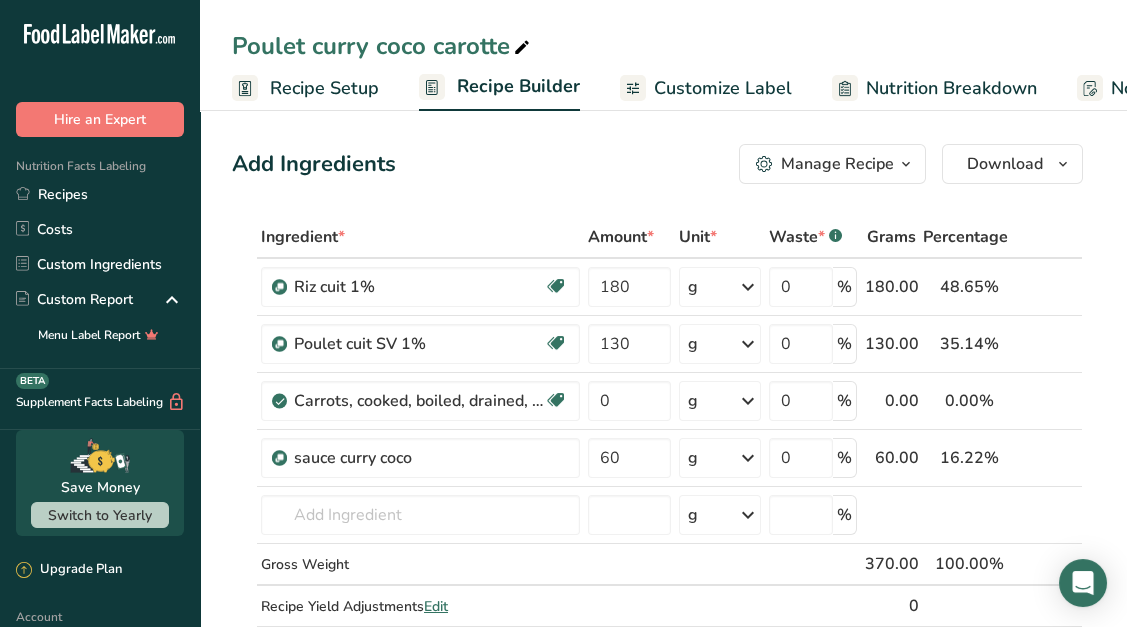click on "Nutrition Breakdown" at bounding box center (951, 88) 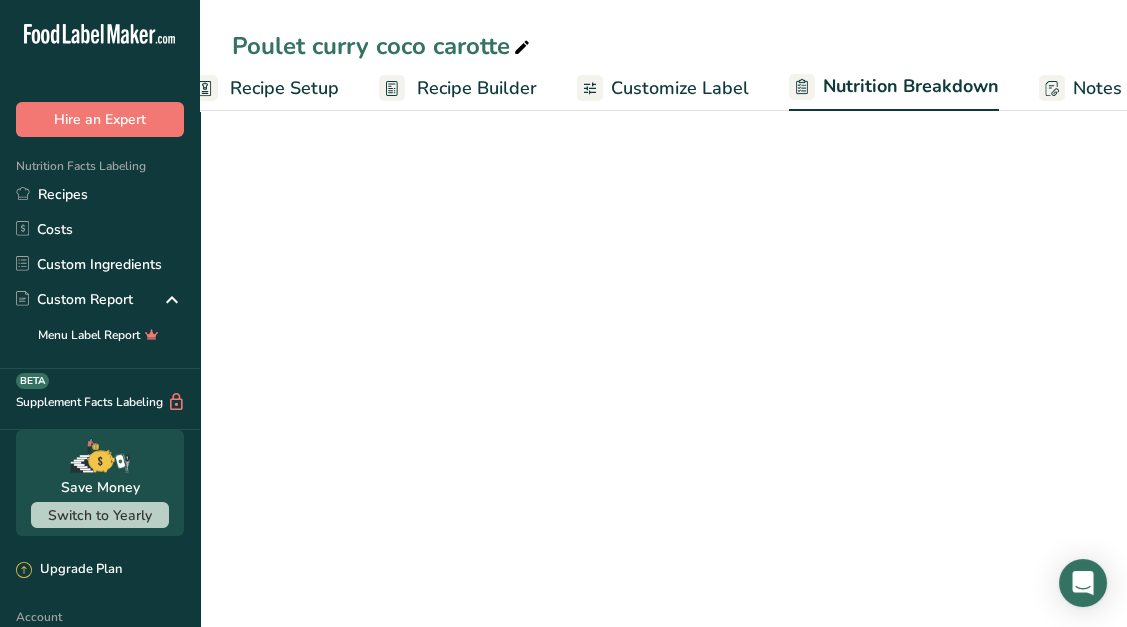 select on "Calories" 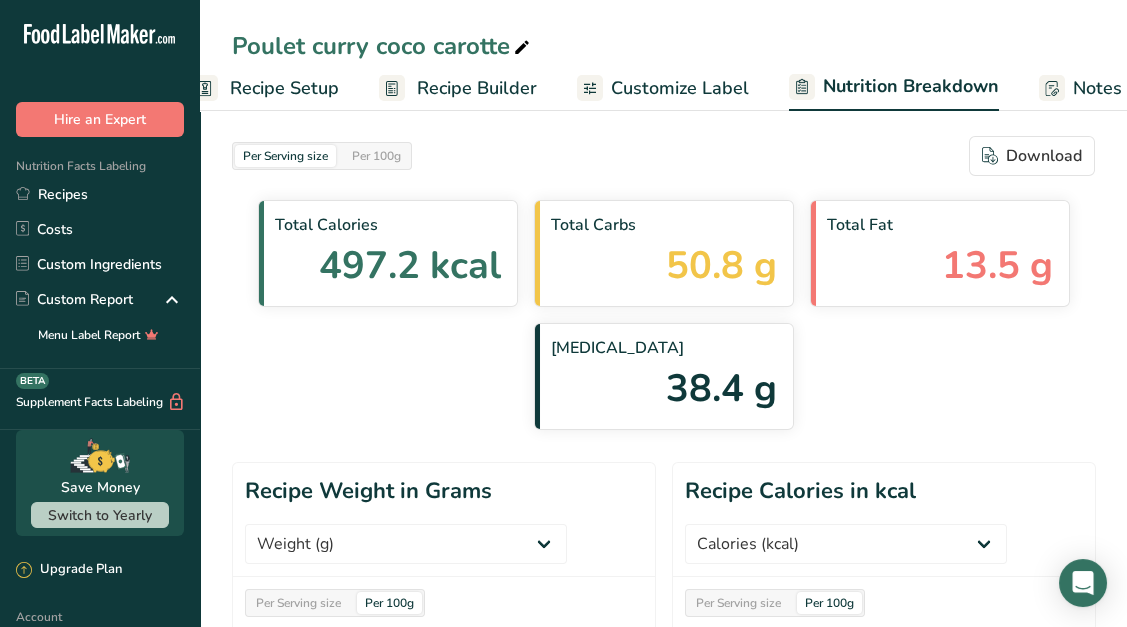 scroll, scrollTop: 0, scrollLeft: 396, axis: horizontal 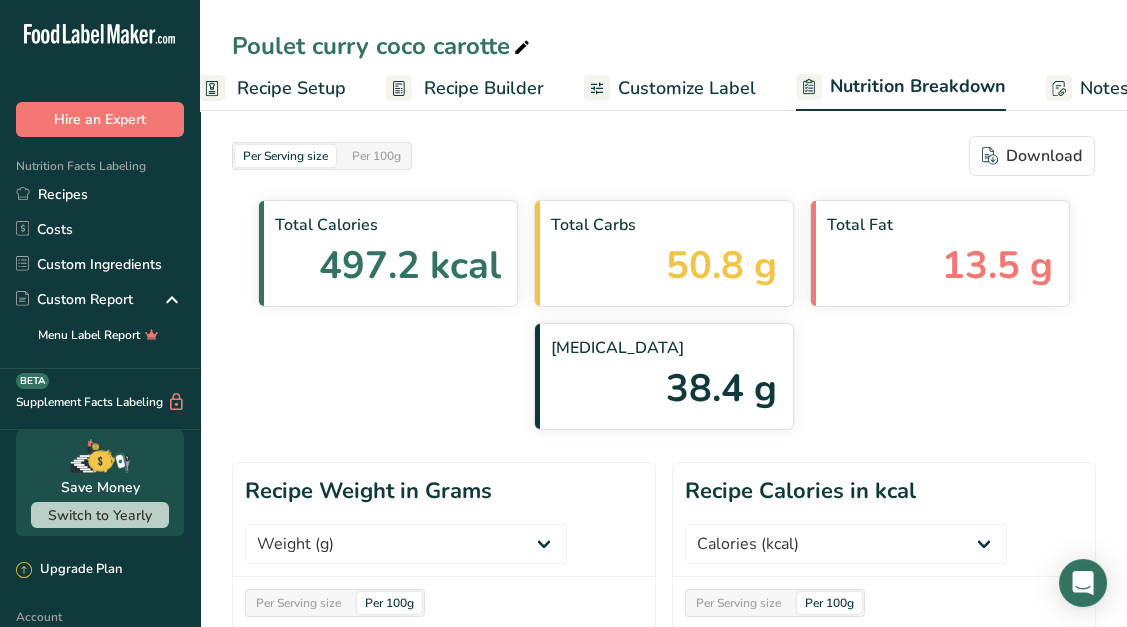 click on "Recipe Builder" at bounding box center [484, 88] 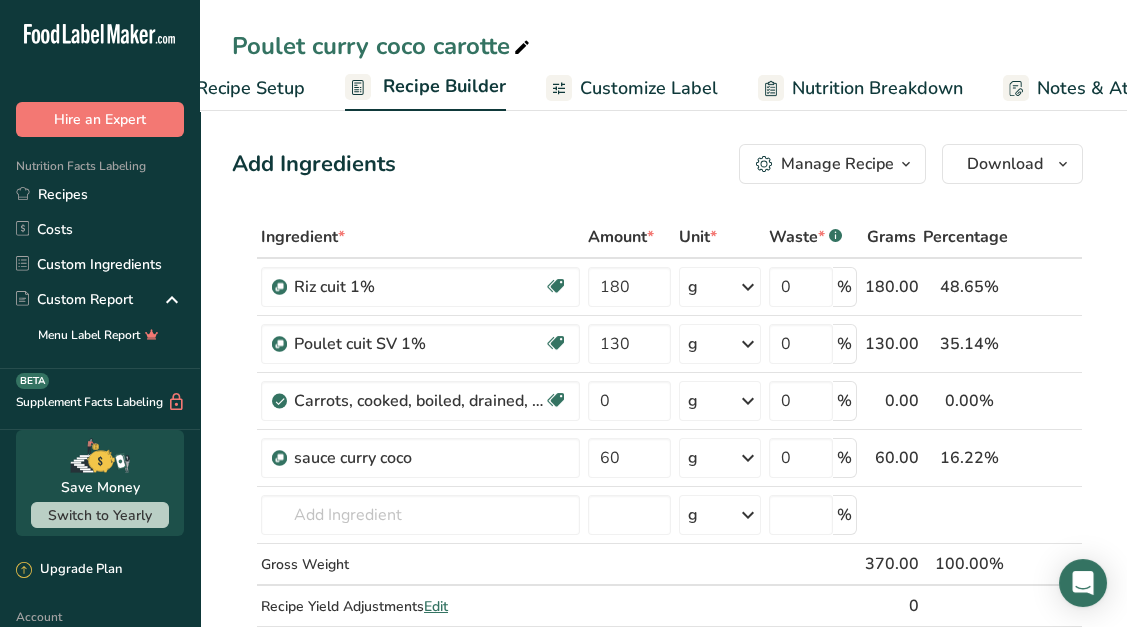 scroll, scrollTop: 0, scrollLeft: 192, axis: horizontal 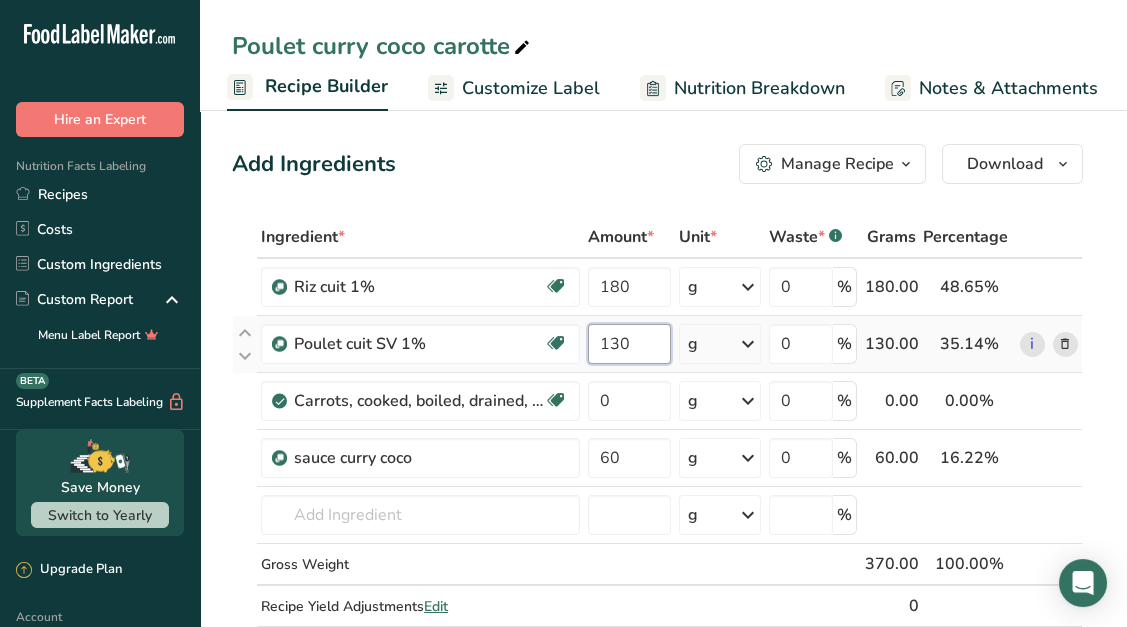 click on "130" at bounding box center [629, 344] 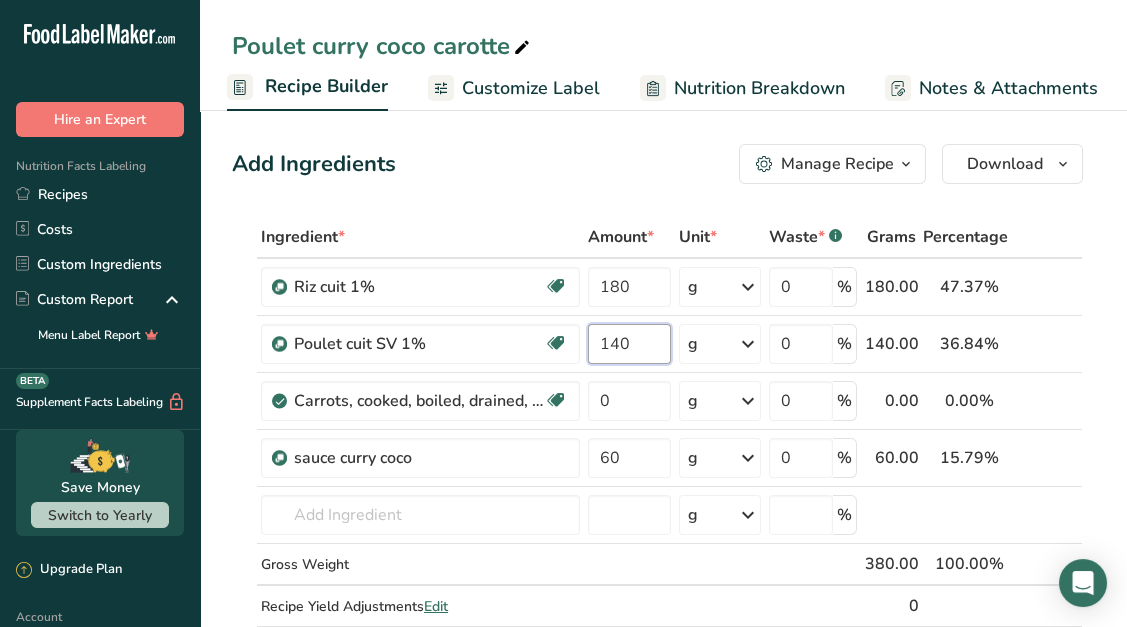 type on "140" 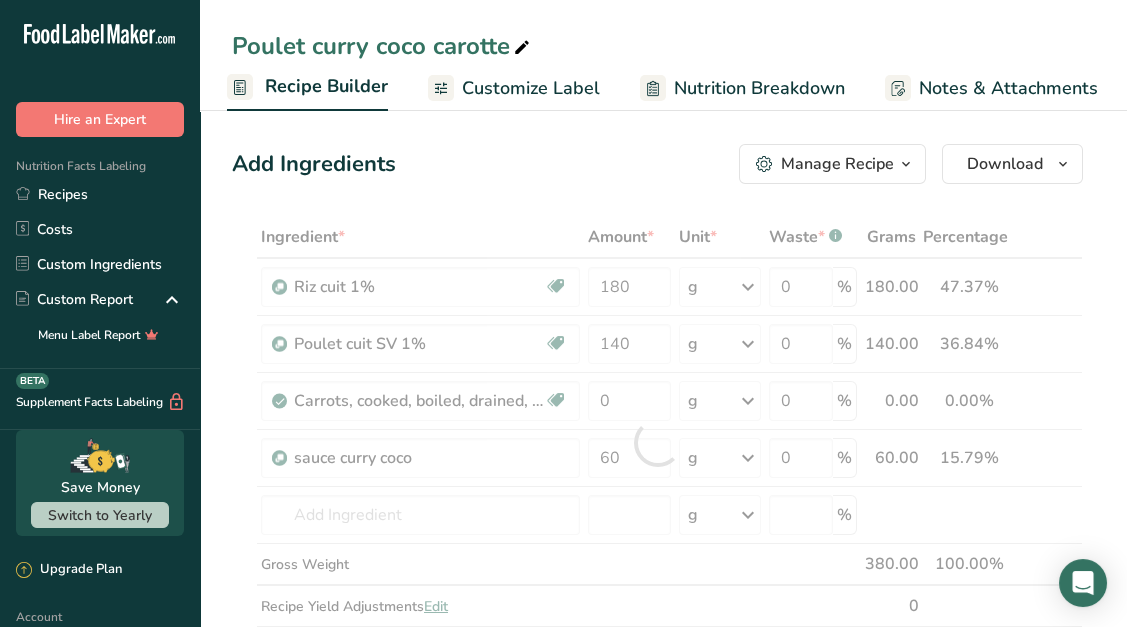 click on "Add Ingredients
Manage Recipe         Delete Recipe           Duplicate Recipe             Scale Recipe             Save as Sub-Recipe   .a-a{fill:#347362;}.b-a{fill:#fff;}                               Nutrition Breakdown                 Recipe Card
NEW
[MEDICAL_DATA] Pattern Report             Activity History
Download
Choose your preferred label style
Standard FDA label
Standard FDA label
The most common format for nutrition facts labels in compliance with the FDA's typeface, style and requirements
Tabular FDA label
A label format compliant with the FDA regulations presented in a tabular (horizontal) display.
Linear FDA label
A simple linear display for small sized packages.
Simplified FDA label" at bounding box center [663, 1036] 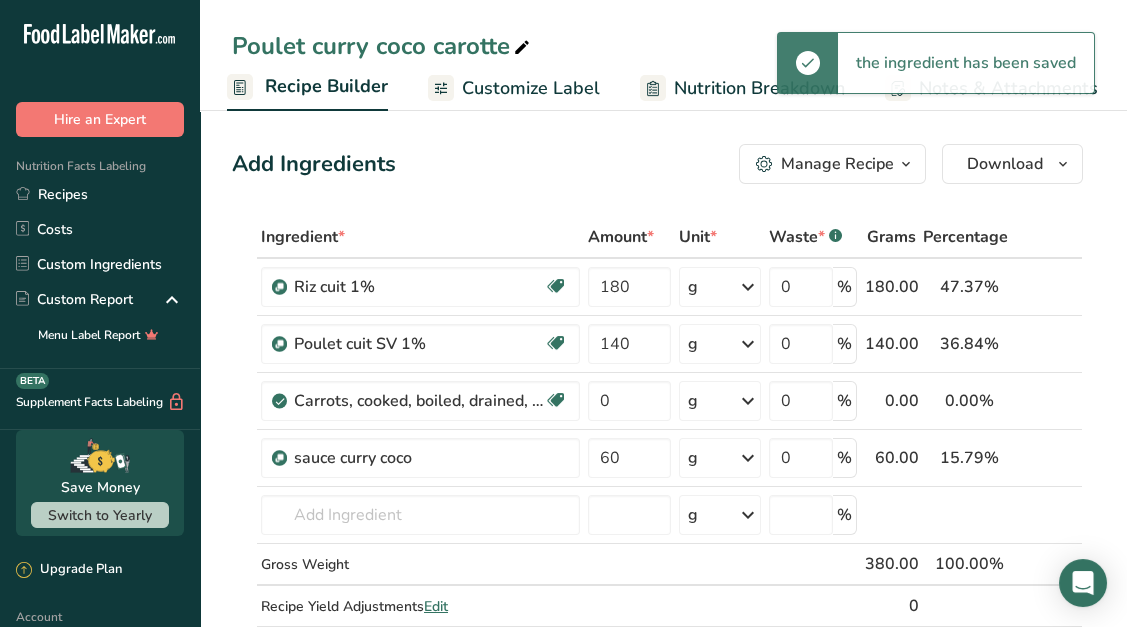 click on "Nutrition Breakdown" at bounding box center (759, 88) 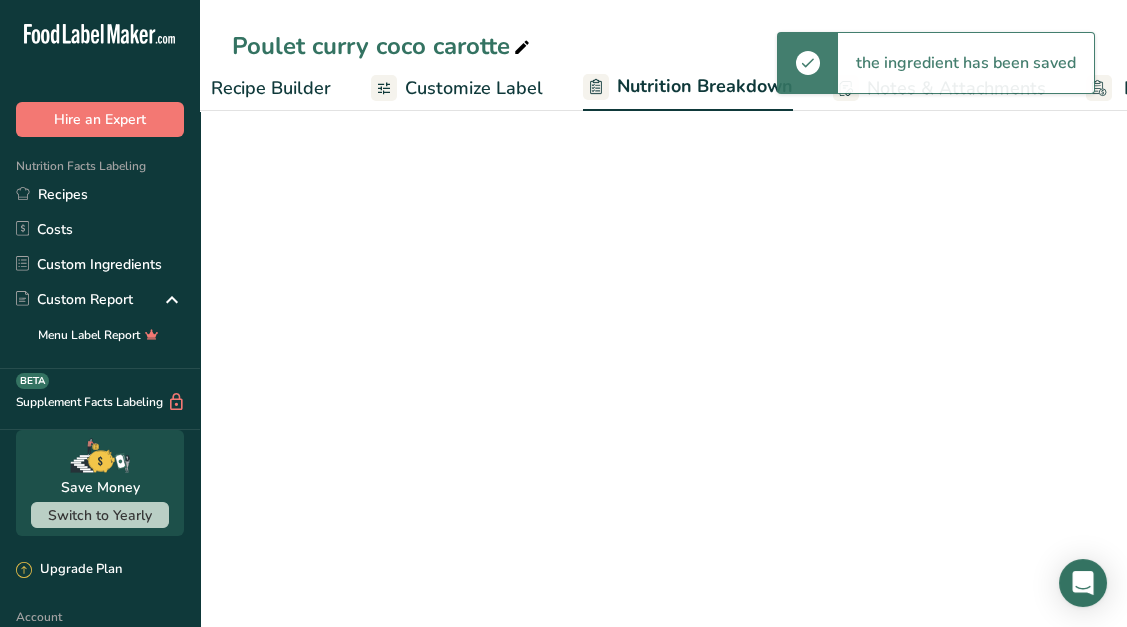 select on "Calories" 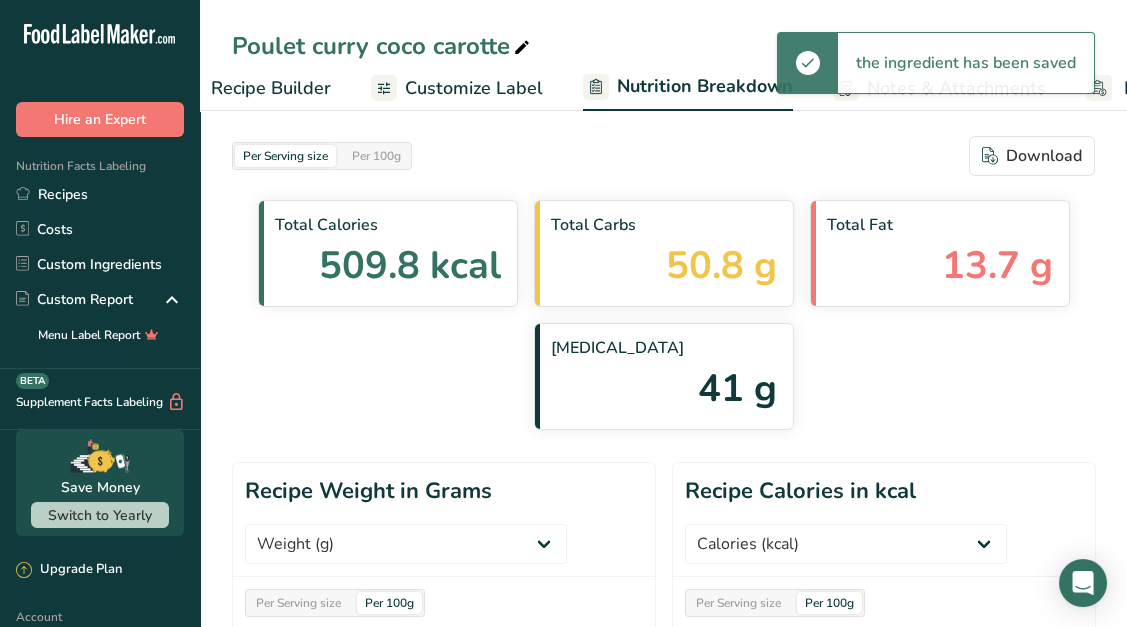 scroll, scrollTop: 0, scrollLeft: 396, axis: horizontal 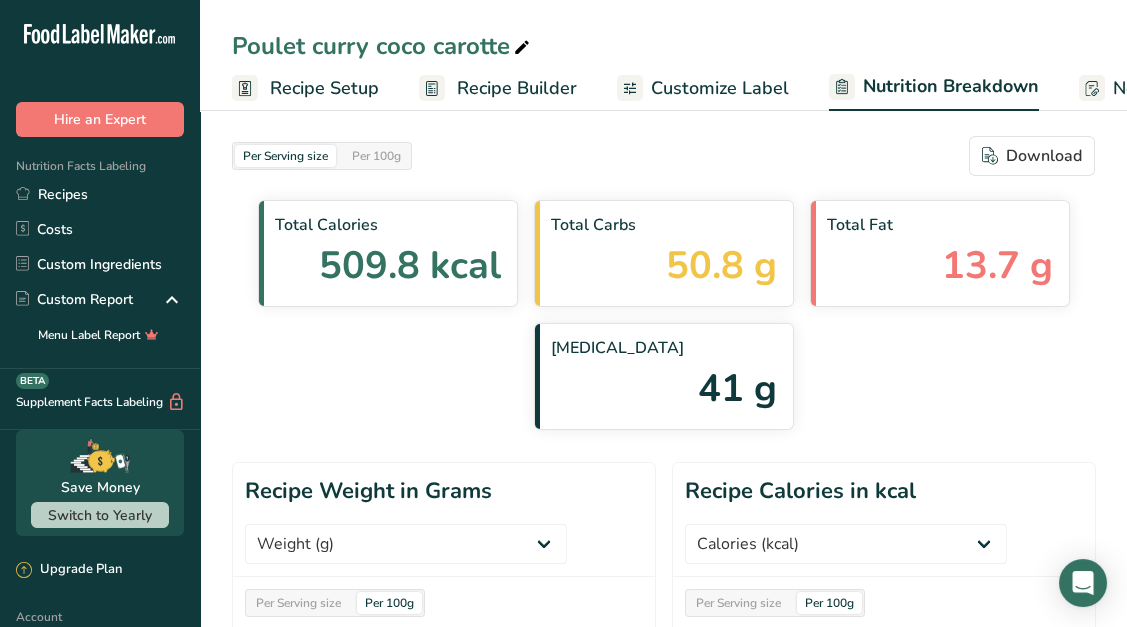 click on "Recipe Setup" at bounding box center (324, 88) 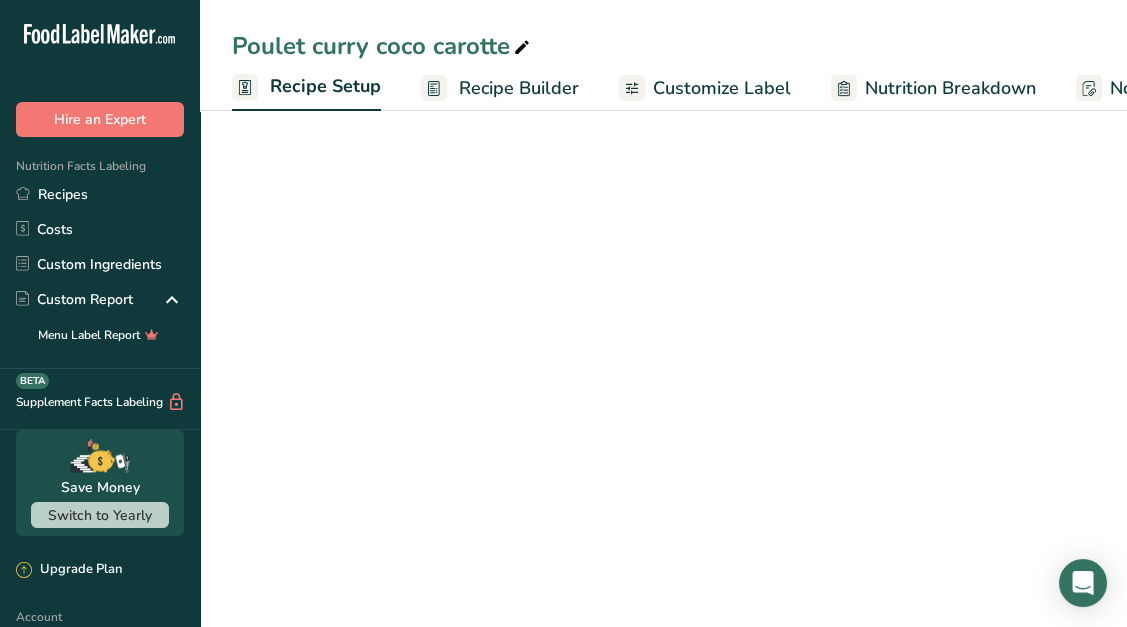 scroll, scrollTop: 0, scrollLeft: 7, axis: horizontal 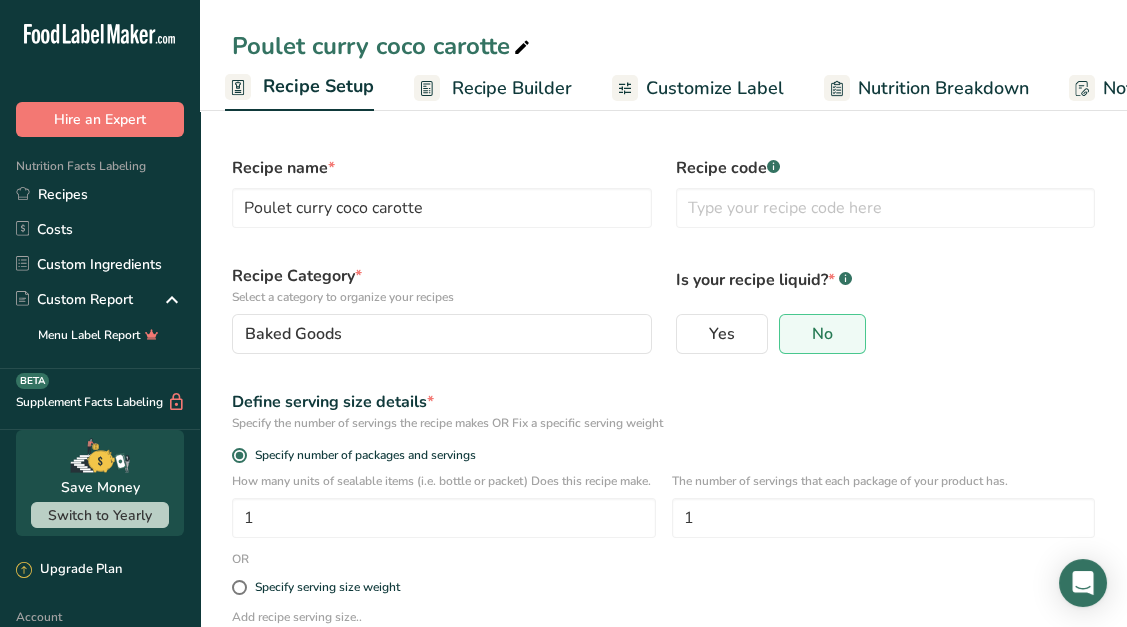 click on "Recipe Builder" at bounding box center [493, 88] 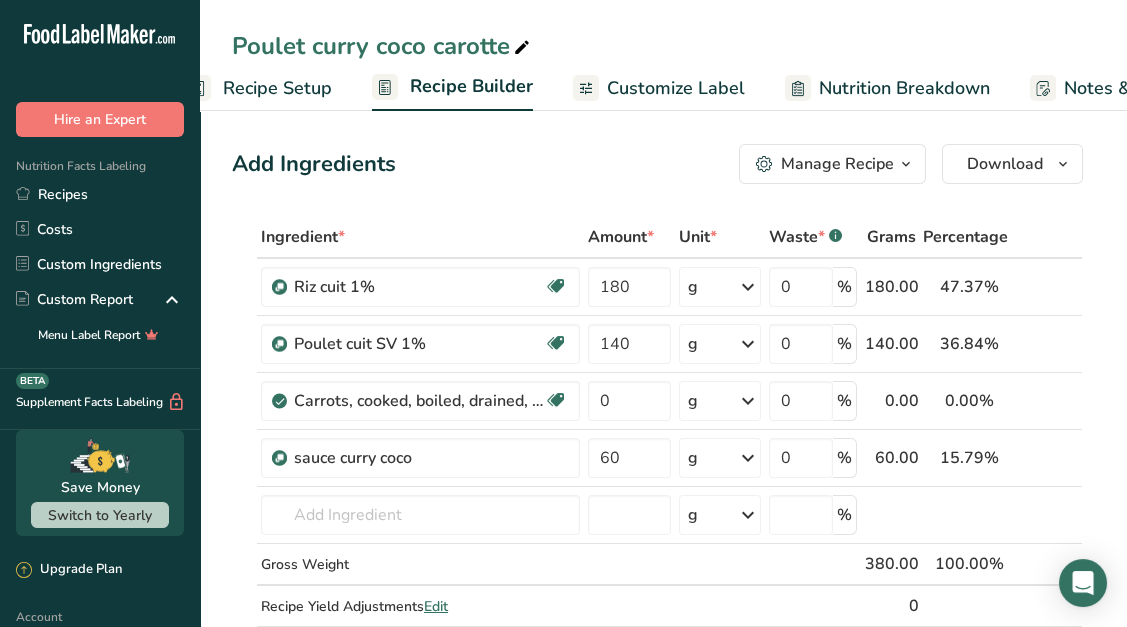 scroll, scrollTop: 0, scrollLeft: 192, axis: horizontal 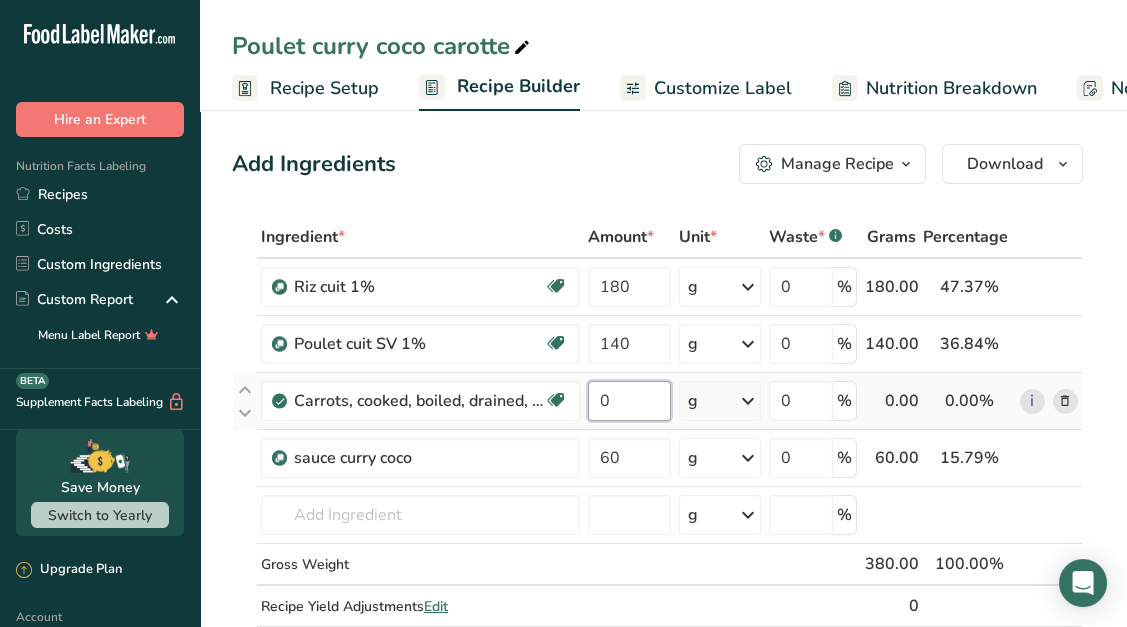 click on "0" at bounding box center (629, 401) 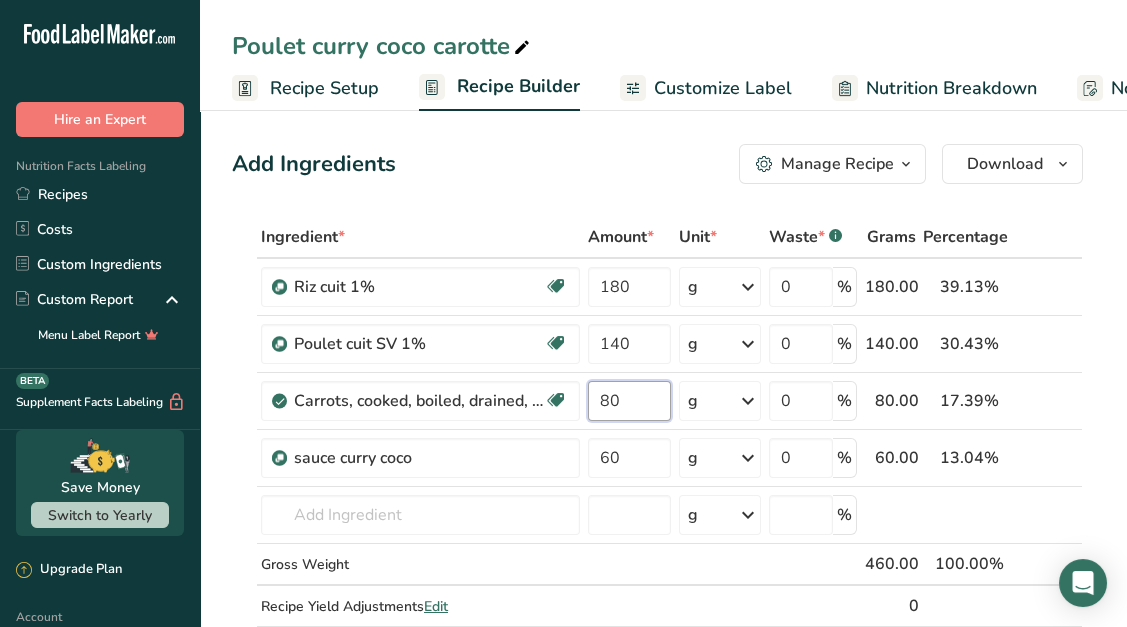 type on "80" 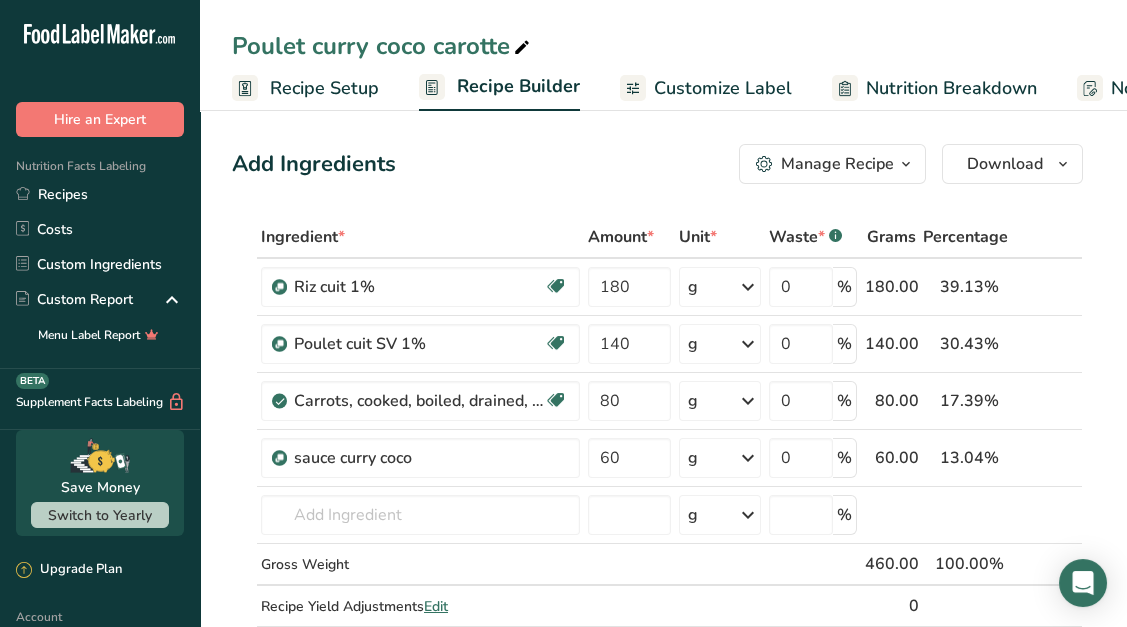 click on "Add Ingredients
Manage Recipe         Delete Recipe           Duplicate Recipe             Scale Recipe             Save as Sub-Recipe   .a-a{fill:#347362;}.b-a{fill:#fff;}                               Nutrition Breakdown                 Recipe Card
NEW
[MEDICAL_DATA] Pattern Report             Activity History
Download
Choose your preferred label style
Standard FDA label
Standard FDA label
The most common format for nutrition facts labels in compliance with the FDA's typeface, style and requirements
Tabular FDA label
A label format compliant with the FDA regulations presented in a tabular (horizontal) display.
Linear FDA label
A simple linear display for small sized packages.
Simplified FDA label" at bounding box center [663, 1036] 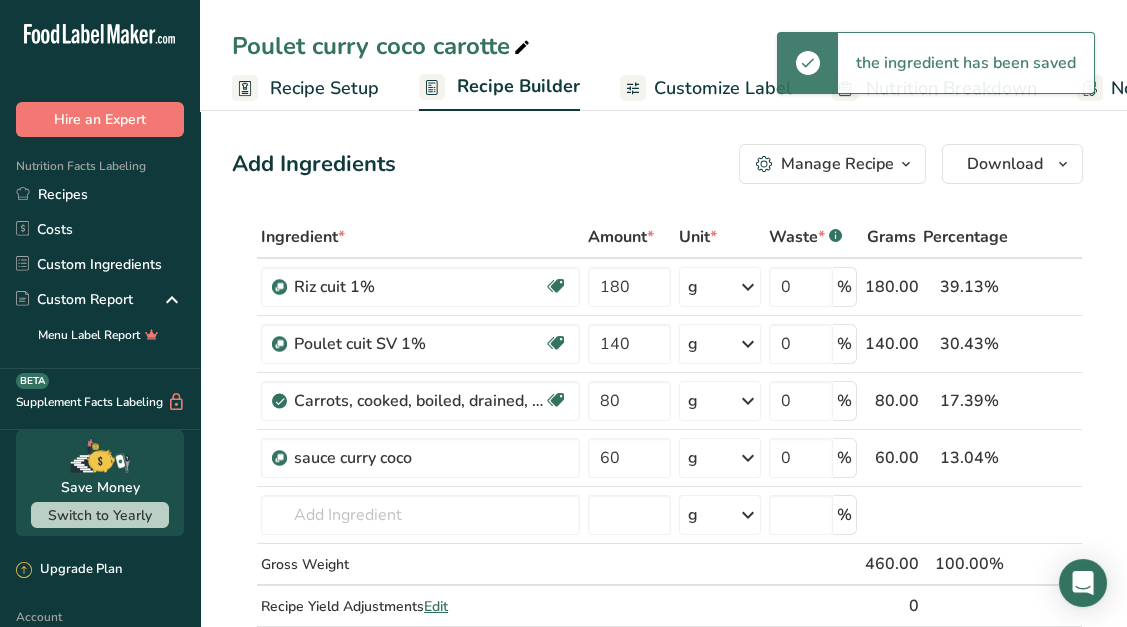 click on "the ingredient has been saved" at bounding box center [936, 63] 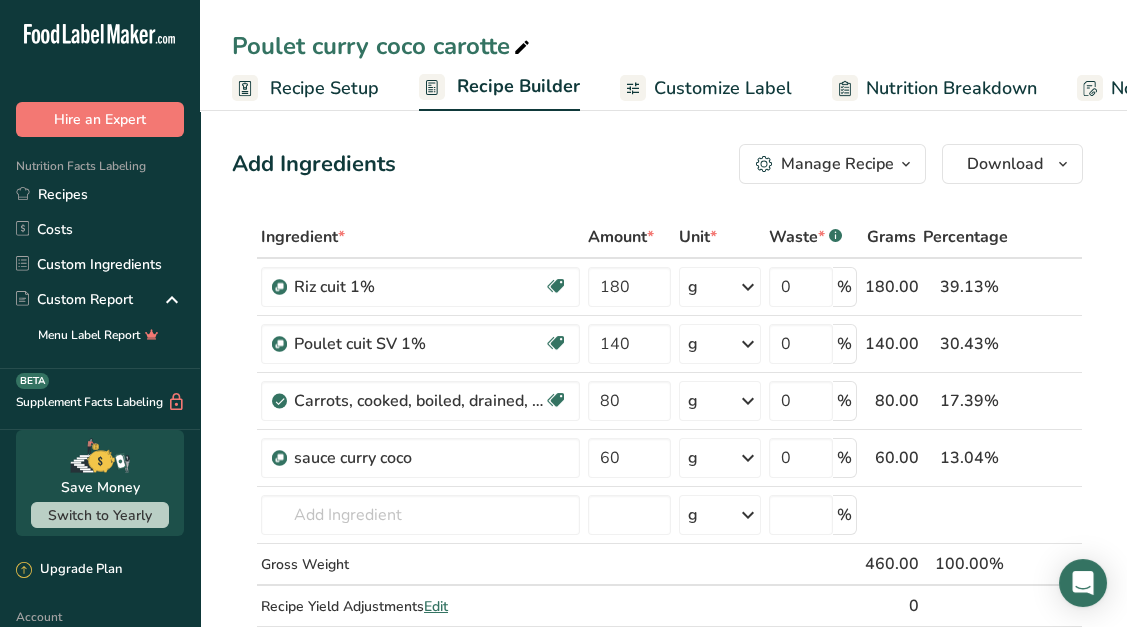 click on "Nutrition Breakdown" at bounding box center (951, 88) 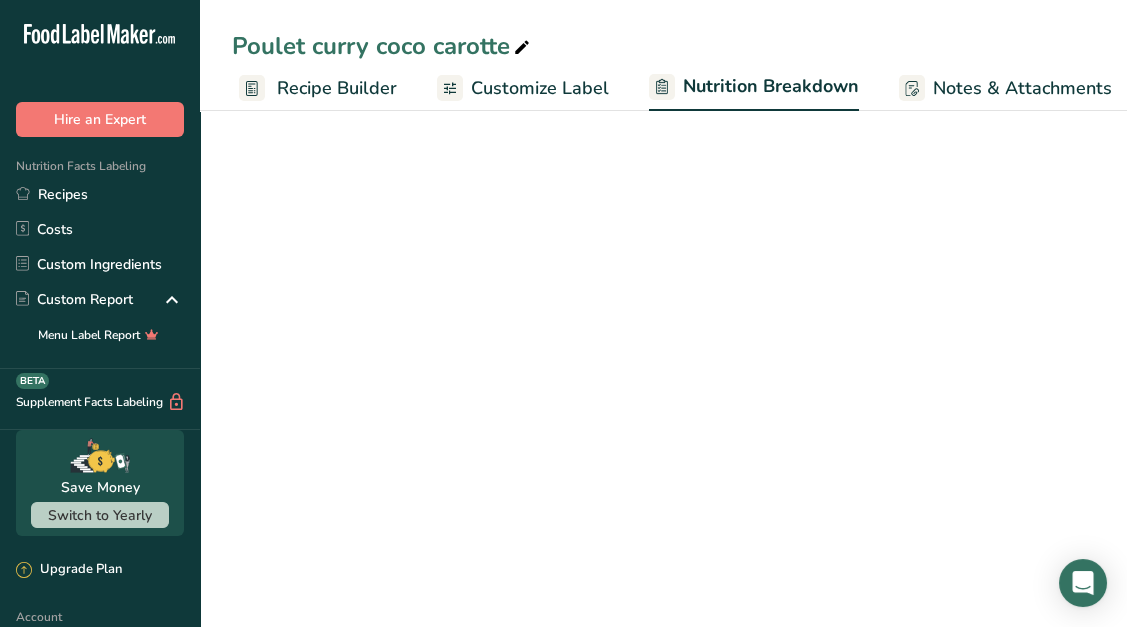 select on "Calories" 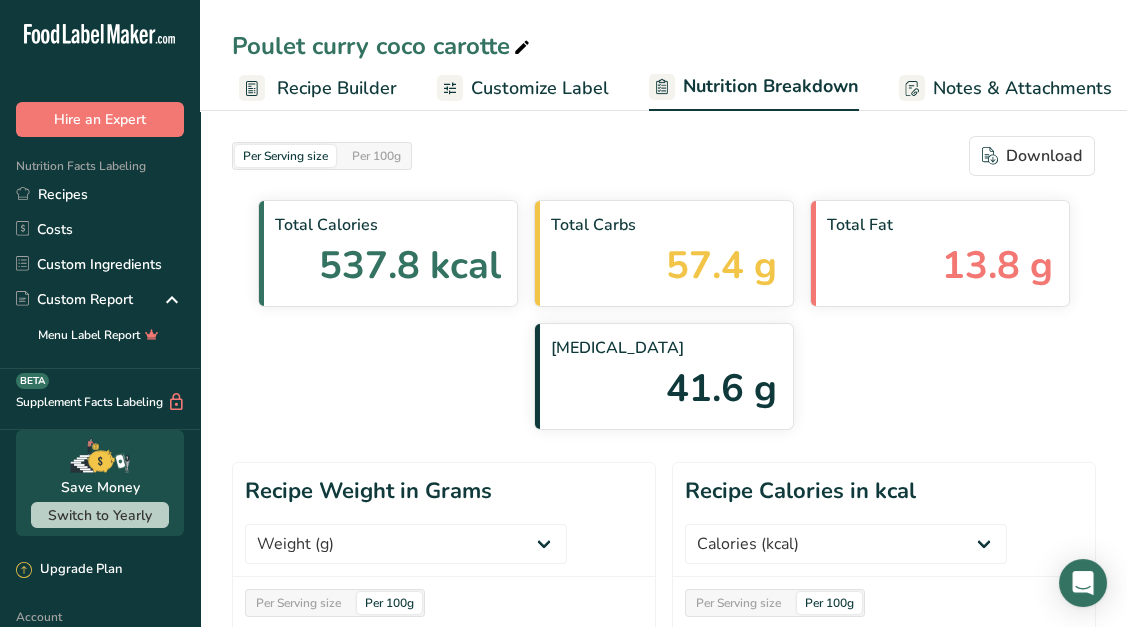 scroll, scrollTop: 0, scrollLeft: 396, axis: horizontal 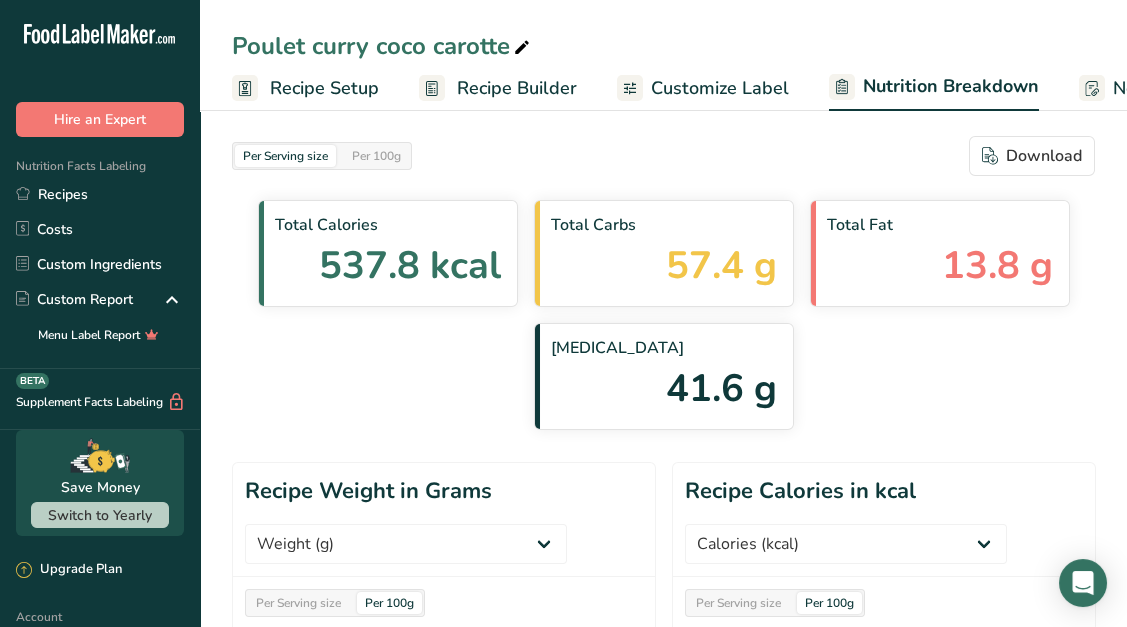 click on "Recipe Setup" at bounding box center (305, 88) 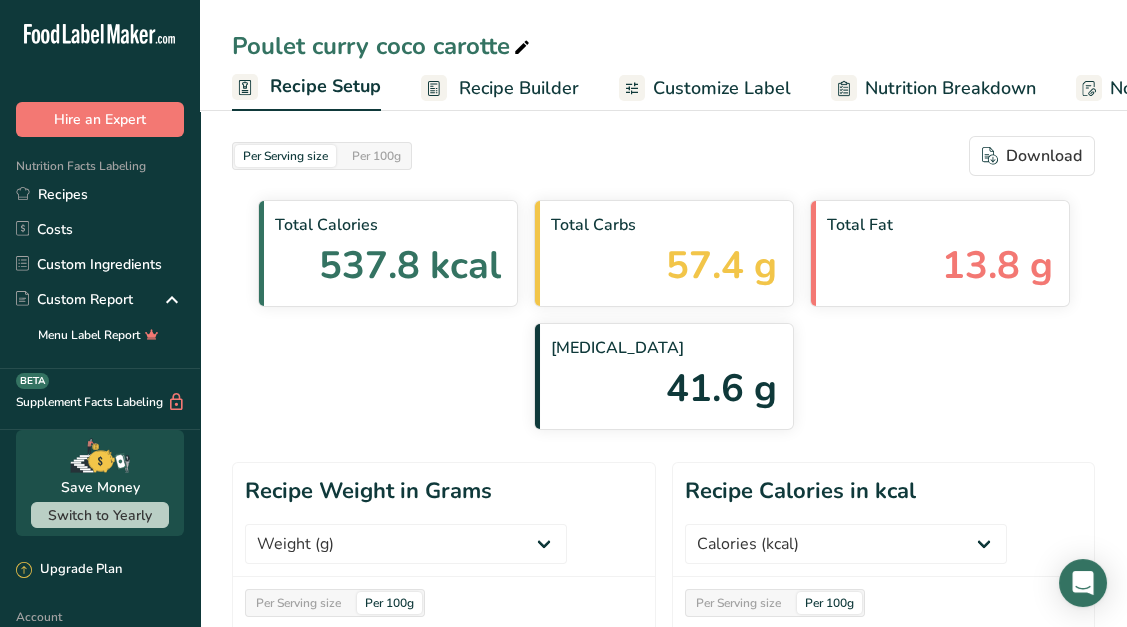 scroll, scrollTop: 0, scrollLeft: 7, axis: horizontal 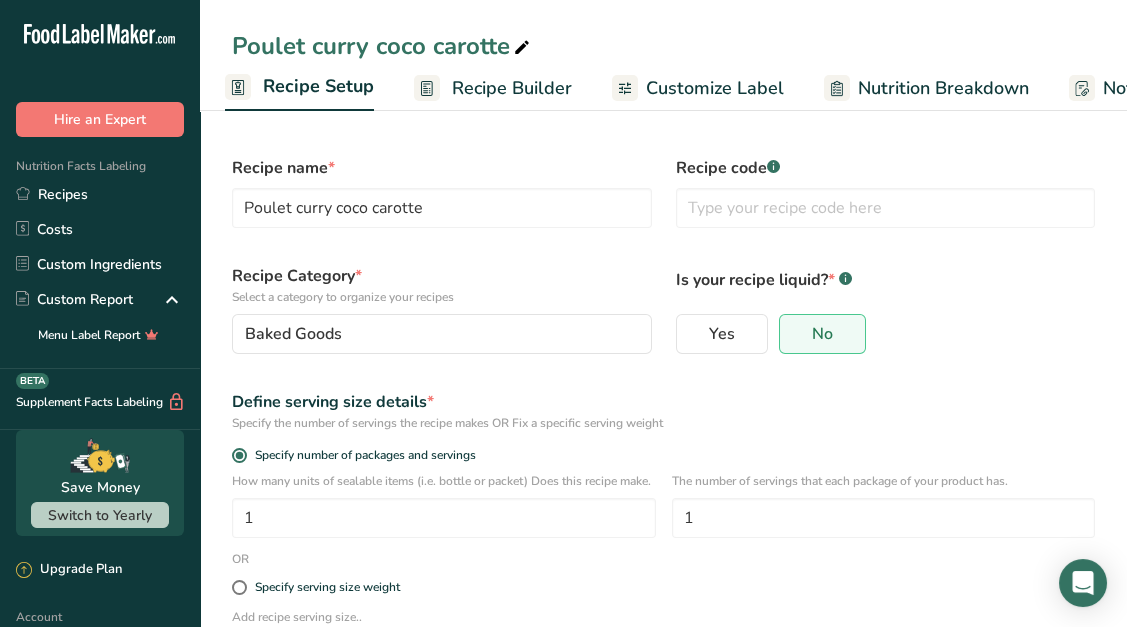 click on "Recipe Builder" at bounding box center (512, 88) 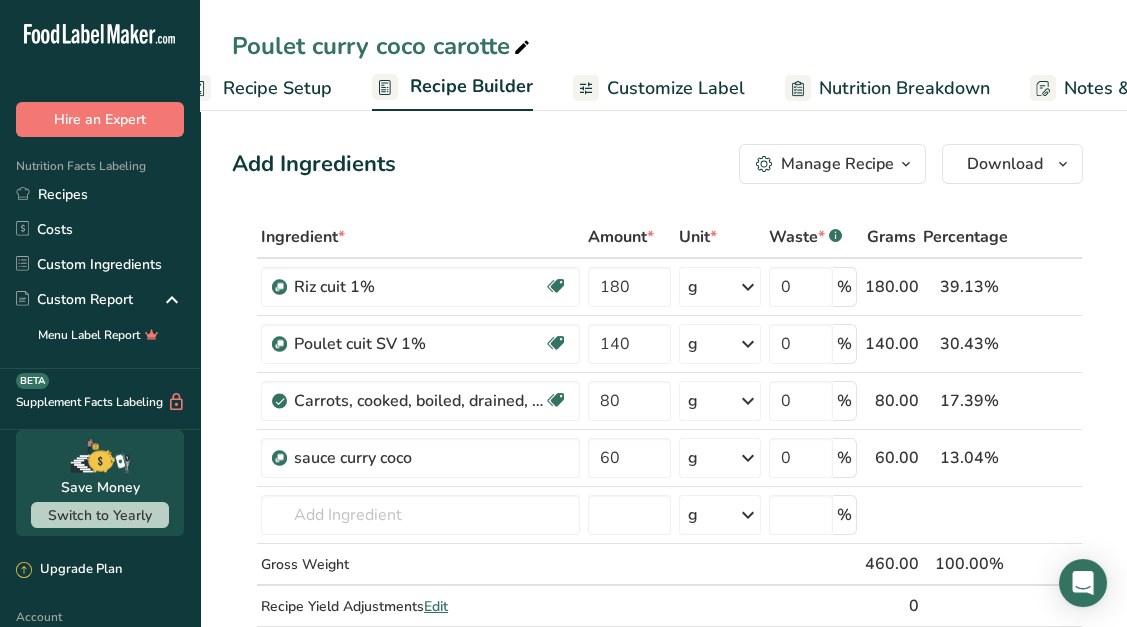 scroll, scrollTop: 0, scrollLeft: 192, axis: horizontal 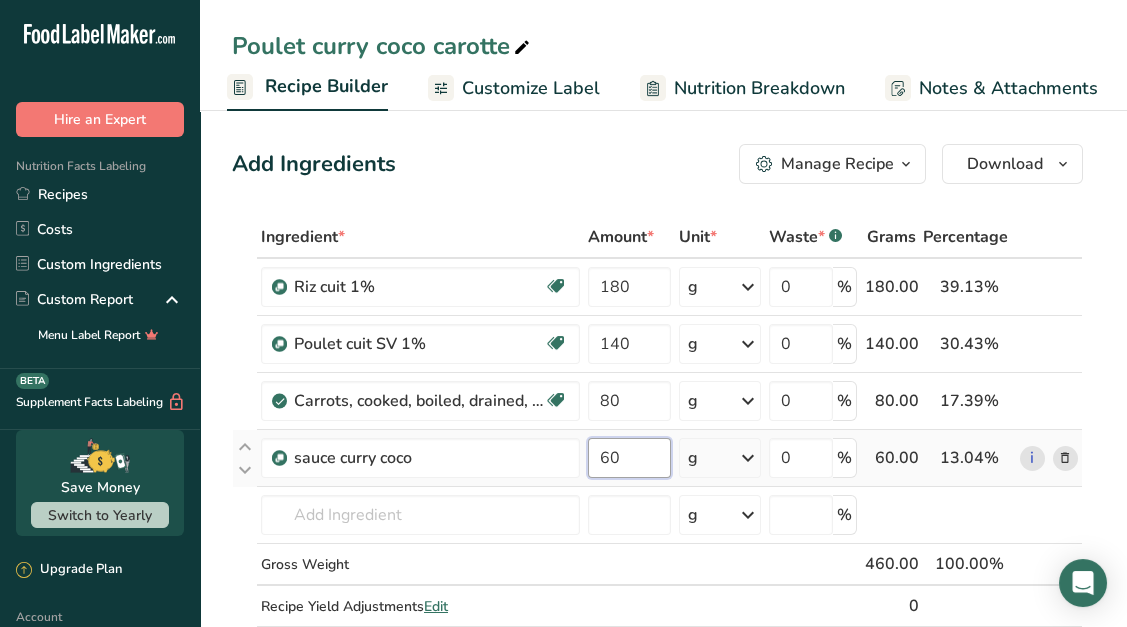 click on "60" at bounding box center (629, 458) 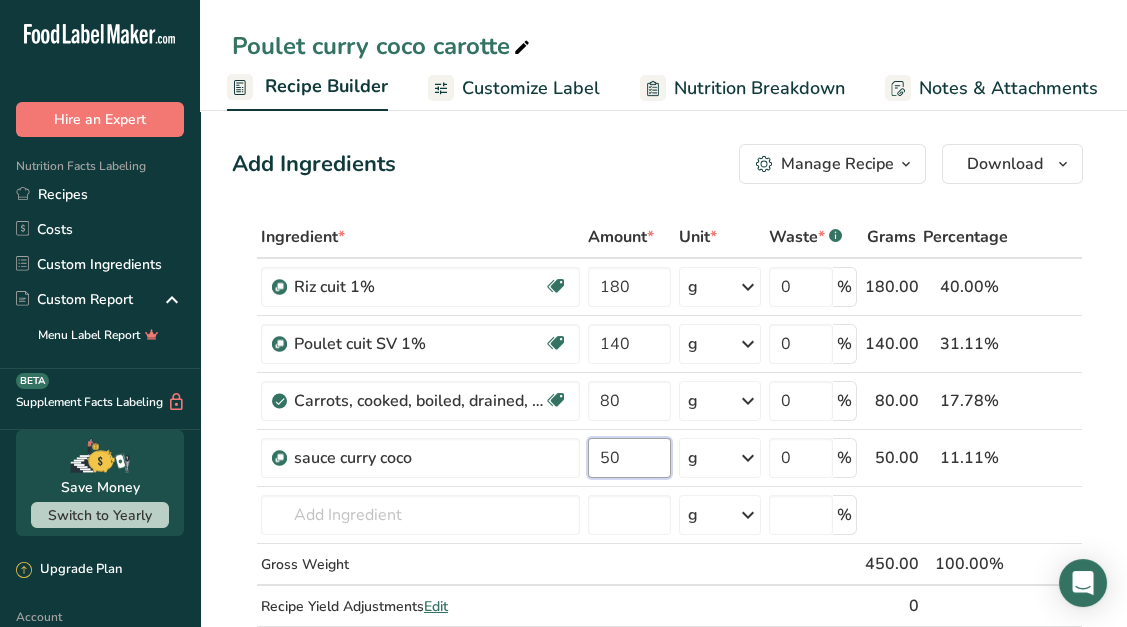 type on "50" 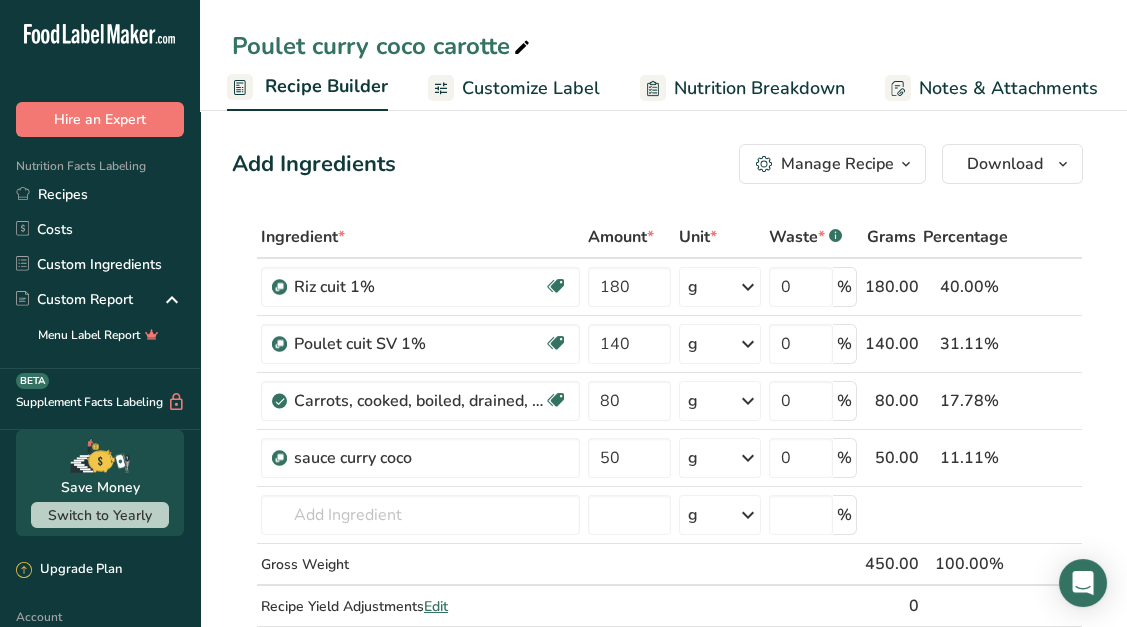 click on "Add Ingredients
Manage Recipe         Delete Recipe           Duplicate Recipe             Scale Recipe             Save as Sub-Recipe   .a-a{fill:#347362;}.b-a{fill:#fff;}                               Nutrition Breakdown                 Recipe Card
NEW
[MEDICAL_DATA] Pattern Report             Activity History
Download
Choose your preferred label style
Standard FDA label
Standard FDA label
The most common format for nutrition facts labels in compliance with the FDA's typeface, style and requirements
Tabular FDA label
A label format compliant with the FDA regulations presented in a tabular (horizontal) display.
Linear FDA label
A simple linear display for small sized packages.
Simplified FDA label" at bounding box center [657, 164] 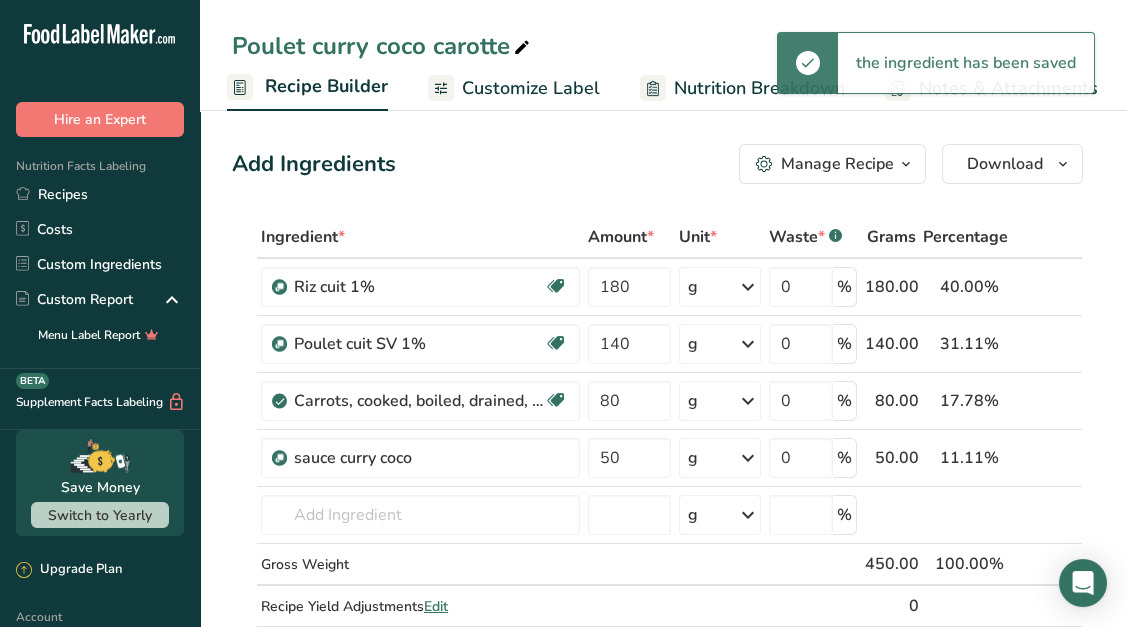 click on "Nutrition Breakdown" at bounding box center (759, 88) 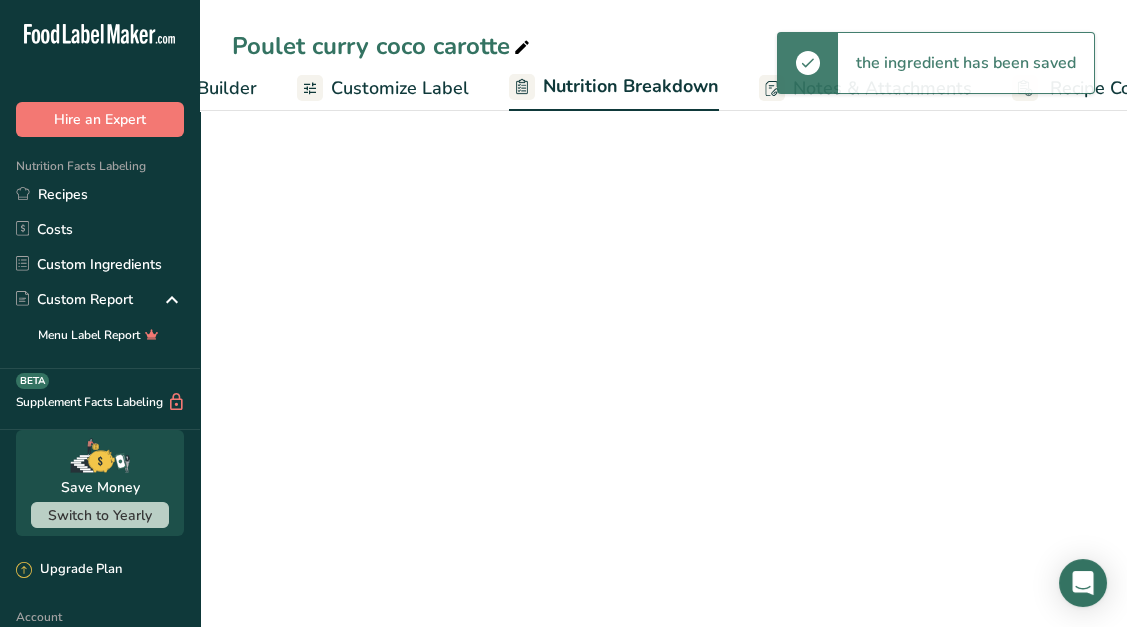 select on "Calories" 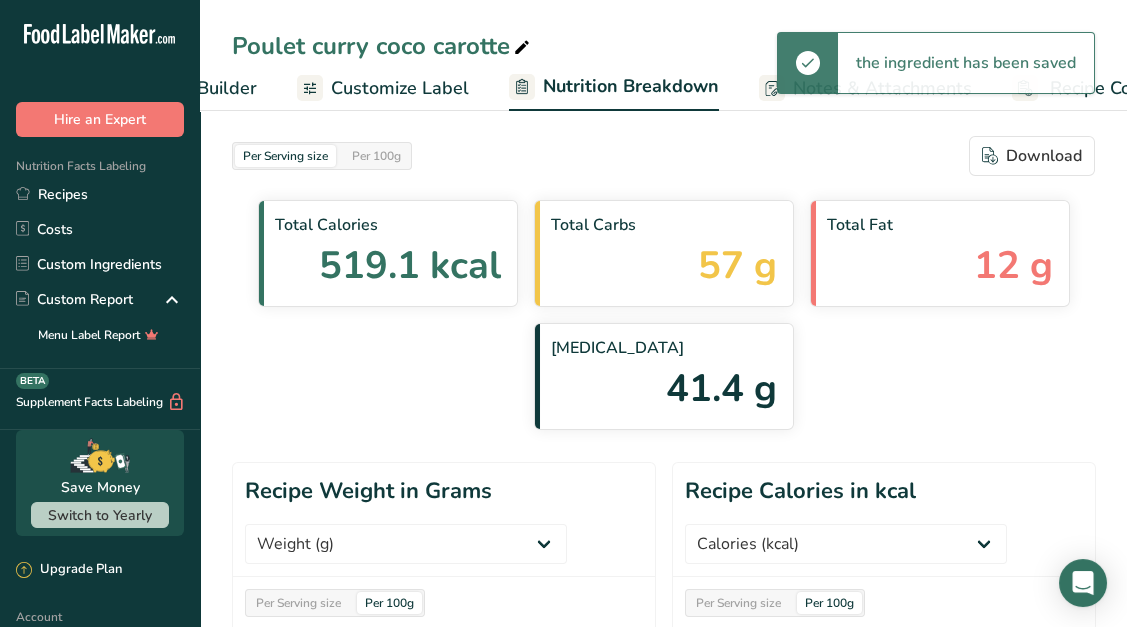 scroll, scrollTop: 0, scrollLeft: 396, axis: horizontal 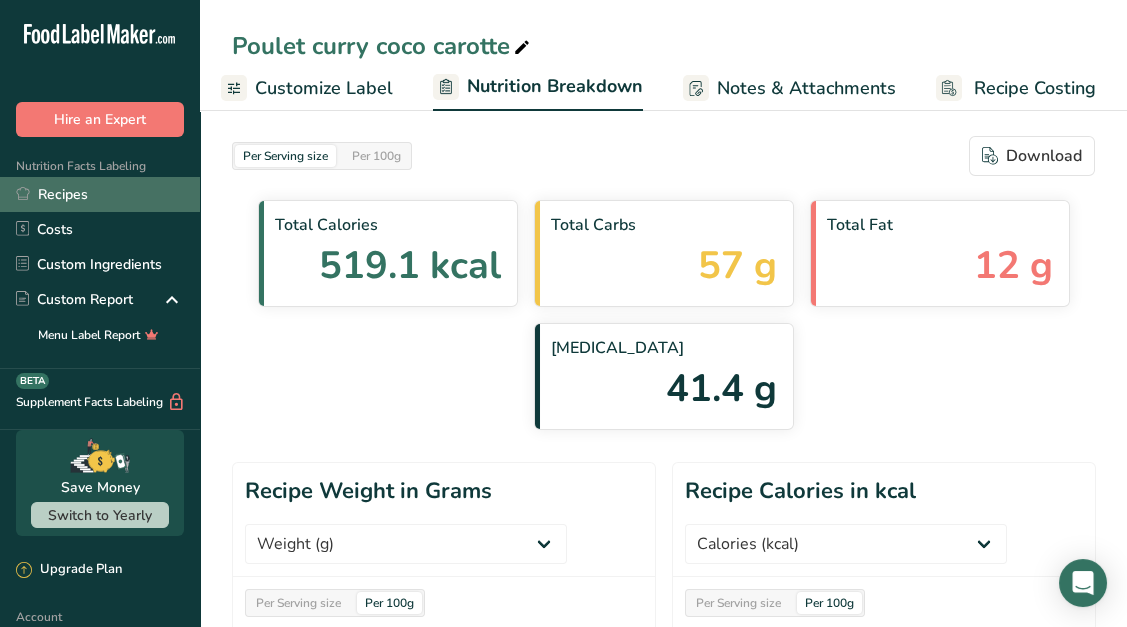 click on "Recipes" at bounding box center [100, 194] 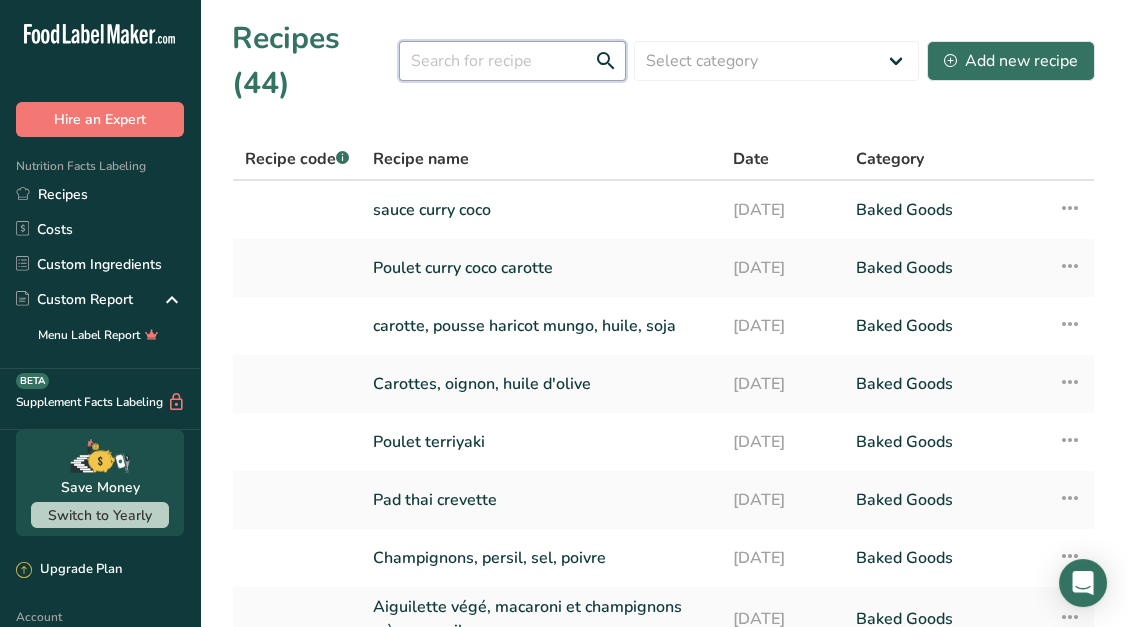 click at bounding box center [512, 61] 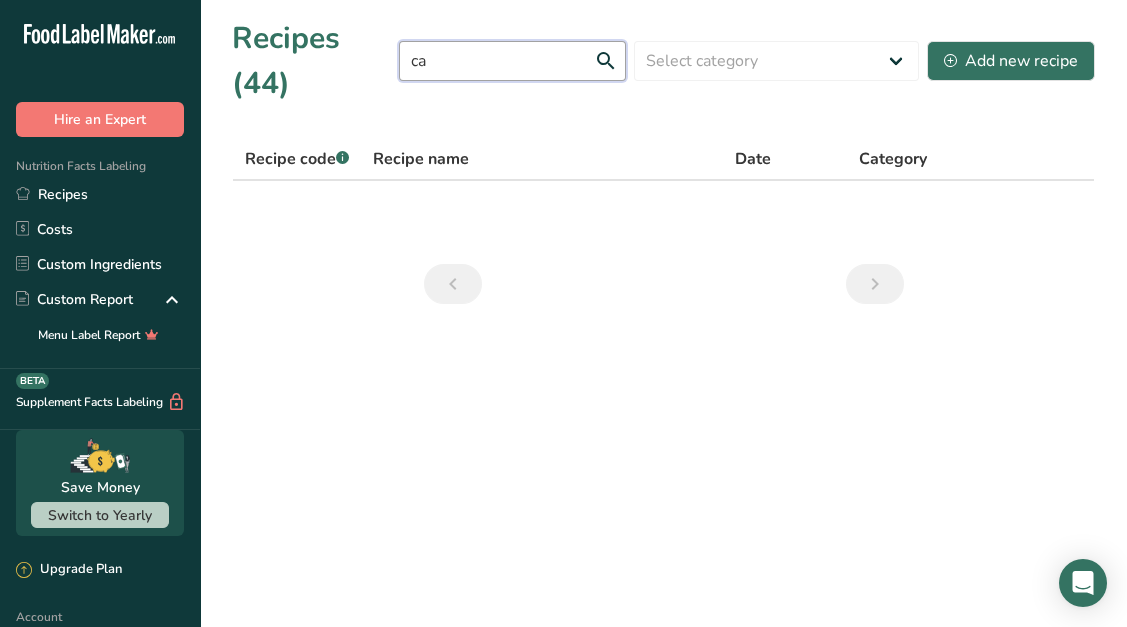 type on "c" 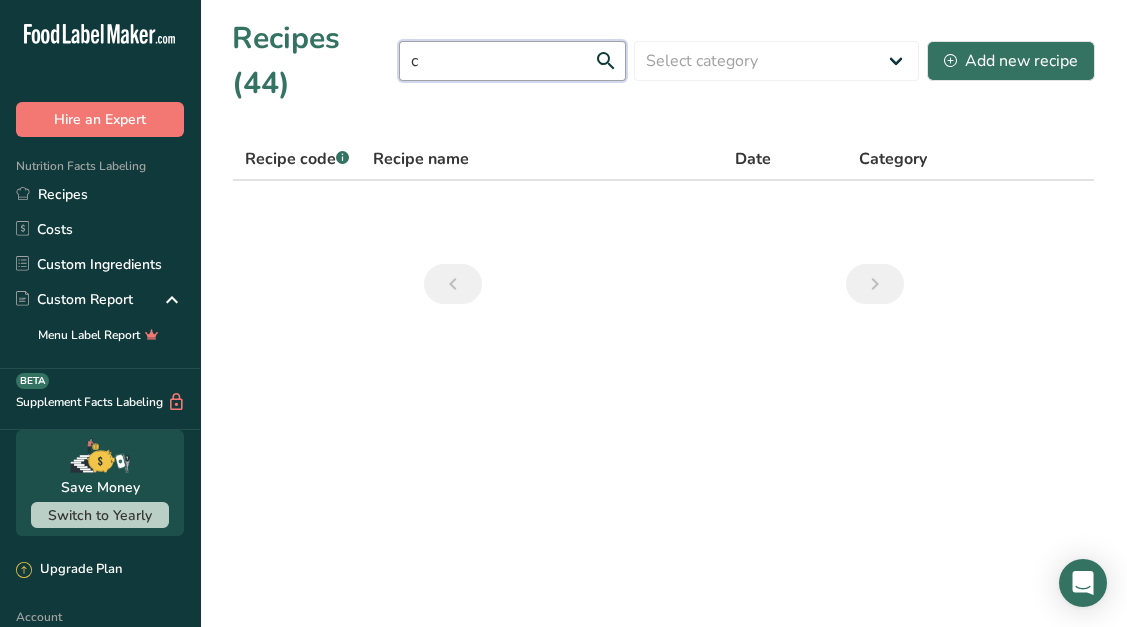 type 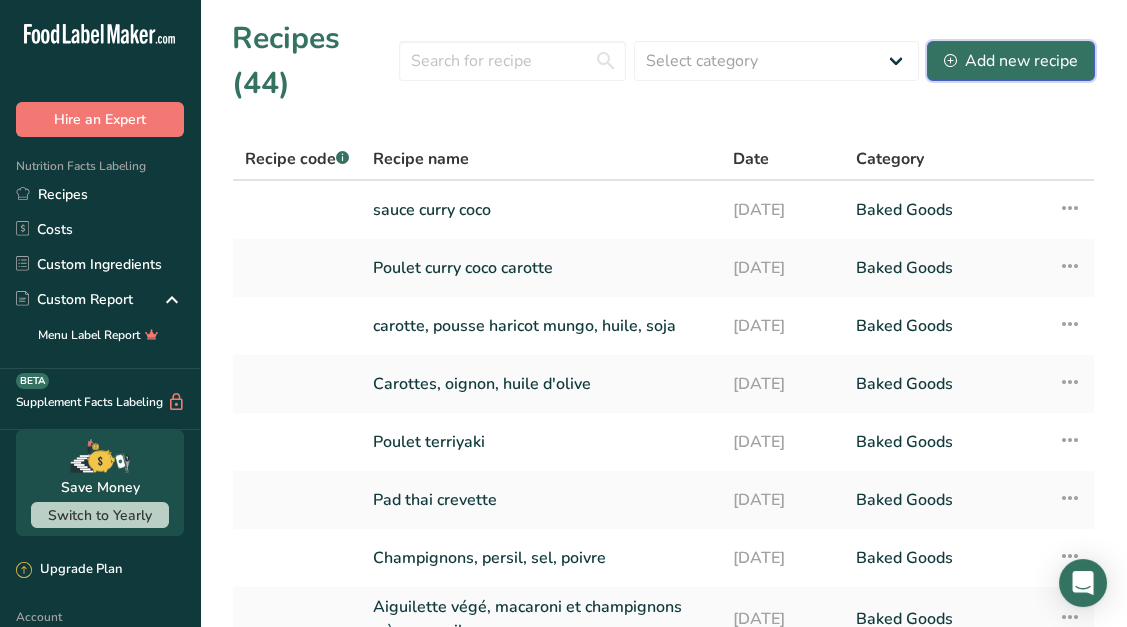 click on "Add new recipe" at bounding box center [1011, 61] 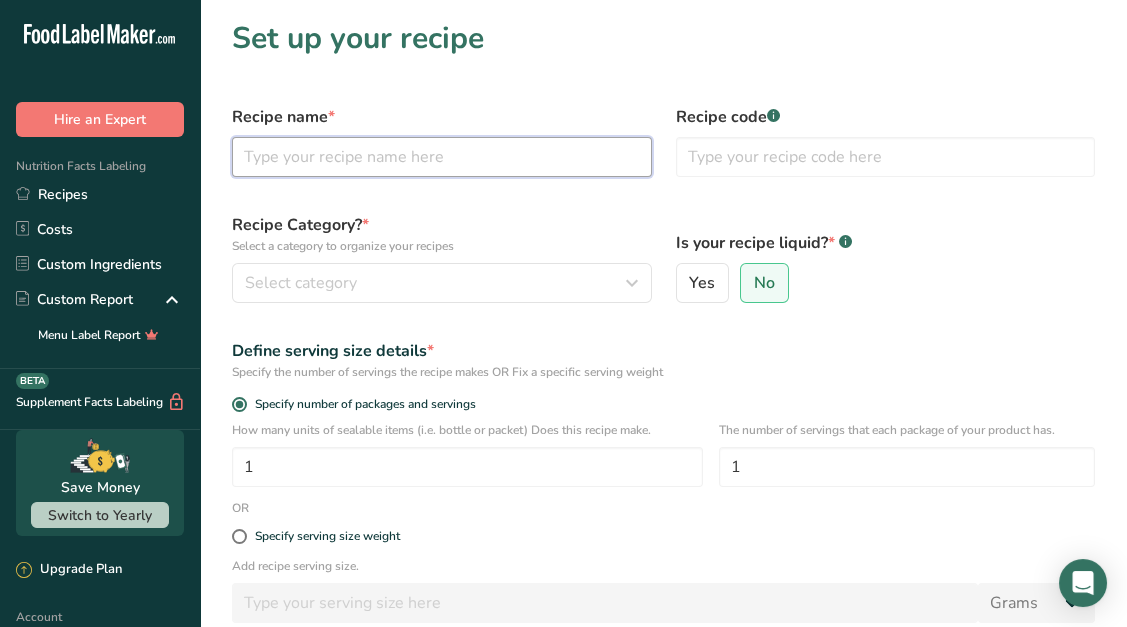 click at bounding box center [442, 157] 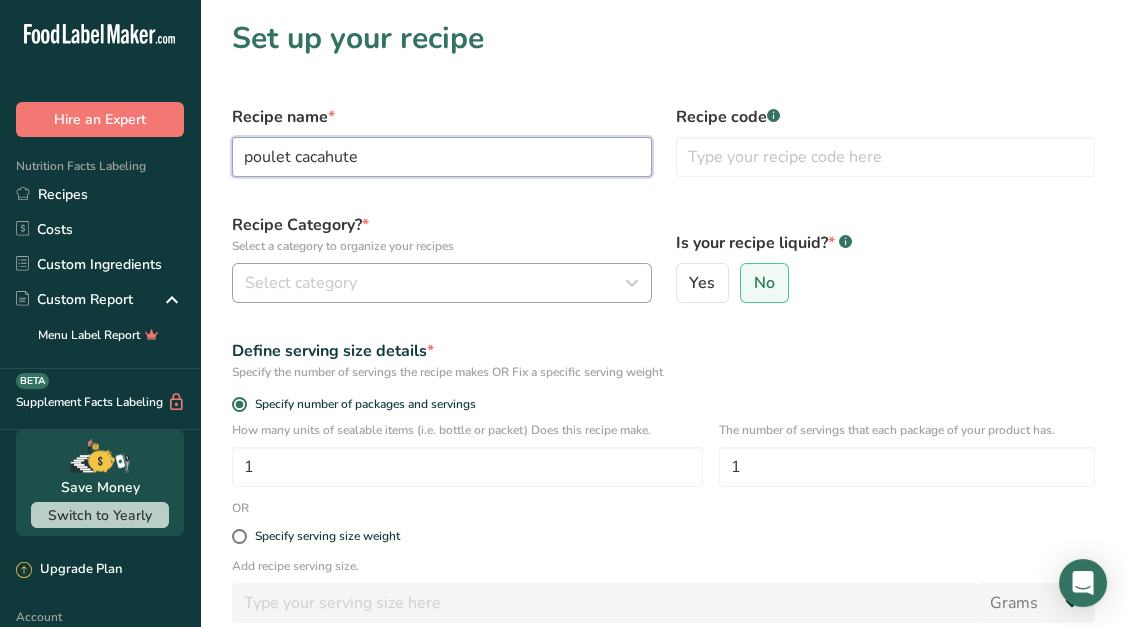 type on "poulet cacahute" 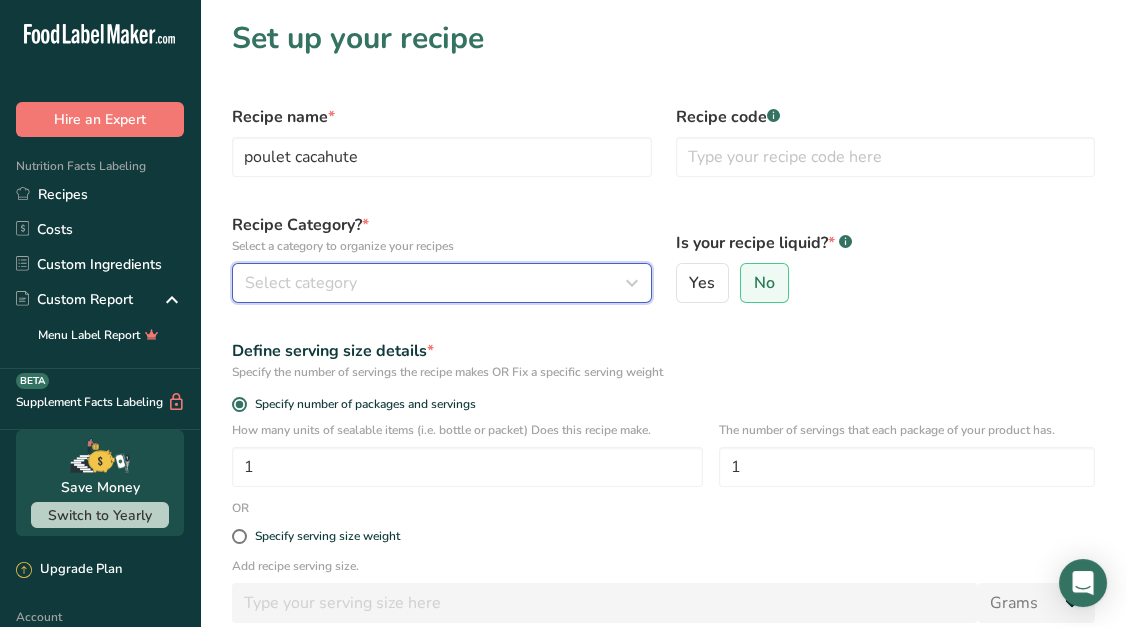 click on "Select category" at bounding box center (436, 283) 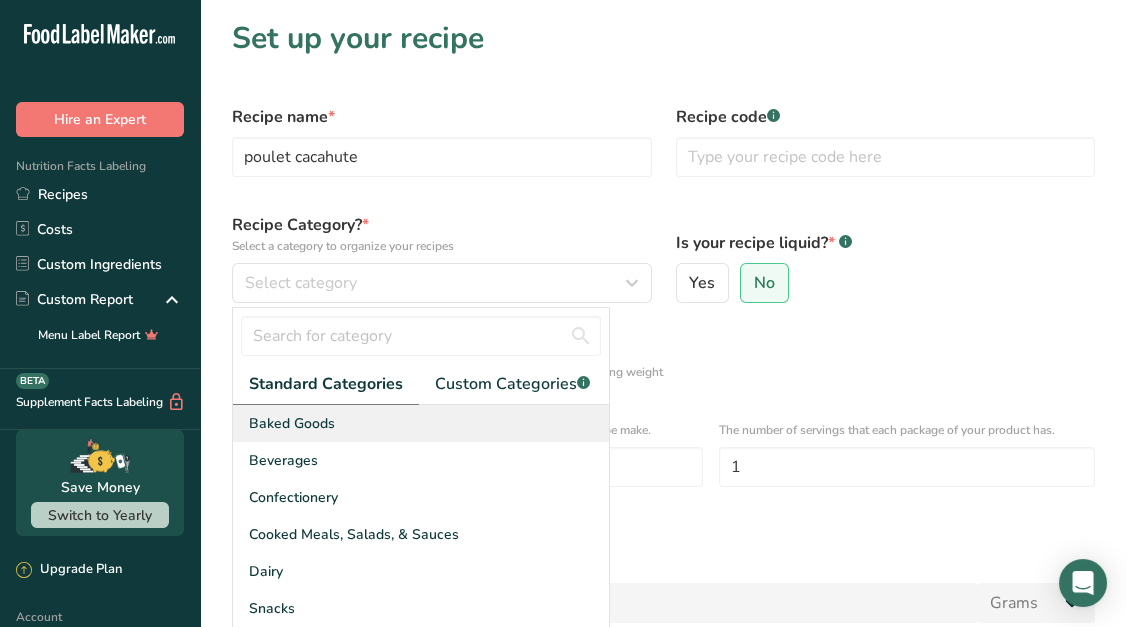 click on "Baked Goods" at bounding box center (421, 423) 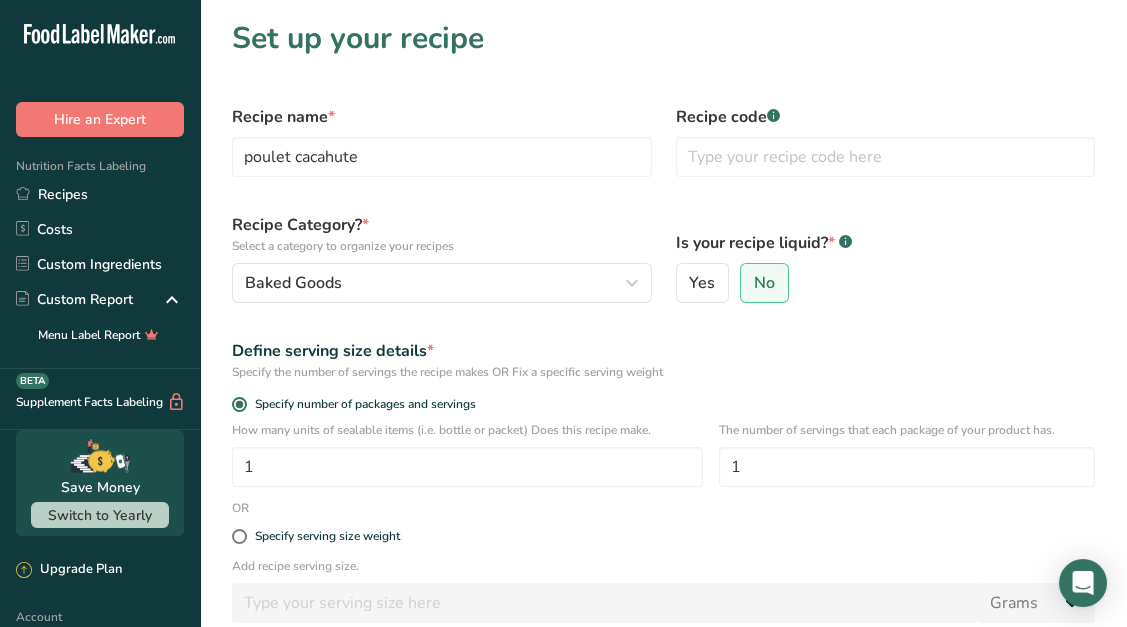 scroll, scrollTop: 249, scrollLeft: 0, axis: vertical 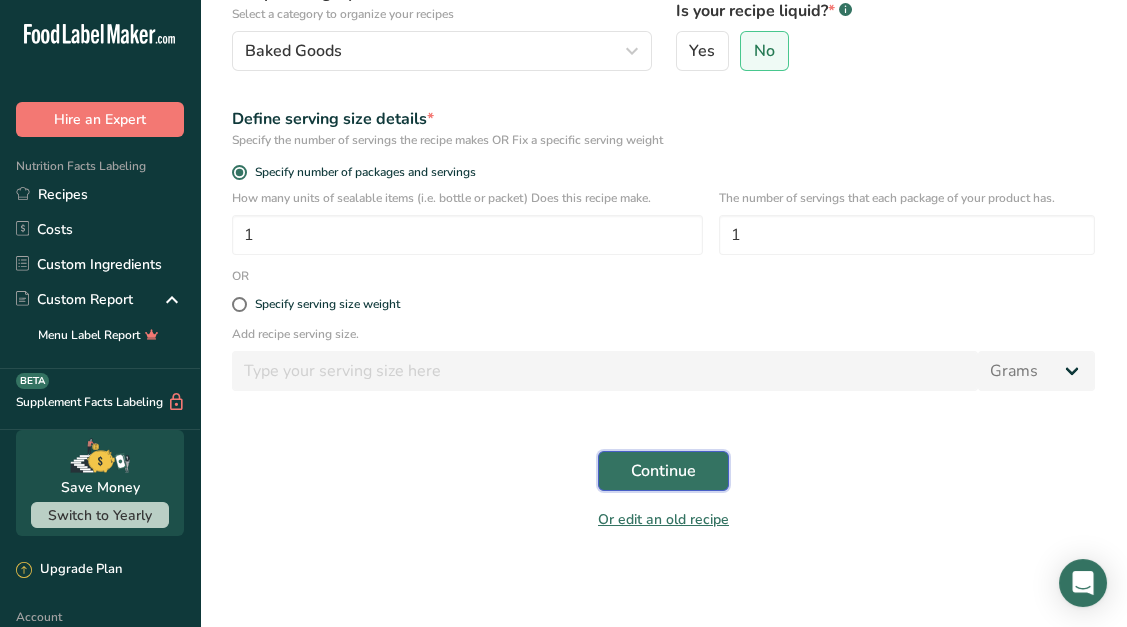 click on "Continue" at bounding box center (663, 471) 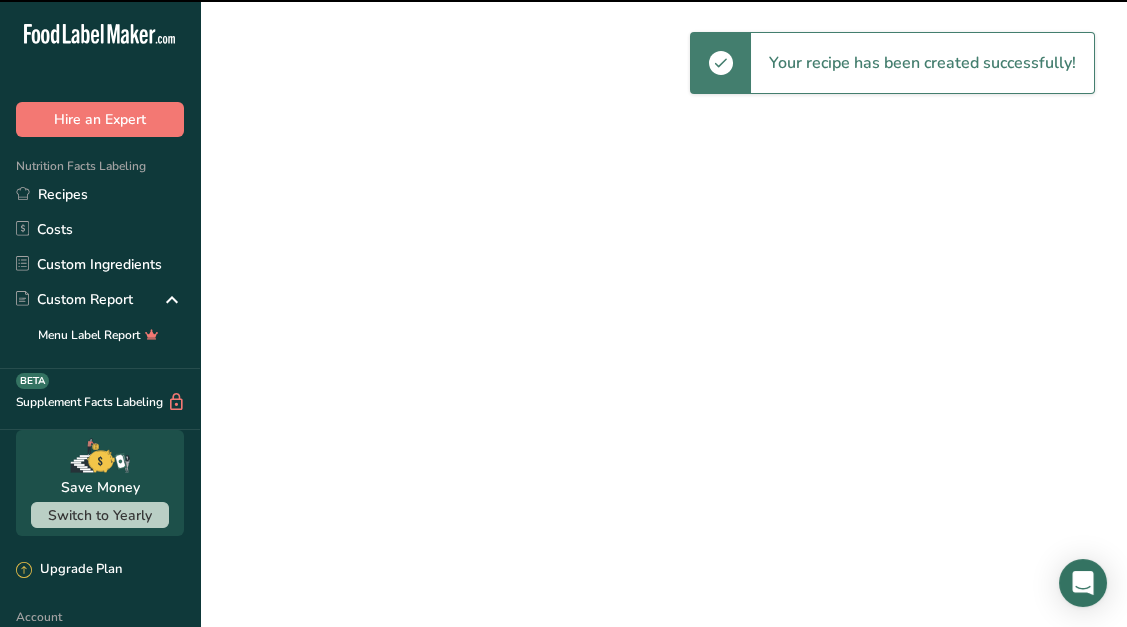 scroll, scrollTop: 0, scrollLeft: 0, axis: both 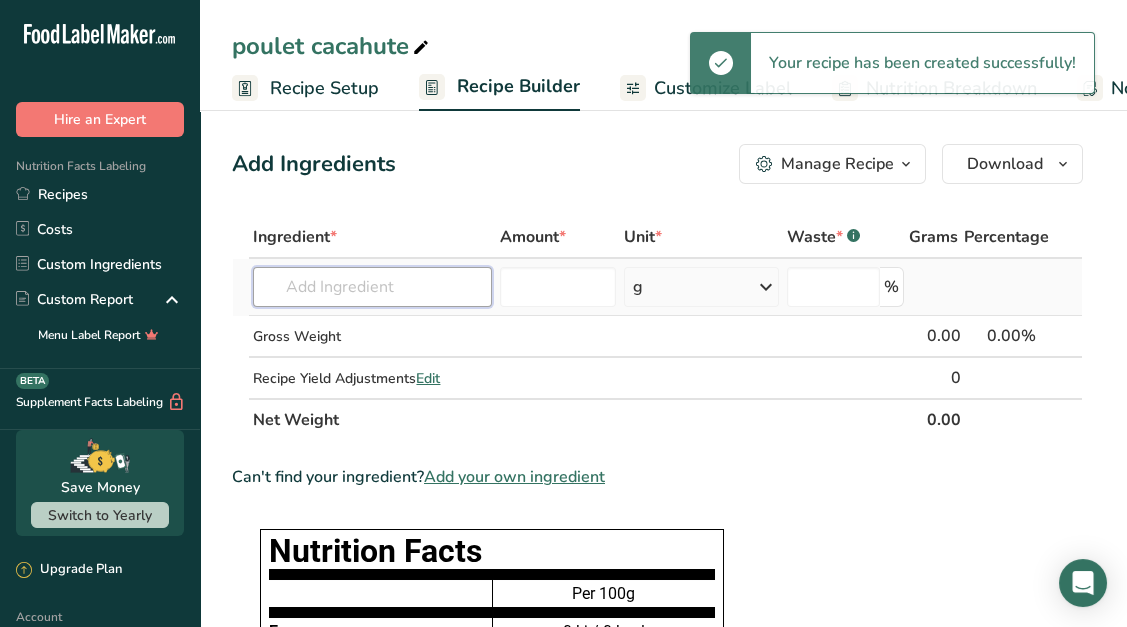 click at bounding box center [372, 287] 